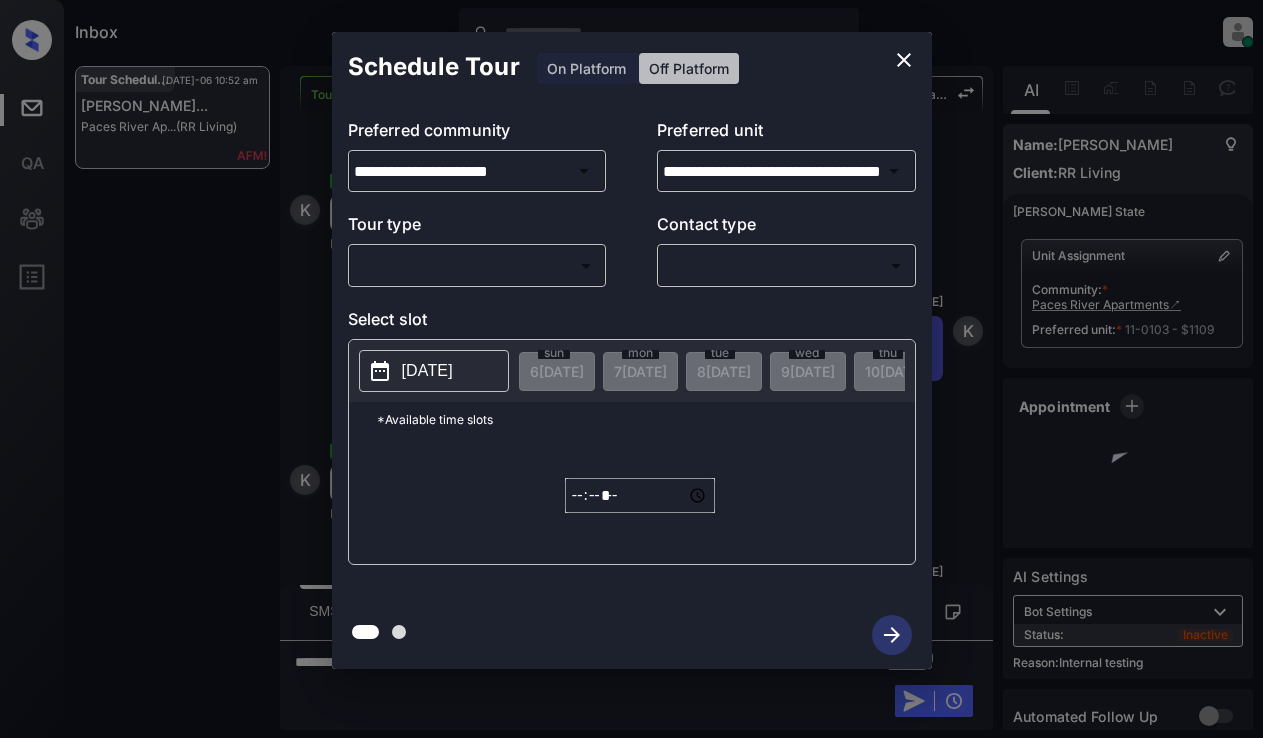 scroll, scrollTop: 0, scrollLeft: 0, axis: both 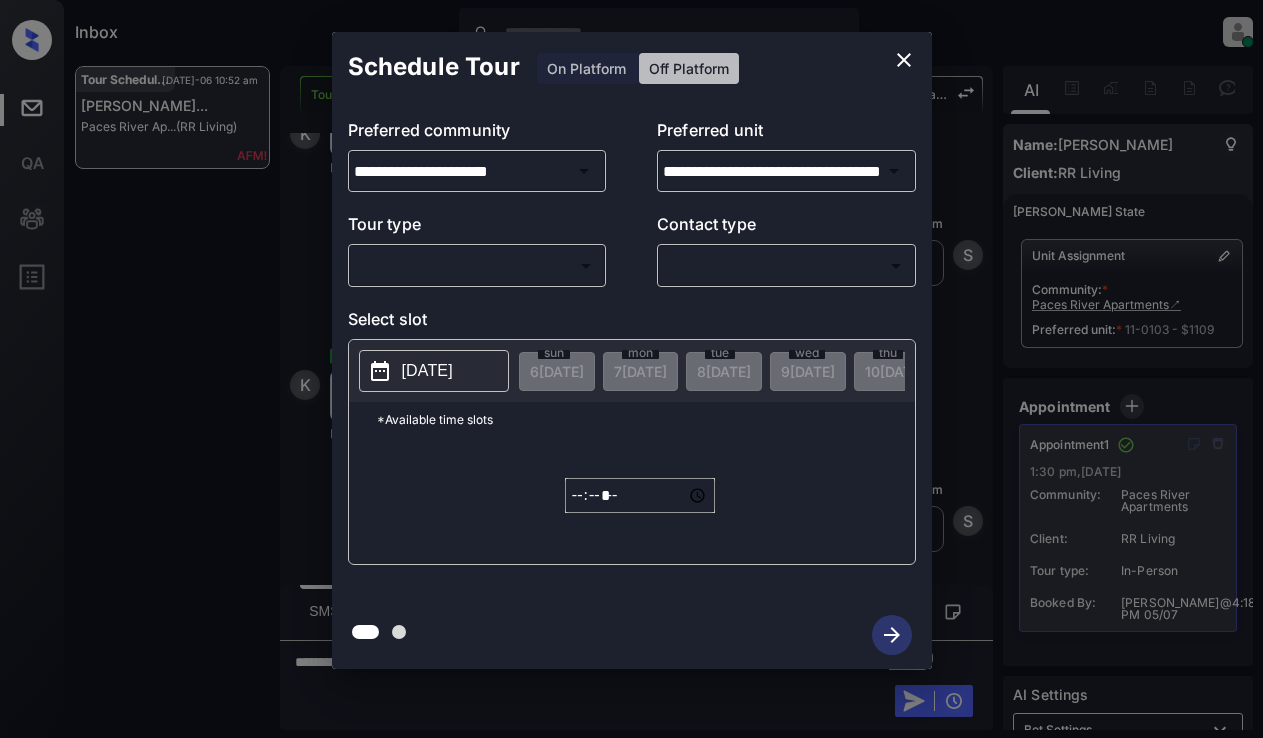 click on "Inbox Lyzzelle [PERSON_NAME] Online Set yourself   offline Set yourself   on break Profile Switch to  light  mode Sign out Tour Scheduled [DATE]-06 10:52 am   [PERSON_NAME]... Paces River Ap...  (RR Living) Tour Scheduled Lost Lead Sentiment: Angry Upon sliding the acknowledgement:  Lead will move to lost stage. * ​ SMS and call option will be set to opt out. AFM will be turned off for the lead. [GEOGRAPHIC_DATA] New Message [PERSON_NAME] Do you have 1 bedroom apartments available? Website is very confusing.  [DATE] 04:16 pm   | conversational K New Message [PERSON_NAME] We have 1 bedroom, 1 bathroom units available with the Ashfield floorplan, starting at $1,109. Could you please provide your preferred date and time for a tour? We'd be happy to show you around! [DATE] 04:16 pm   | conversational K New Message [PERSON_NAME] Is [DATE] okay? [DATE] 04:17 pm   | conversational K New Message [PERSON_NAME] [DATE] 04:17 pm   | conversational K New Message [PERSON_NAME] [DATE] 04:17 pm" at bounding box center (631, 369) 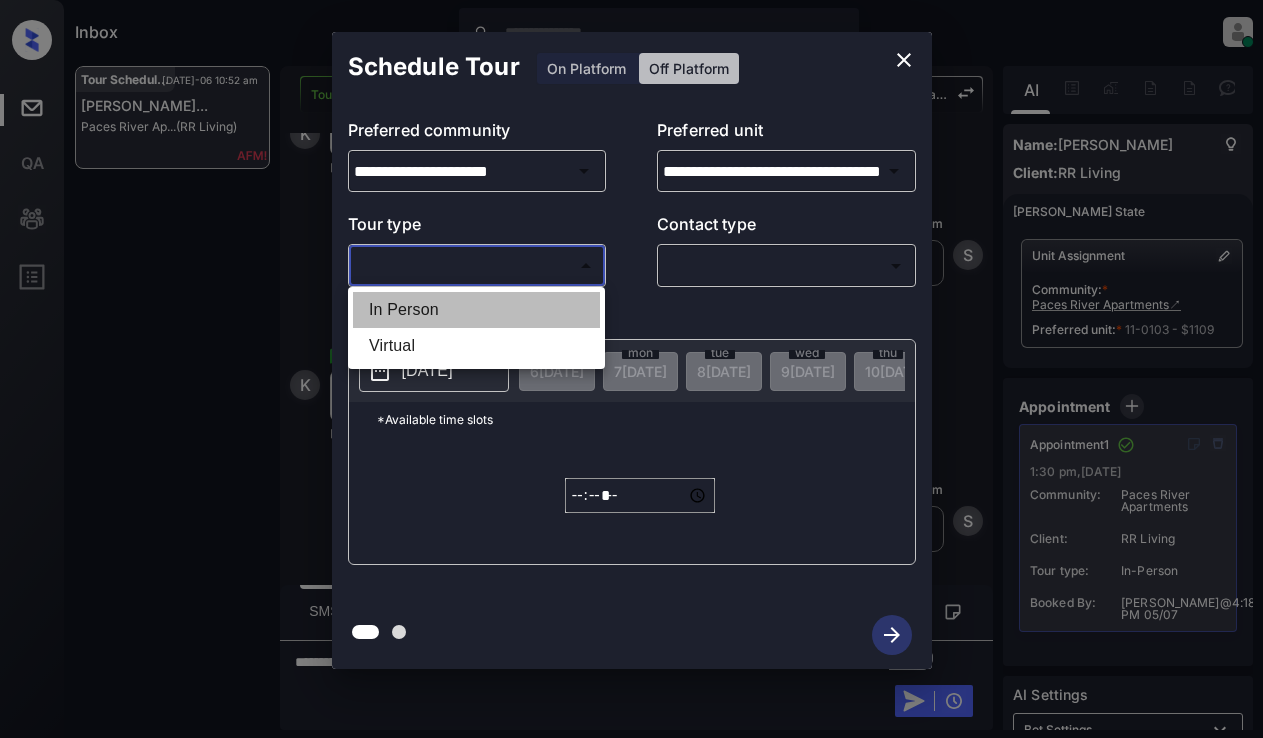 click on "In Person" at bounding box center (476, 310) 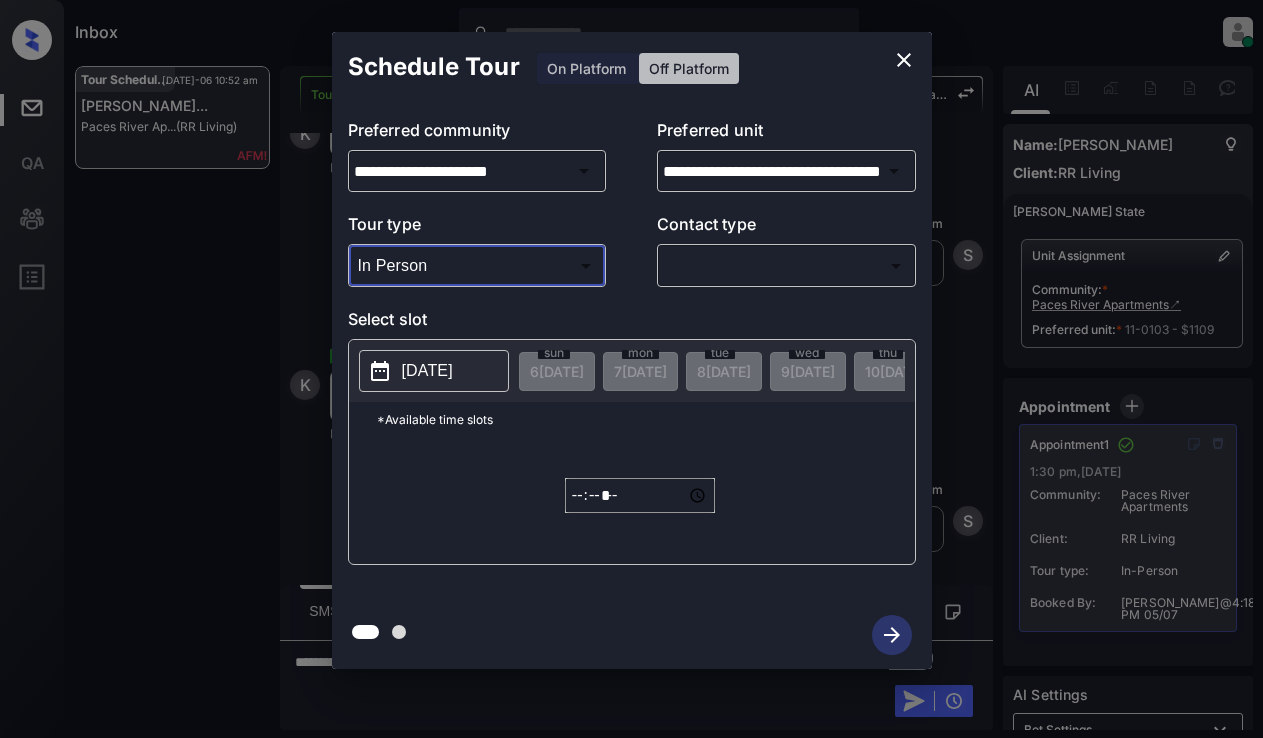 click on "Inbox Lyzzelle M. Ceralde Online Set yourself   offline Set yourself   on break Profile Switch to  light  mode Sign out Tour Scheduled Jul-06 10:52 am   Kameron Donnel... Paces River Ap...  (RR Living) Tour Scheduled Lost Lead Sentiment: Angry Upon sliding the acknowledgement:  Lead will move to lost stage. * ​ SMS and call option will be set to opt out. AFM will be turned off for the lead. Paces River Apartments New Message Kameron Donnelly Do you have 1 bedroom apartments available? Website is very confusing.  Jul 05, 2025 04:16 pm   | conversational K New Message Kelsey We have 1 bedroom, 1 bathroom units available with the Ashfield floorplan, starting at $1,109. Could you please provide your preferred date and time for a tour? We'd be happy to show you around! Jul 05, 2025 04:16 pm   | conversational K New Message Kameron Donnelly Is tomorrow okay? Jul 05, 2025 04:17 pm   | conversational K New Message Kelsey Jul 05, 2025 04:17 pm   | conversational K New Message Kameron Donnelly Jul 05, 2025 04:17 pm" at bounding box center [631, 369] 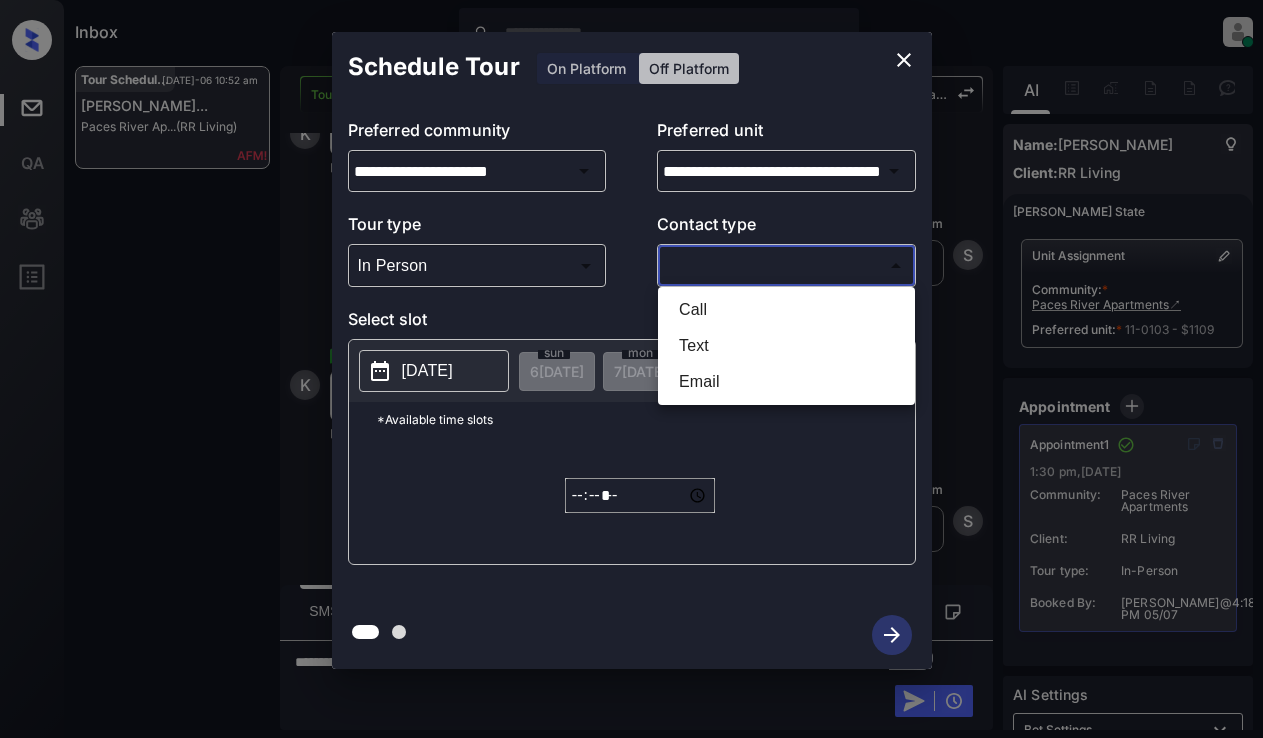click on "Text" at bounding box center [786, 346] 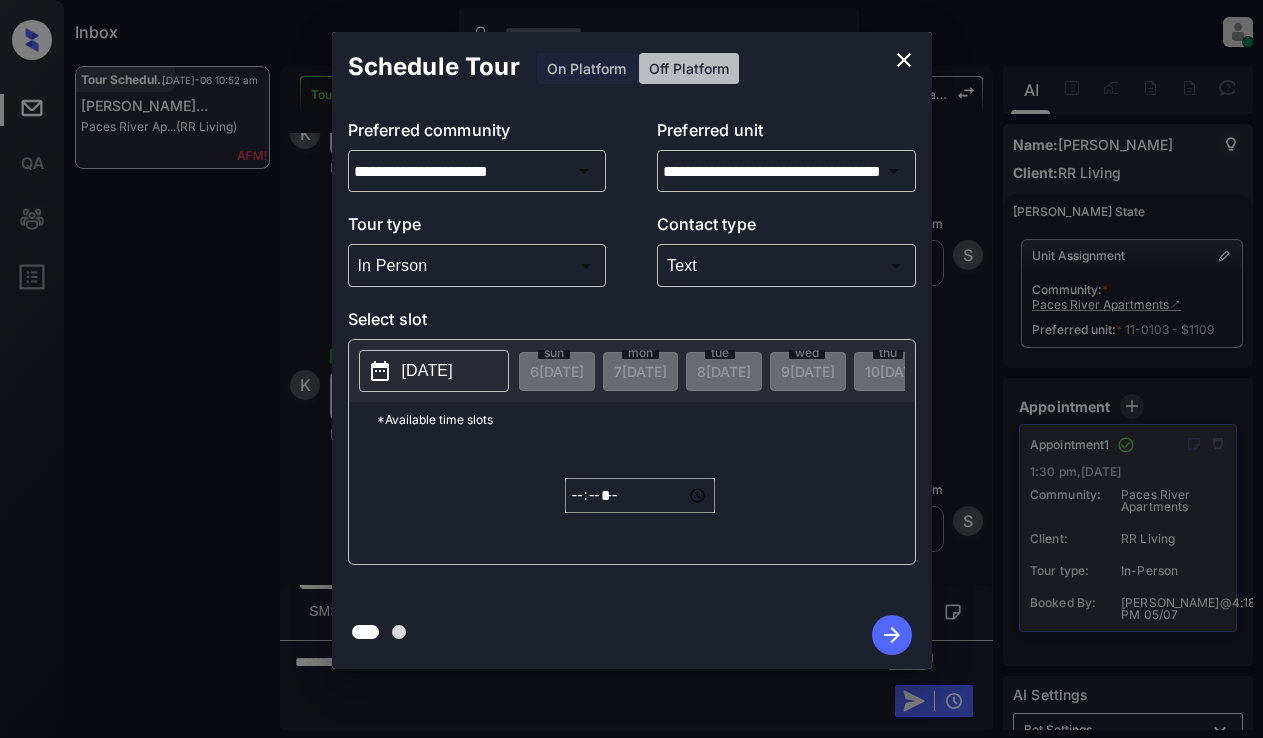 click on "2025-07-06" at bounding box center (427, 371) 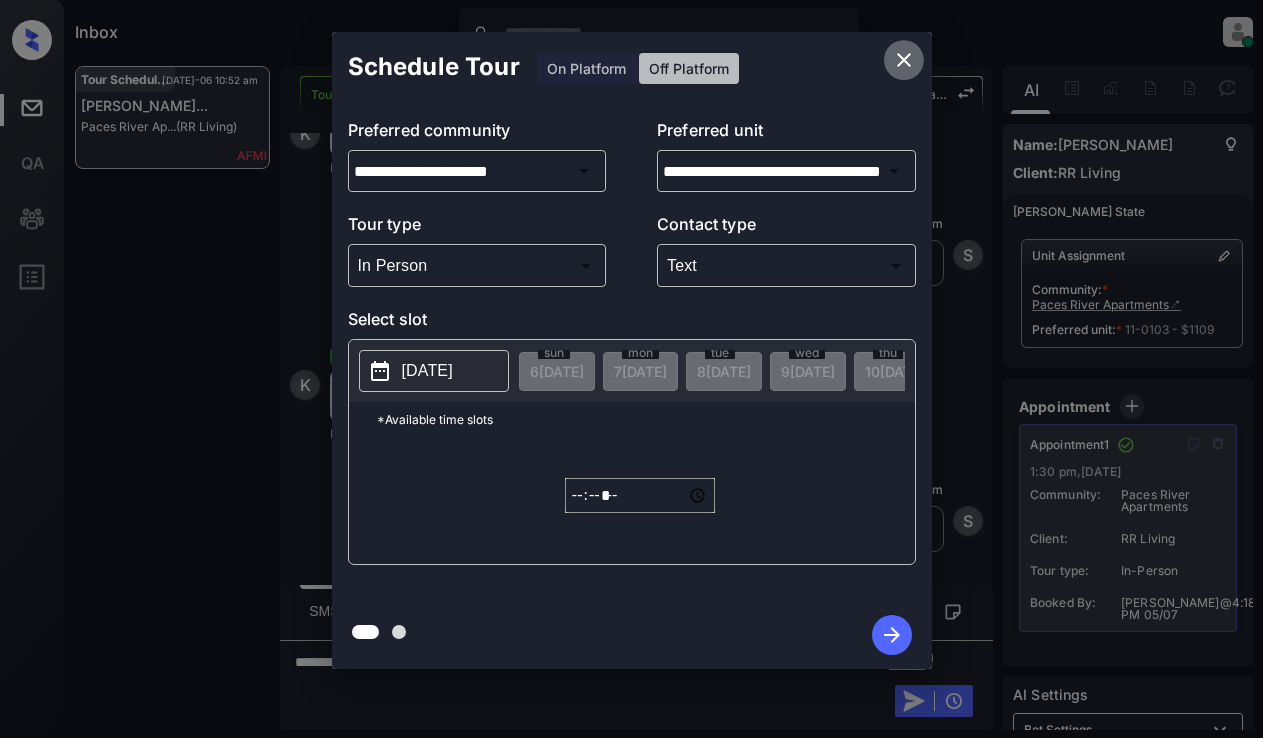 click 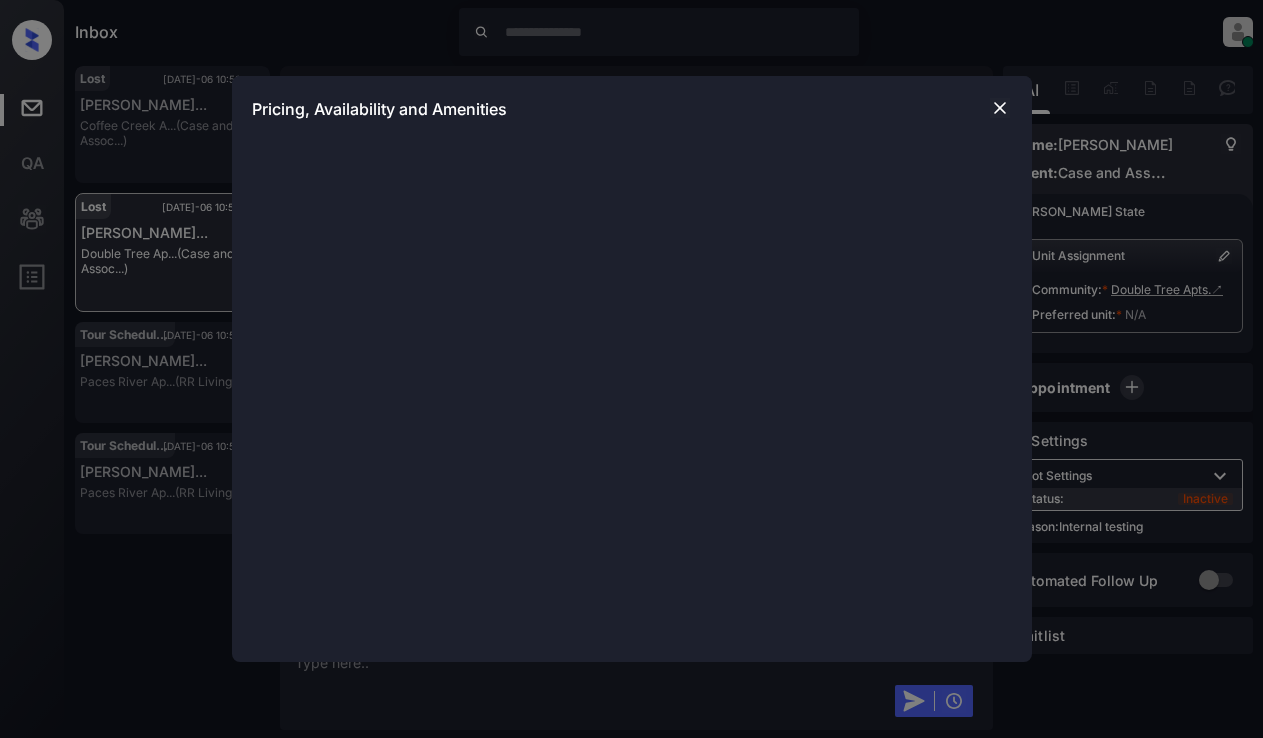 scroll, scrollTop: 0, scrollLeft: 0, axis: both 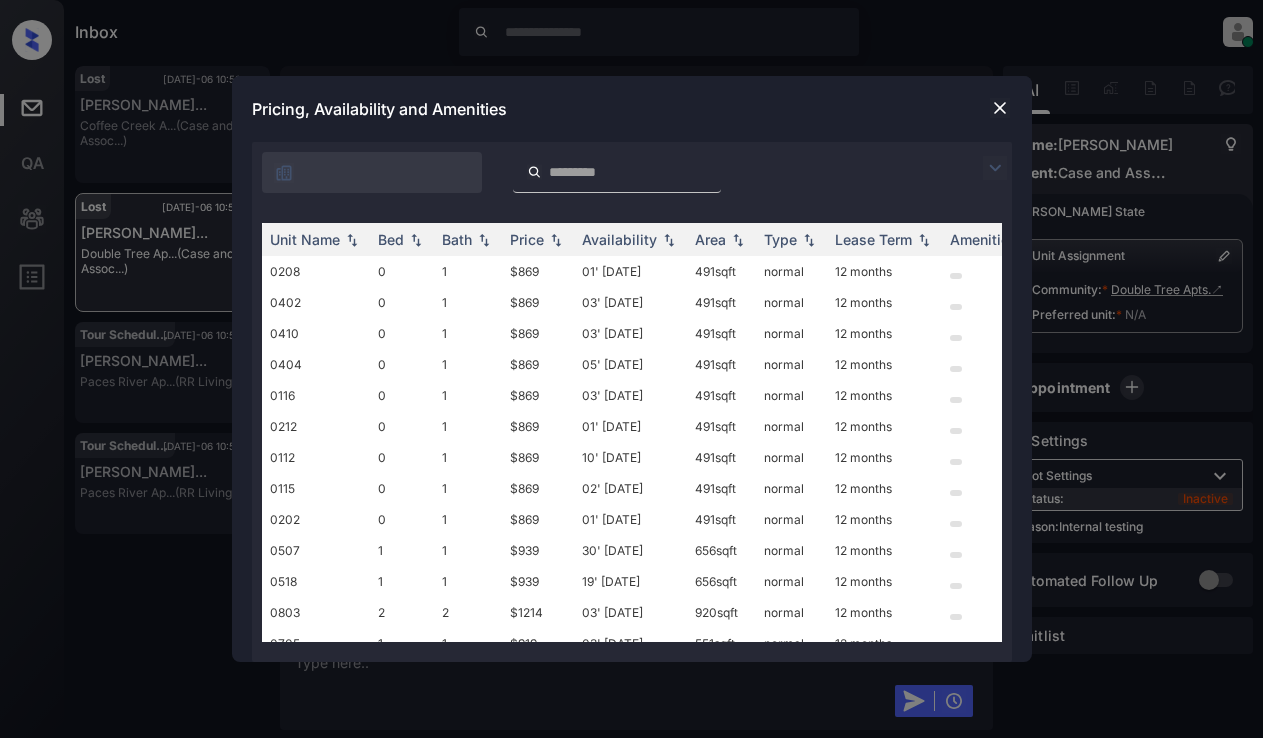 click at bounding box center (995, 168) 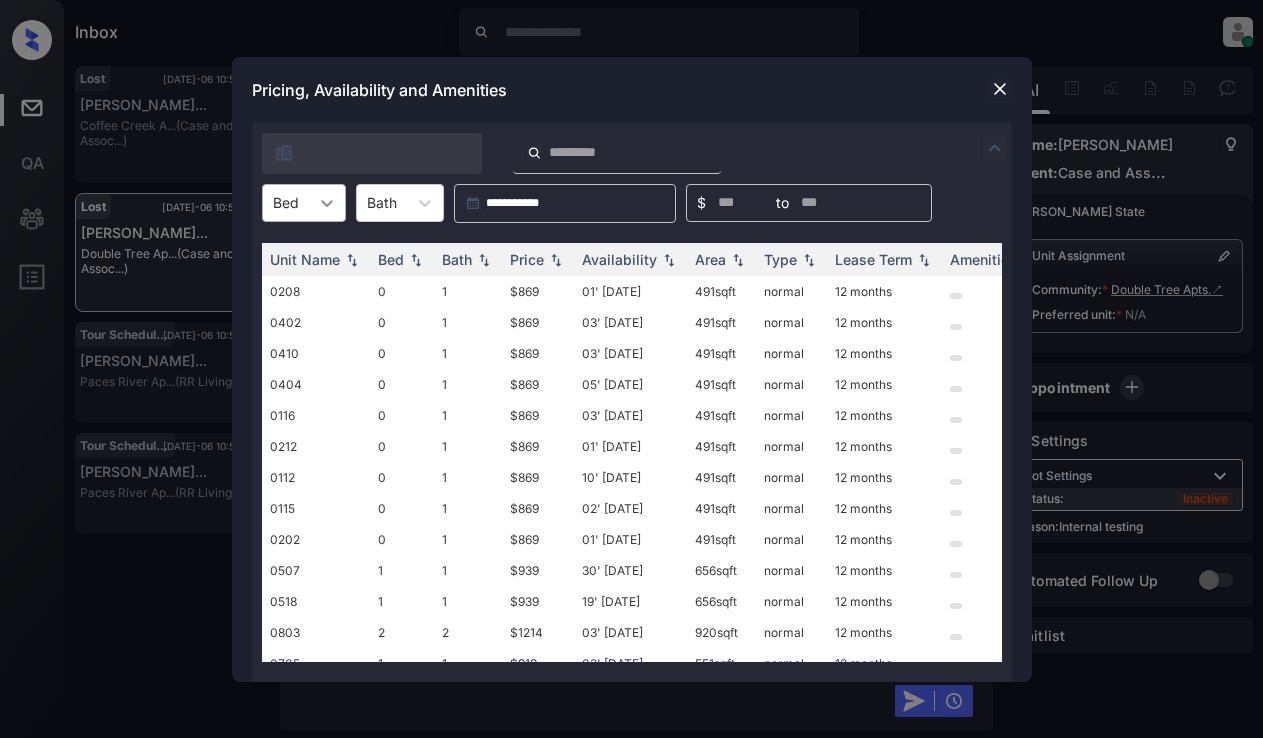 click 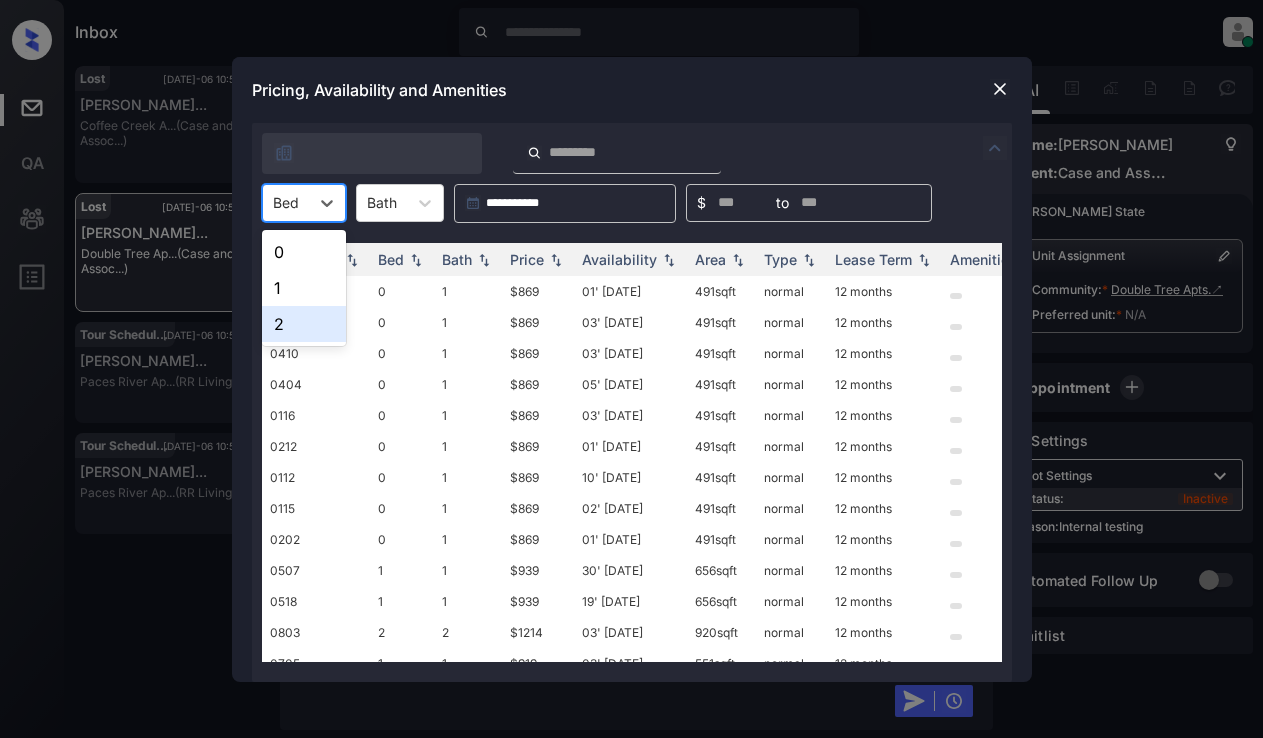 click on "2" at bounding box center [304, 324] 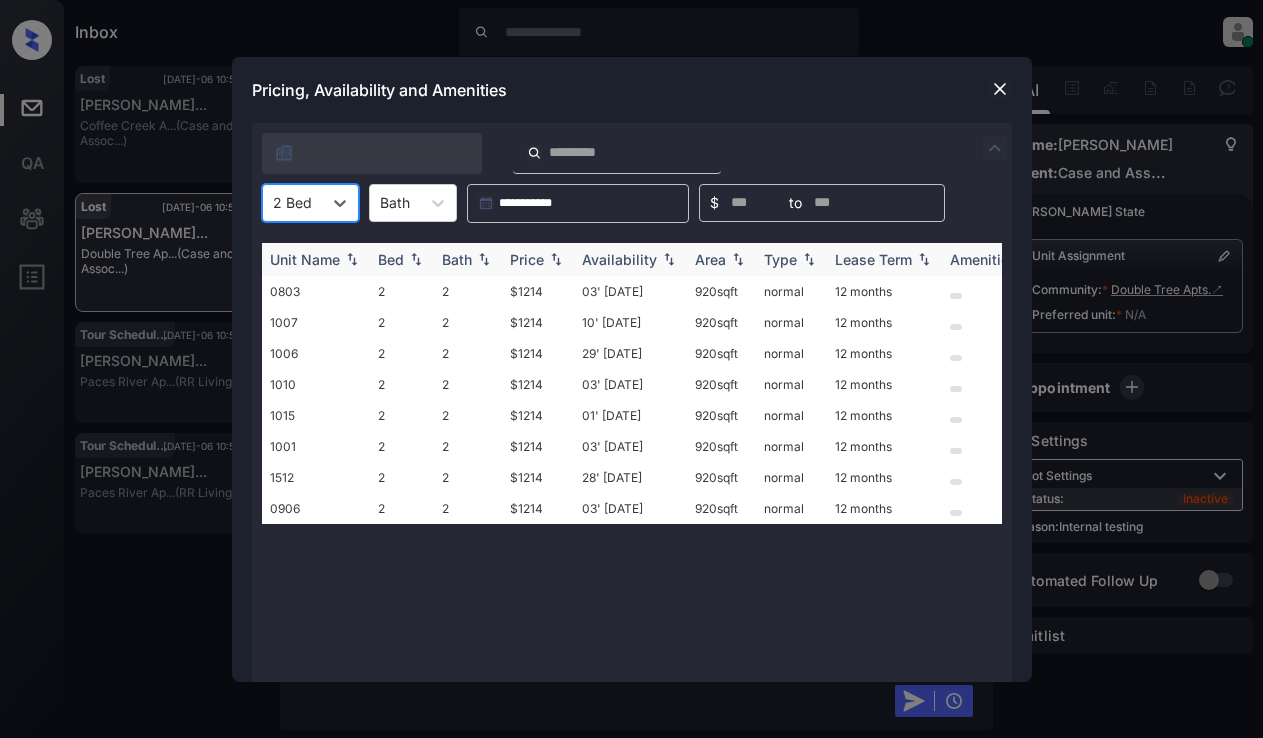 click on "Price" at bounding box center (527, 259) 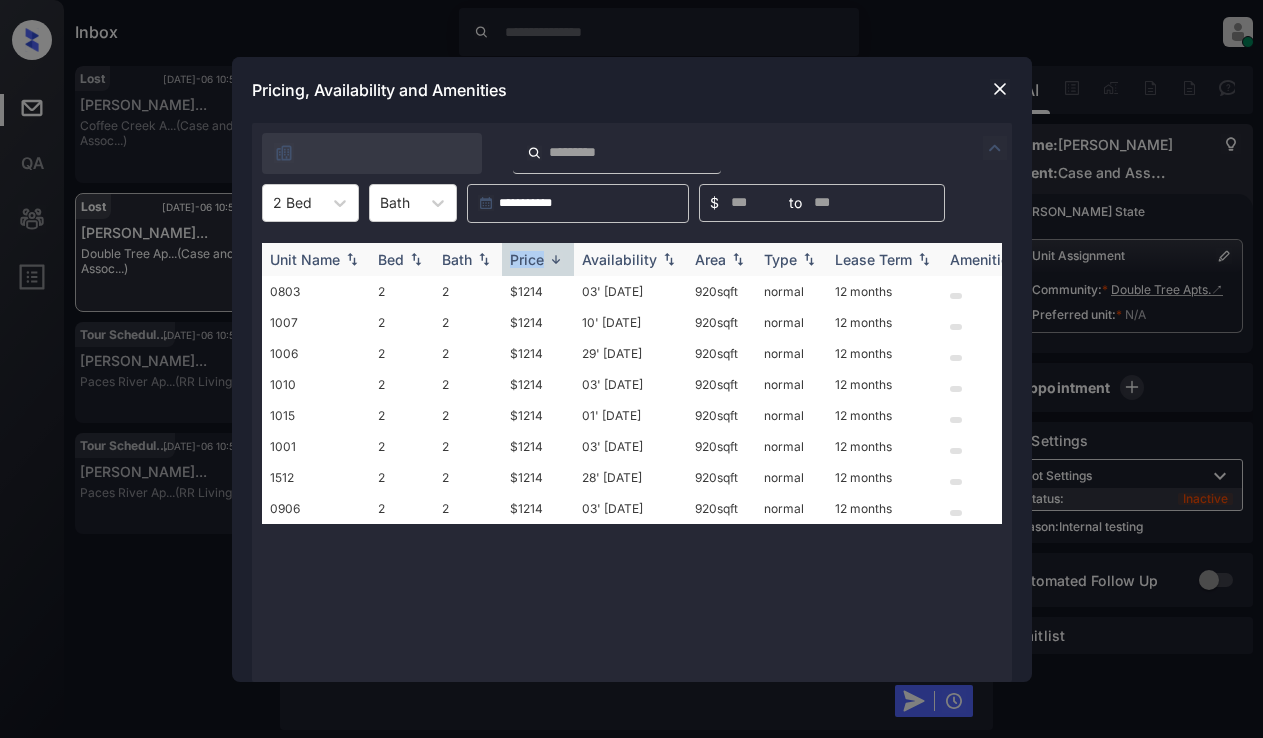 click on "Price" at bounding box center [527, 259] 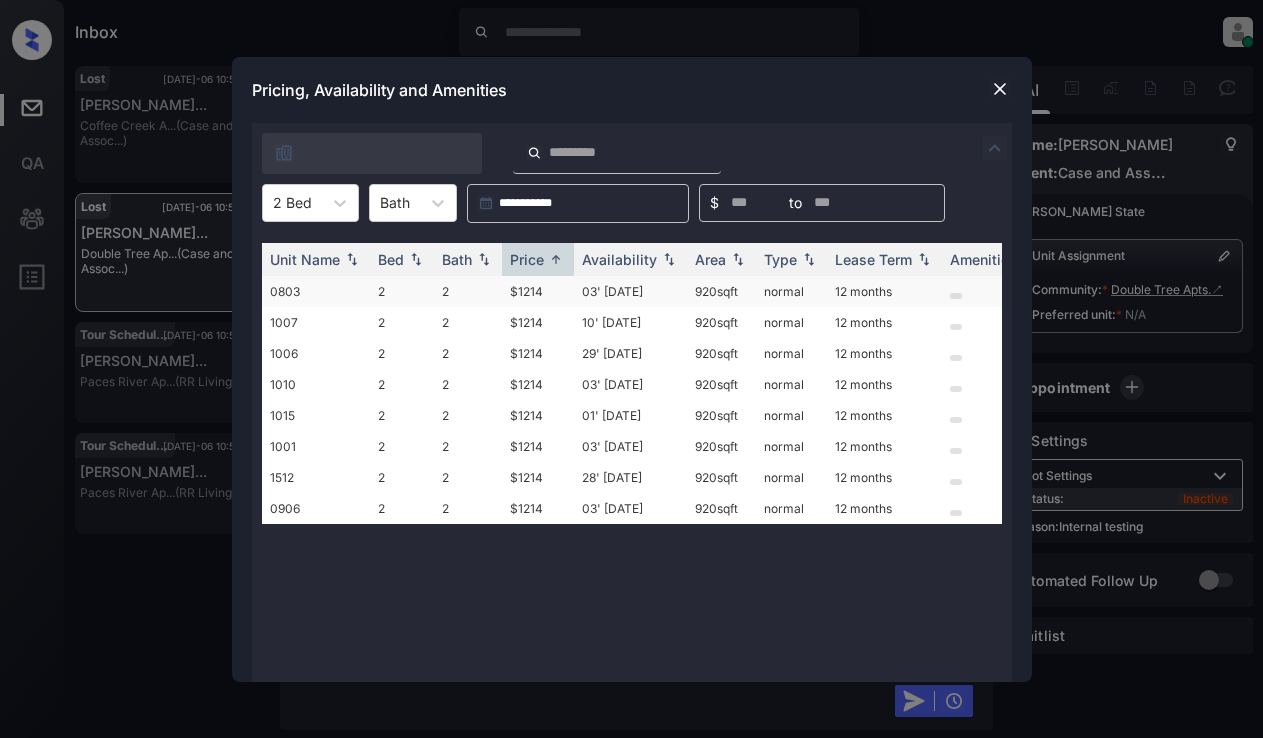 click on "$1214" at bounding box center [538, 291] 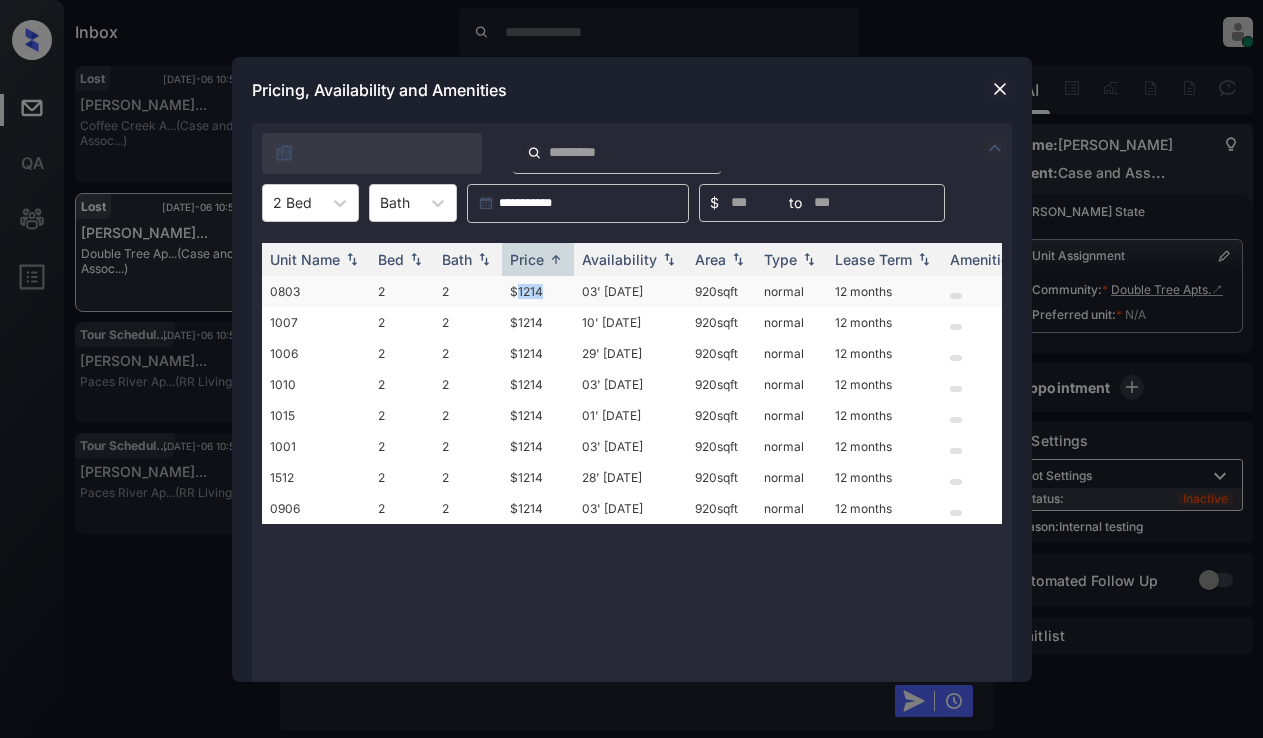 click on "$1214" at bounding box center (538, 291) 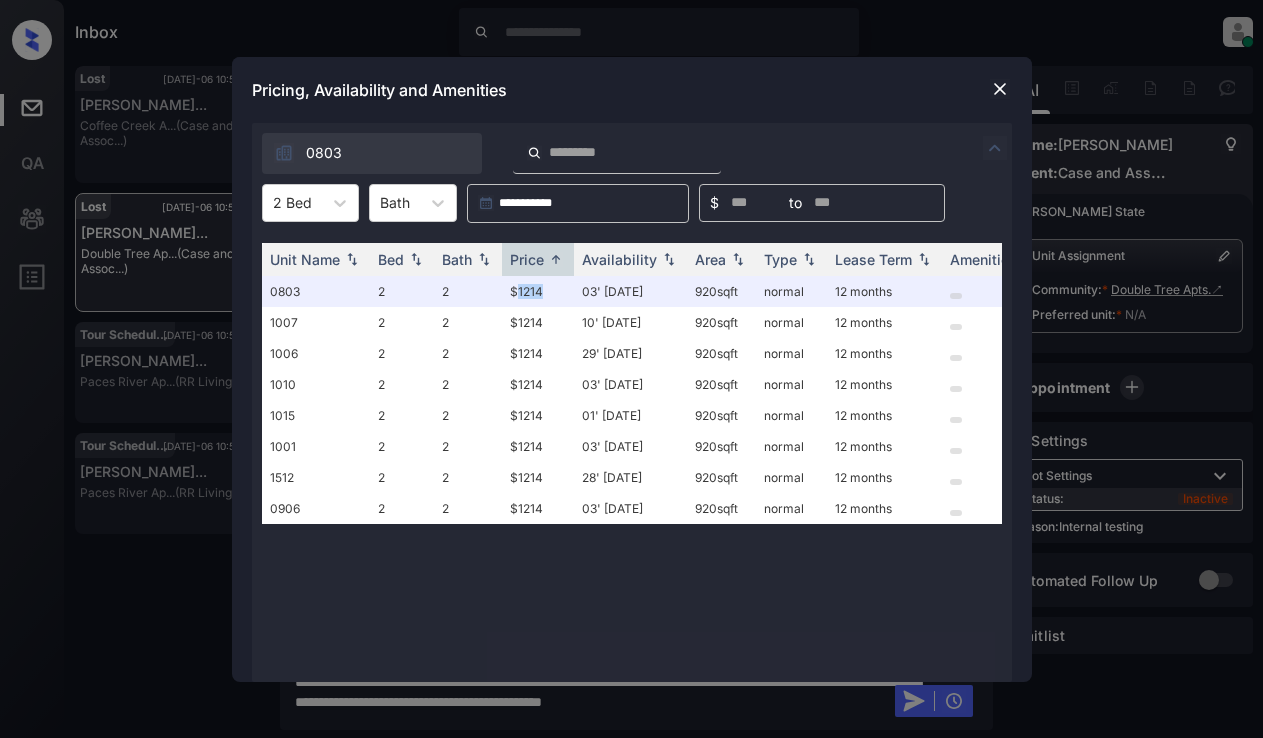 click at bounding box center (1000, 89) 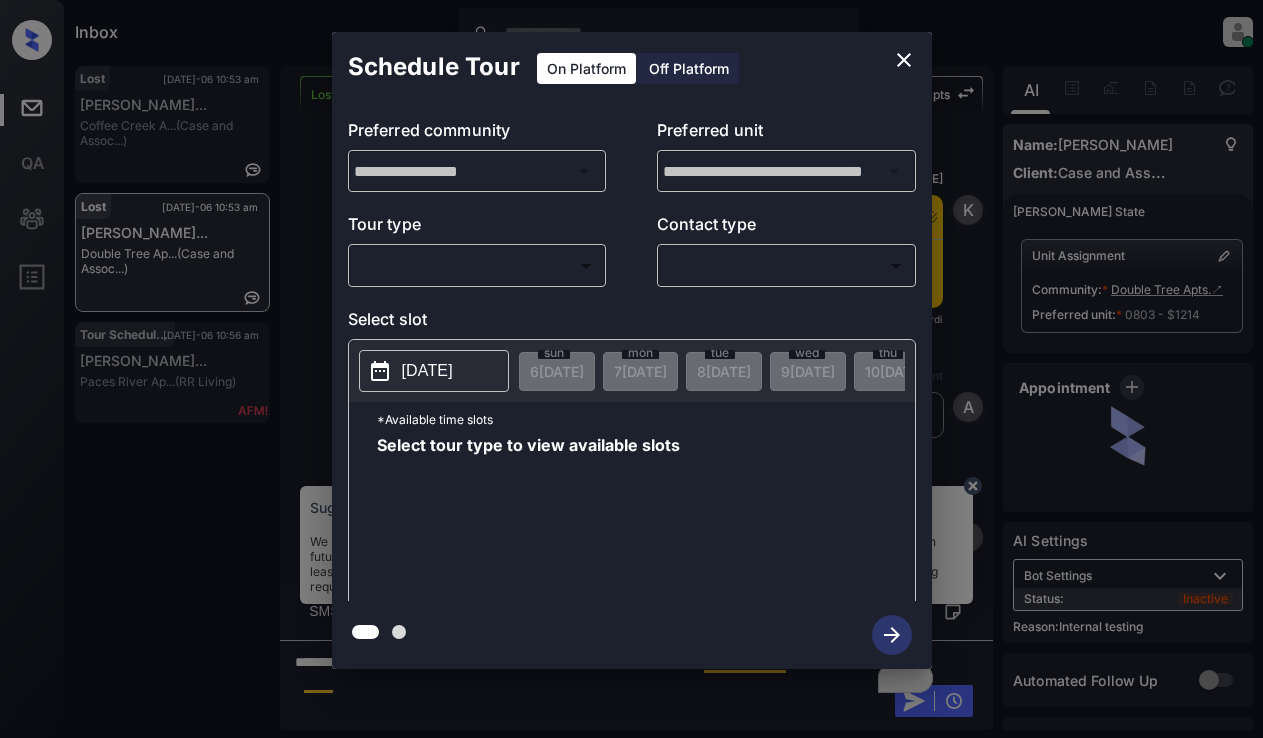 scroll, scrollTop: 0, scrollLeft: 0, axis: both 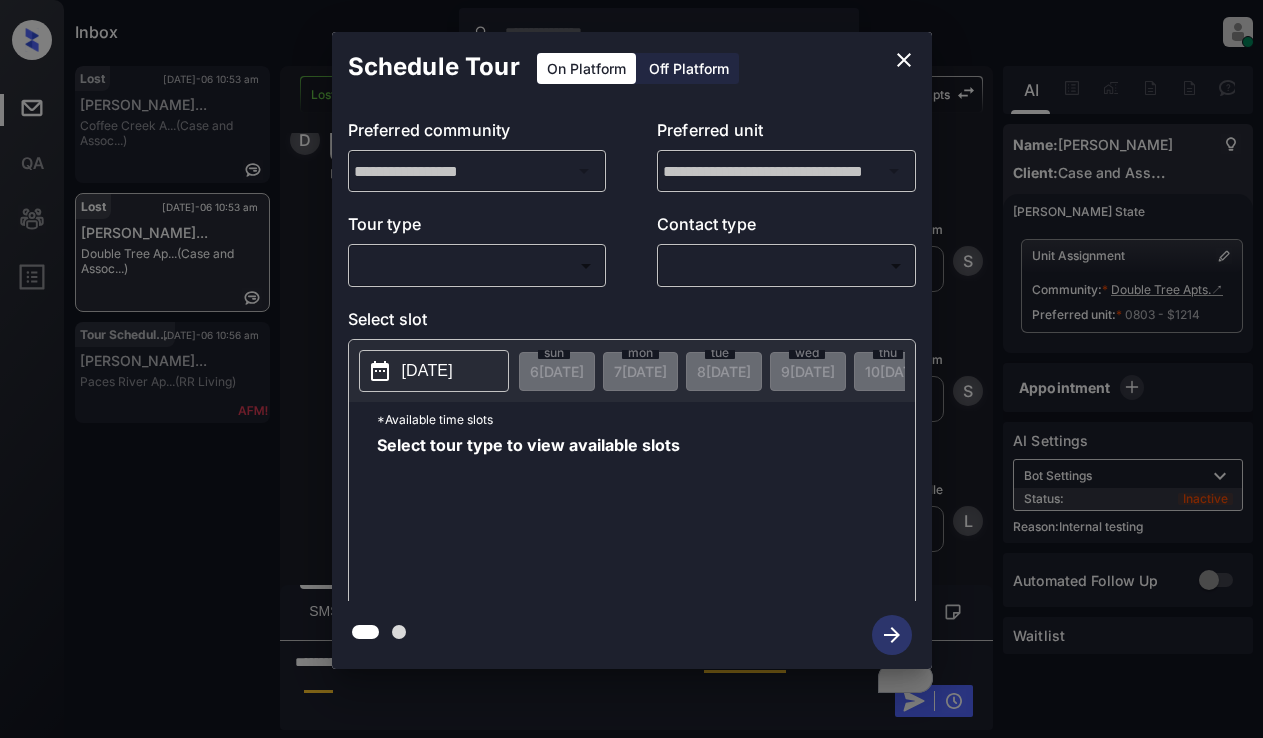 click on "Inbox Lyzzelle M. Ceralde Online Set yourself   offline Set yourself   on break Profile Switch to  light  mode Sign out Lost Jul-06 10:53 am   Taylor Anderso... Coffee Creek A...  (Case and Assoc...) Lost Jul-06 10:53 am   Demonte Thomps... Double Tree Ap...  (Case and Assoc...) Tour Scheduled Jul-06 10:56 am   Kameron Donnel... Paces River Ap...  (RR Living) Lost Lead Sentiment: Angry Upon sliding the acknowledgement:  Lead will move to lost stage. * ​ SMS and call option will be set to opt out. AFM will be turned off for the lead. Double Tree Apts New Message Kelsey Notes Note: https://conversation.getzuma.com/686ab235b601cc9063a50ba4 - Paste this link into your browser to view Kelsey’s conversation with the prospect Jul 06, 2025 10:28 am  Sync'd w  yardi K New Message Agent Lead created via leadPoller in Inbound stage. Jul 06, 2025 10:28 am A New Message Zuma Lead transferred to leasing agent: kelsey Jul 06, 2025 10:28 am  Sync'd w  yardi Z New Message Agent AFM Request sent to Kelsey. A New Message" at bounding box center [631, 369] 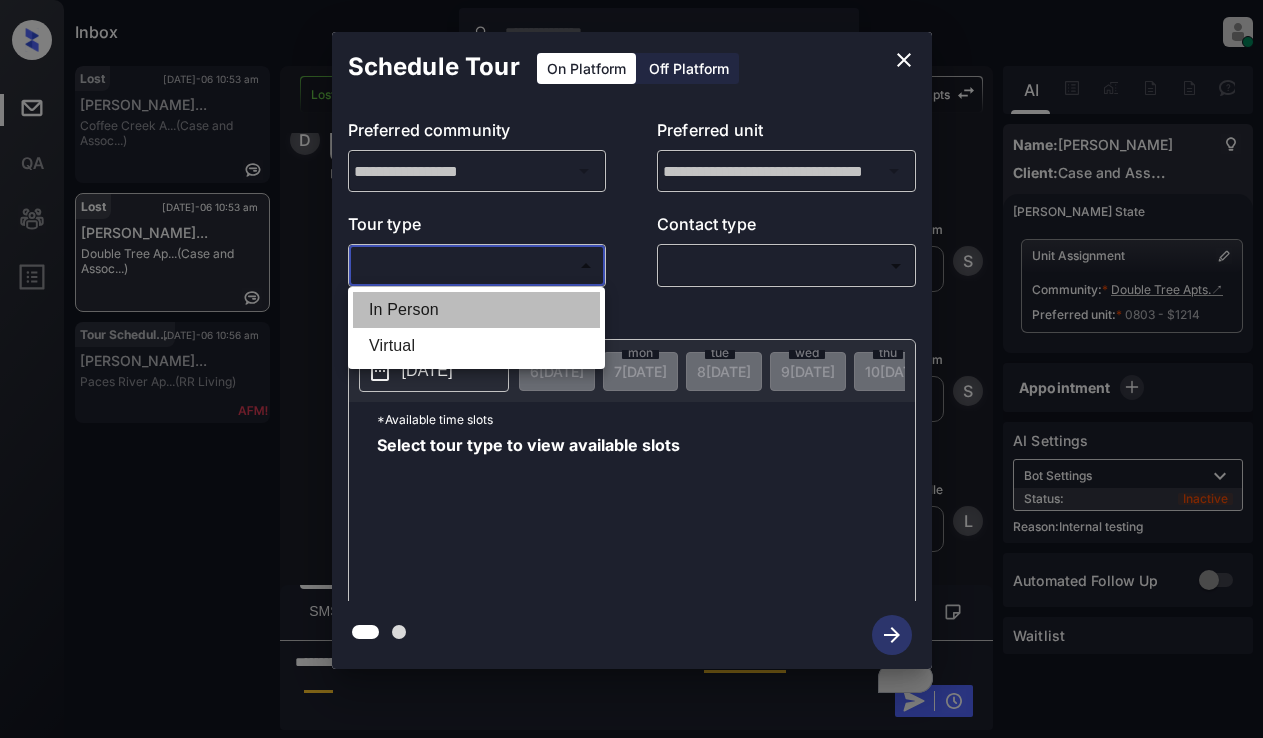 drag, startPoint x: 431, startPoint y: 308, endPoint x: 590, endPoint y: 282, distance: 161.11176 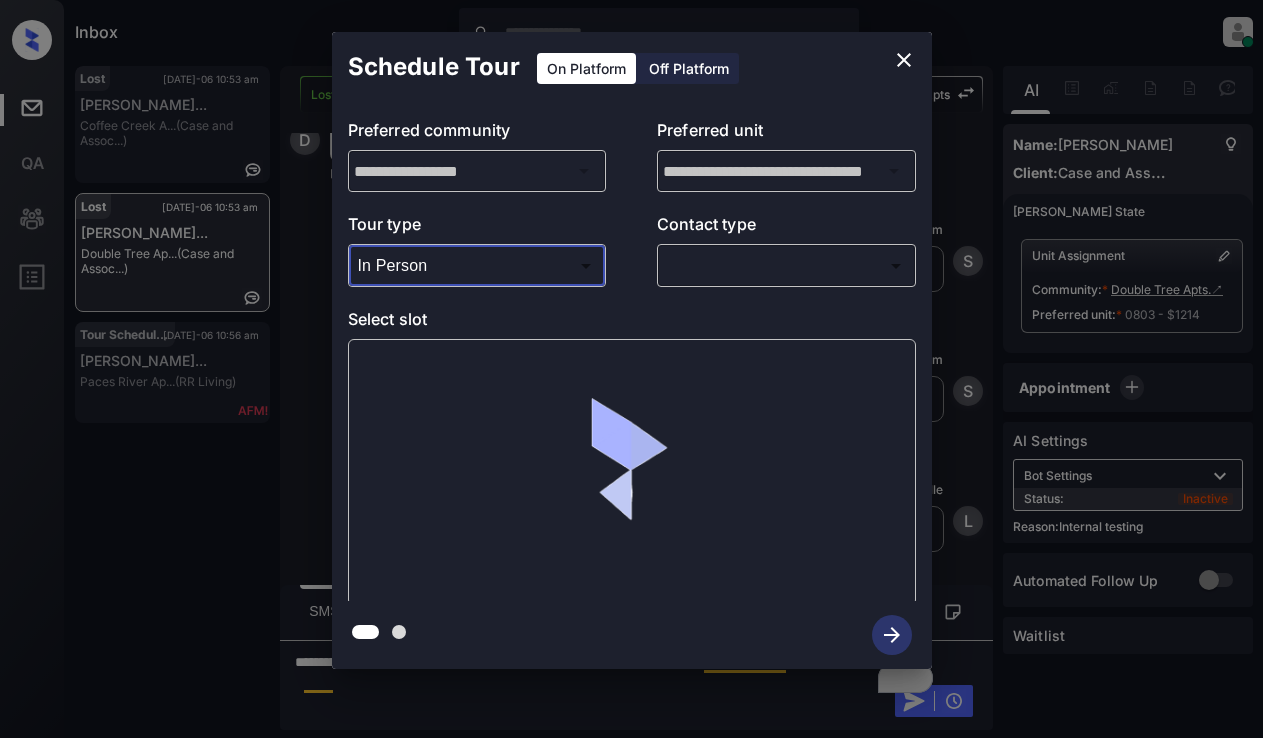 click on "Inbox Lyzzelle M. Ceralde Online Set yourself   offline Set yourself   on break Profile Switch to  light  mode Sign out Lost Jul-06 10:53 am   Taylor Anderso... Coffee Creek A...  (Case and Assoc...) Lost Jul-06 10:53 am   Demonte Thomps... Double Tree Ap...  (Case and Assoc...) Tour Scheduled Jul-06 10:56 am   Kameron Donnel... Paces River Ap...  (RR Living) Lost Lead Sentiment: Angry Upon sliding the acknowledgement:  Lead will move to lost stage. * ​ SMS and call option will be set to opt out. AFM will be turned off for the lead. Double Tree Apts New Message Kelsey Notes Note: https://conversation.getzuma.com/686ab235b601cc9063a50ba4 - Paste this link into your browser to view Kelsey’s conversation with the prospect Jul 06, 2025 10:28 am  Sync'd w  yardi K New Message Agent Lead created via leadPoller in Inbound stage. Jul 06, 2025 10:28 am A New Message Zuma Lead transferred to leasing agent: kelsey Jul 06, 2025 10:28 am  Sync'd w  yardi Z New Message Agent AFM Request sent to Kelsey. A New Message" at bounding box center [631, 369] 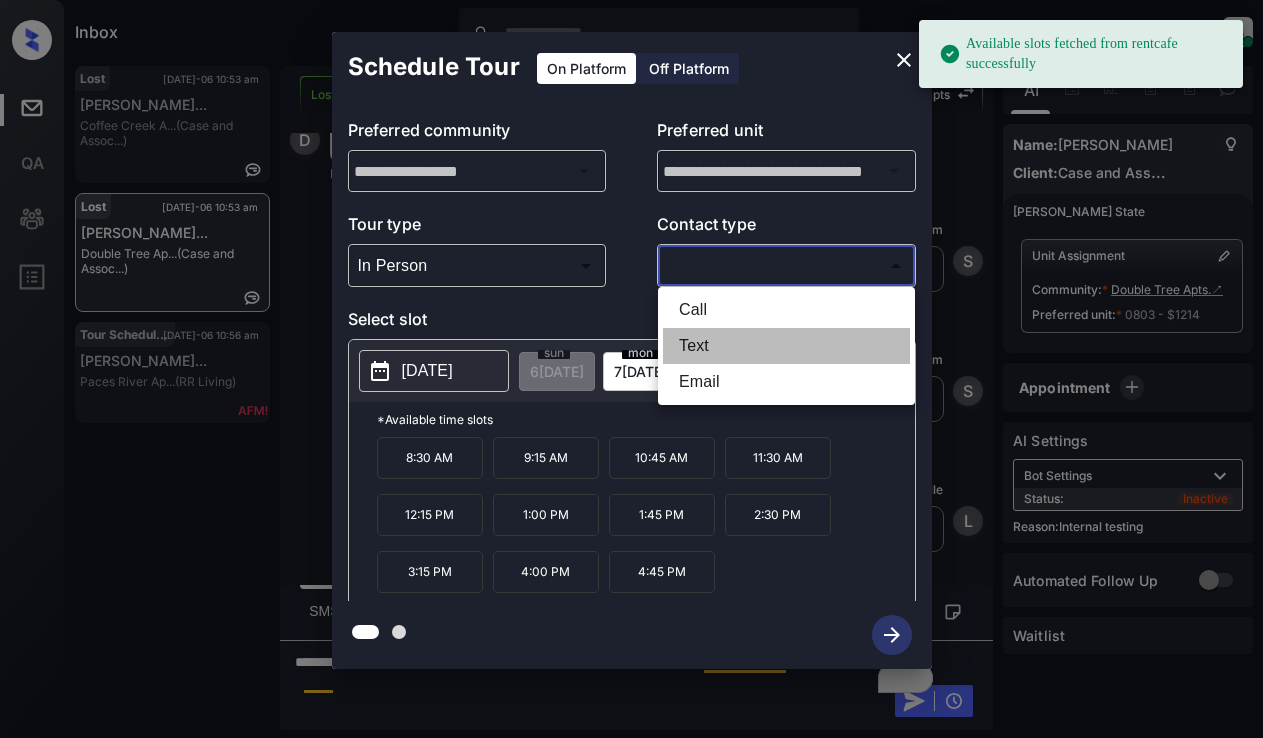 click on "Text" at bounding box center (786, 346) 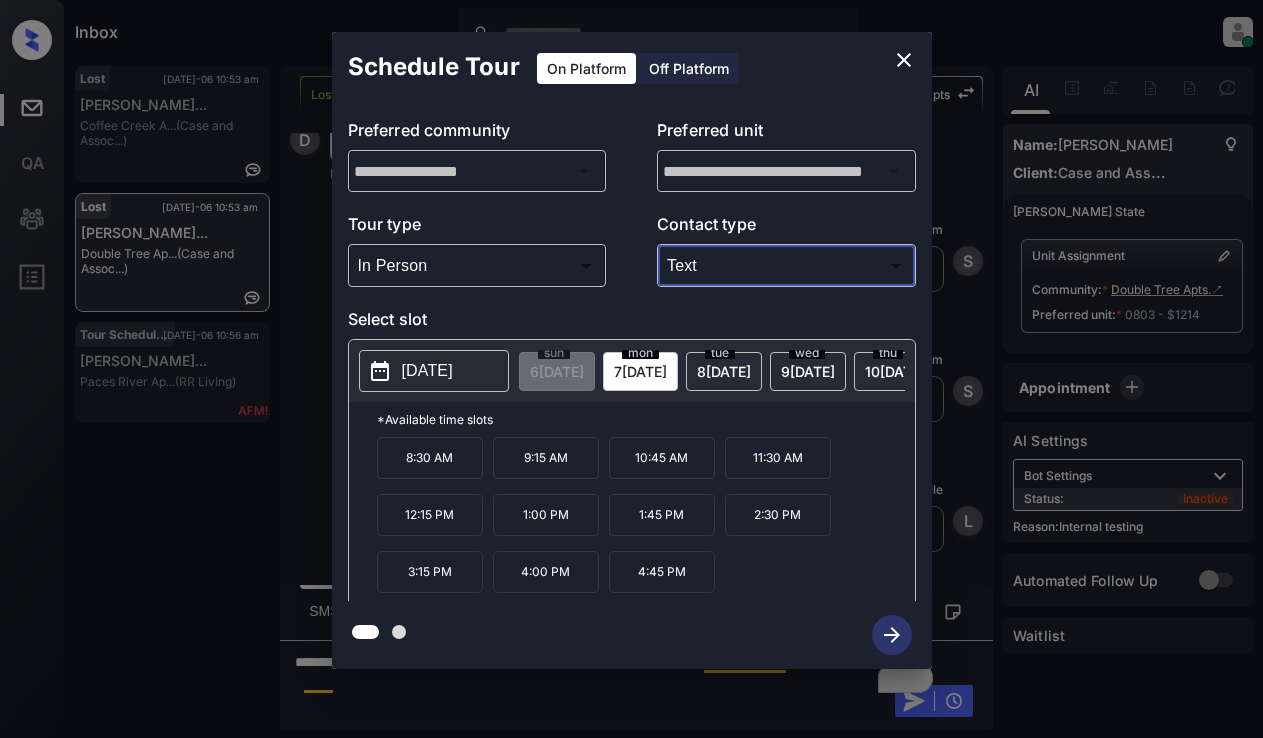 click on "2025-07-07" at bounding box center (427, 371) 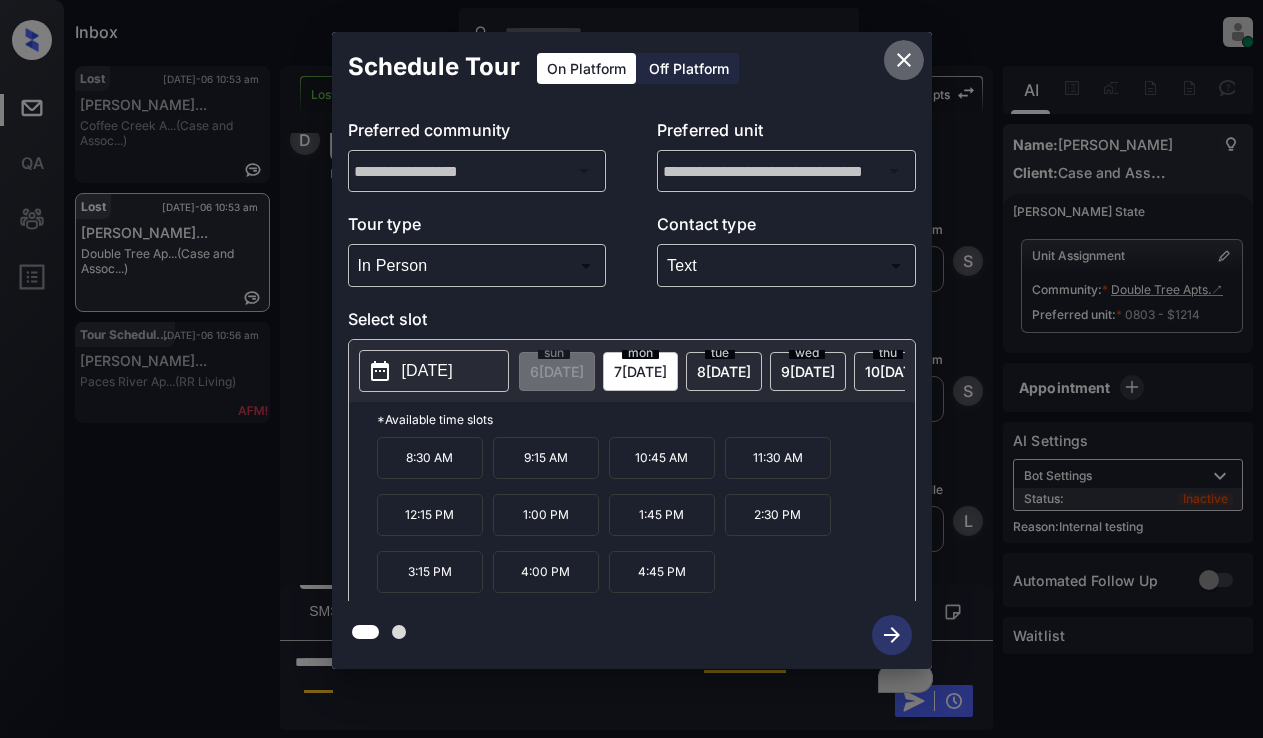 click 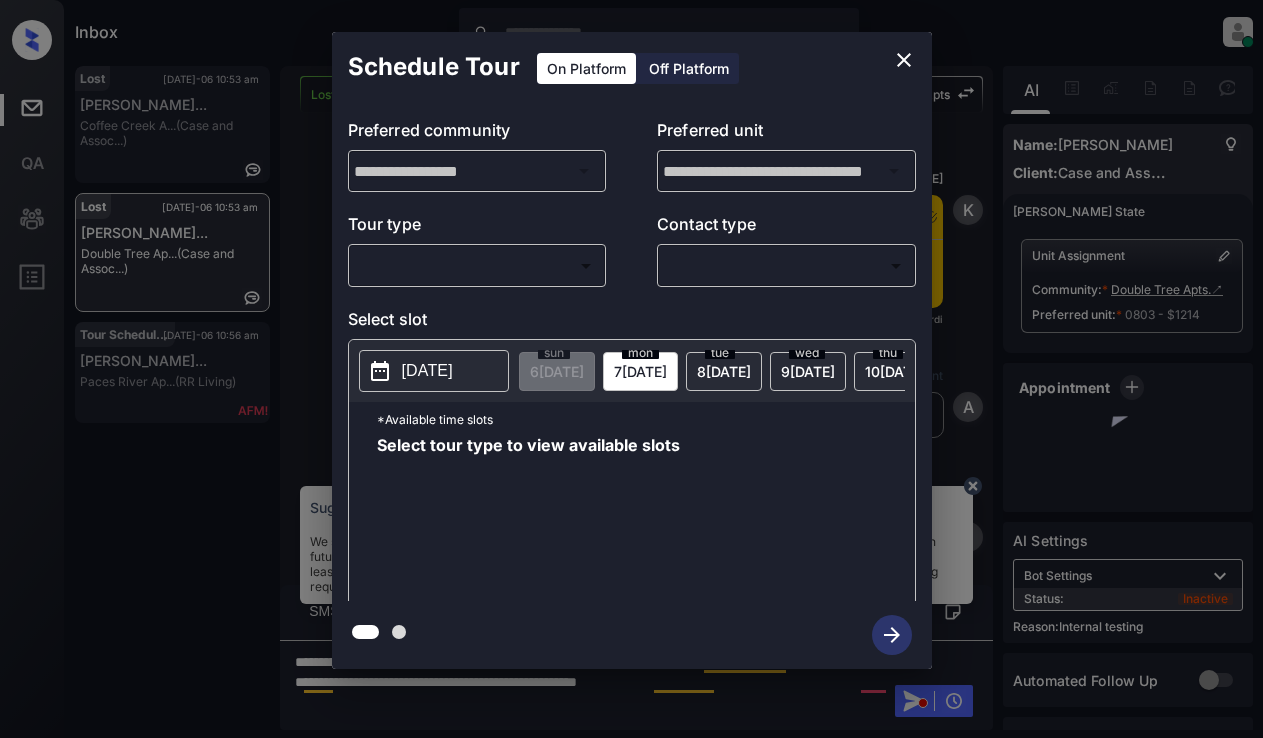 scroll, scrollTop: 0, scrollLeft: 0, axis: both 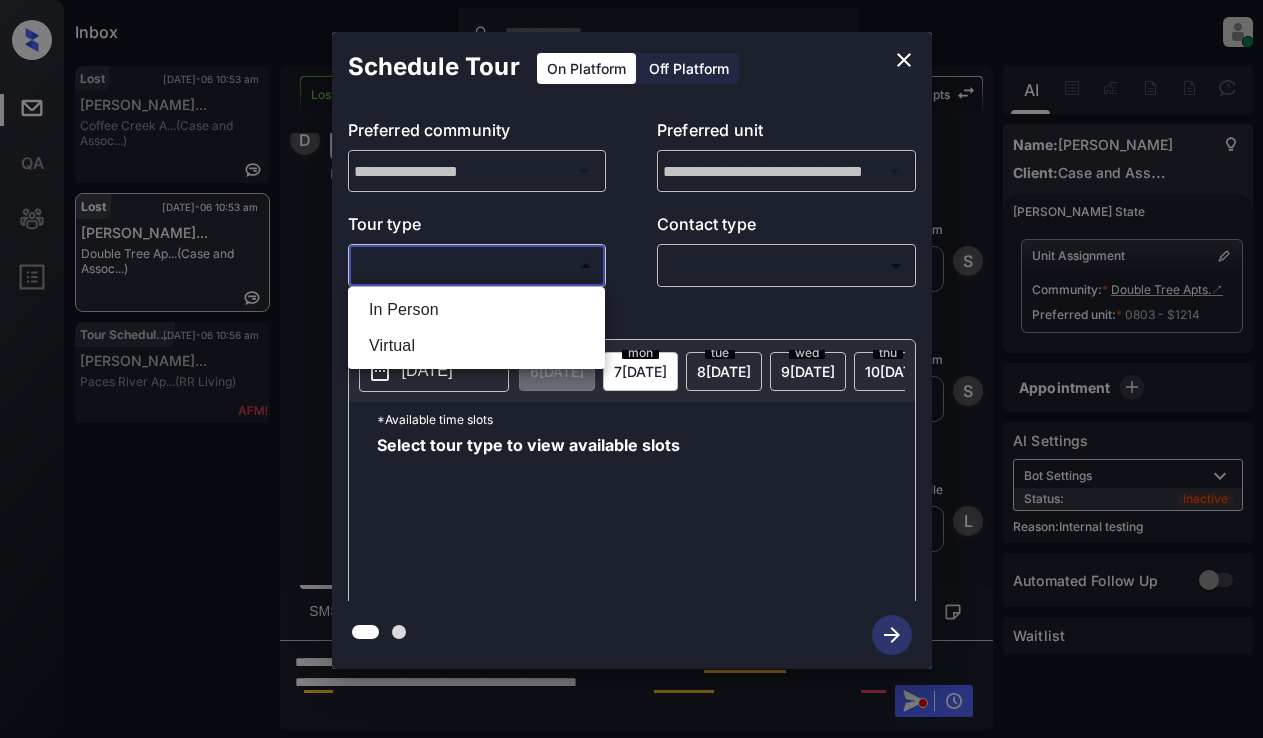 click on "Inbox Lyzzelle M. Ceralde Online Set yourself   offline Set yourself   on break Profile Switch to  light  mode Sign out Lost Jul-06 10:53 am   Taylor Anderso... Coffee Creek A...  (Case and Assoc...) Lost Jul-06 10:53 am   Demonte Thomps... Double Tree Ap...  (Case and Assoc...) Tour Scheduled Jul-06 10:56 am   Kameron Donnel... Paces River Ap...  (RR Living) Lost Lead Sentiment: Angry Upon sliding the acknowledgement:  Lead will move to lost stage. * ​ SMS and call option will be set to opt out. AFM will be turned off for the lead. Double Tree Apts New Message Kelsey Notes Note: https://conversation.getzuma.com/686ab235b601cc9063a50ba4 - Paste this link into your browser to view Kelsey’s conversation with the prospect Jul 06, 2025 10:28 am  Sync'd w  yardi K New Message Agent Lead created via leadPoller in Inbound stage. Jul 06, 2025 10:28 am A New Message Zuma Lead transferred to leasing agent: kelsey Jul 06, 2025 10:28 am  Sync'd w  yardi Z New Message Agent AFM Request sent to Kelsey. A New Message" at bounding box center (631, 369) 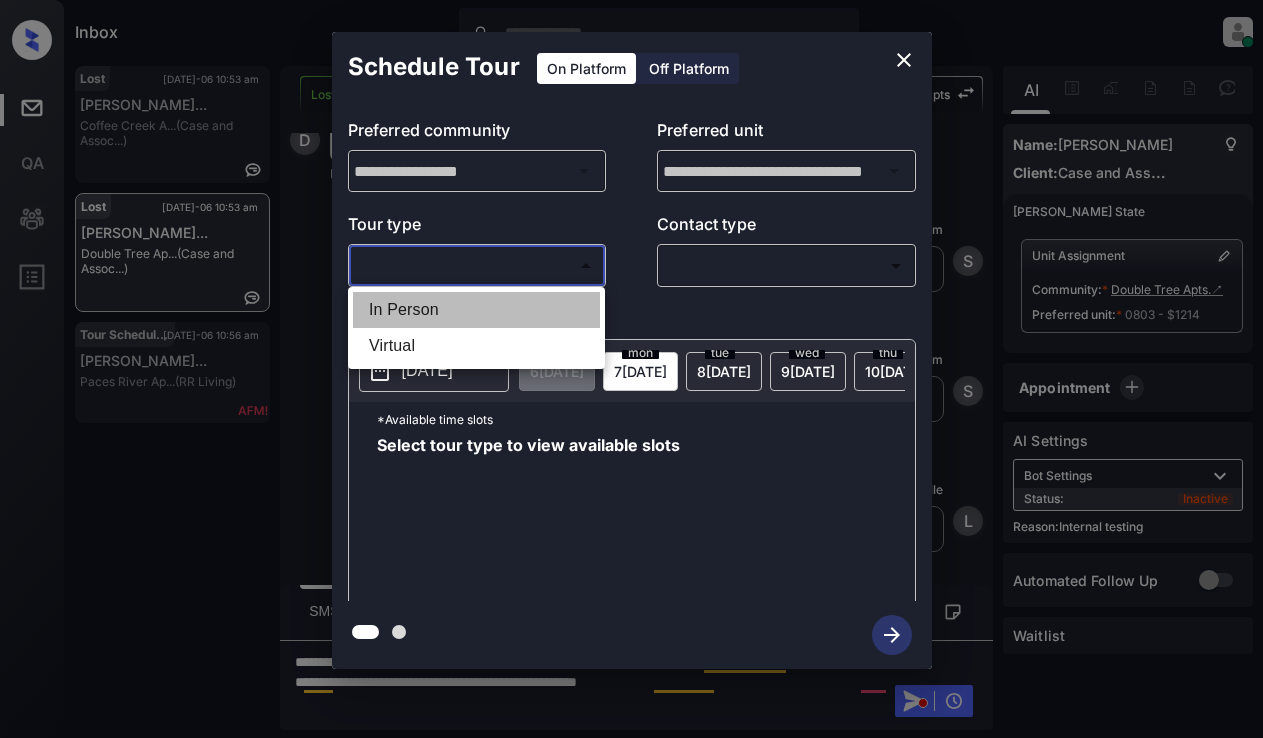 drag, startPoint x: 425, startPoint y: 310, endPoint x: 663, endPoint y: 277, distance: 240.27692 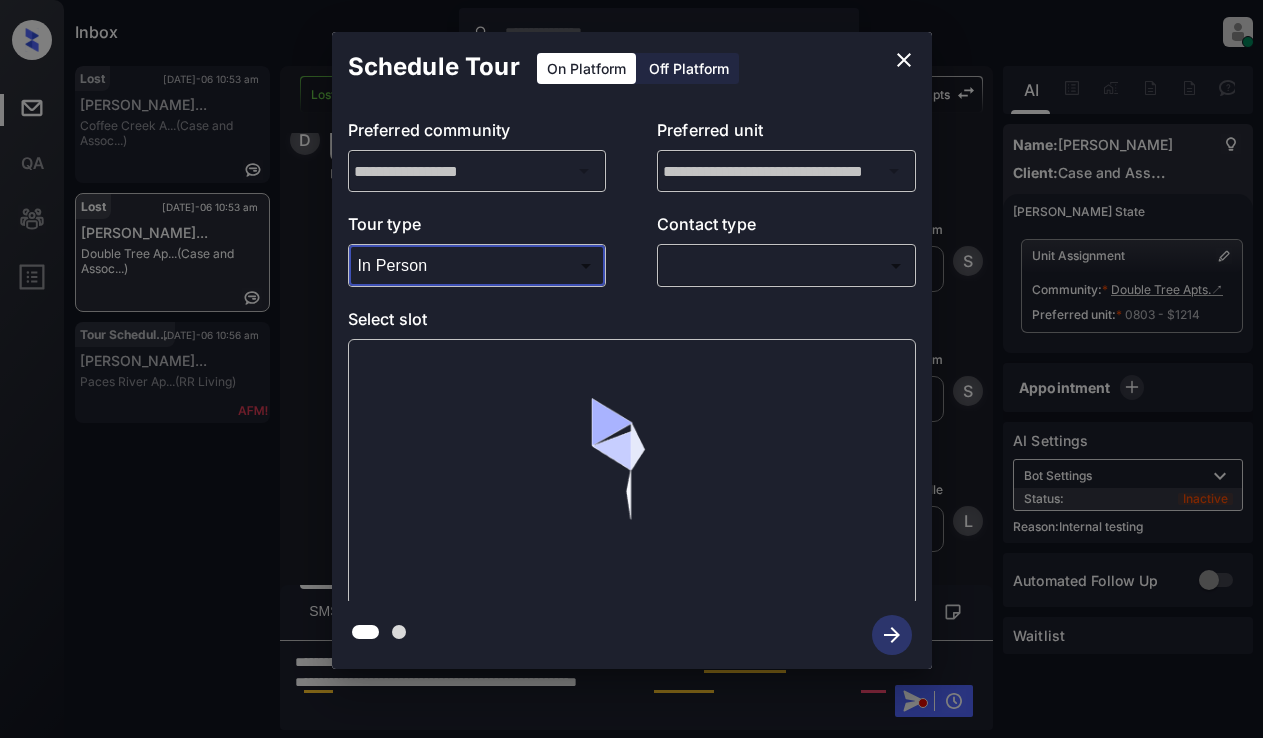 click on "Inbox Lyzzelle M. Ceralde Online Set yourself   offline Set yourself   on break Profile Switch to  light  mode Sign out Lost Jul-06 10:53 am   Taylor Anderso... Coffee Creek A...  (Case and Assoc...) Lost Jul-06 10:53 am   Demonte Thomps... Double Tree Ap...  (Case and Assoc...) Tour Scheduled Jul-06 10:56 am   Kameron Donnel... Paces River Ap...  (RR Living) Lost Lead Sentiment: Angry Upon sliding the acknowledgement:  Lead will move to lost stage. * ​ SMS and call option will be set to opt out. AFM will be turned off for the lead. Double Tree Apts New Message Kelsey Notes Note: https://conversation.getzuma.com/686ab235b601cc9063a50ba4 - Paste this link into your browser to view Kelsey’s conversation with the prospect Jul 06, 2025 10:28 am  Sync'd w  yardi K New Message Agent Lead created via leadPoller in Inbound stage. Jul 06, 2025 10:28 am A New Message Zuma Lead transferred to leasing agent: kelsey Jul 06, 2025 10:28 am  Sync'd w  yardi Z New Message Agent AFM Request sent to Kelsey. A New Message" at bounding box center [631, 369] 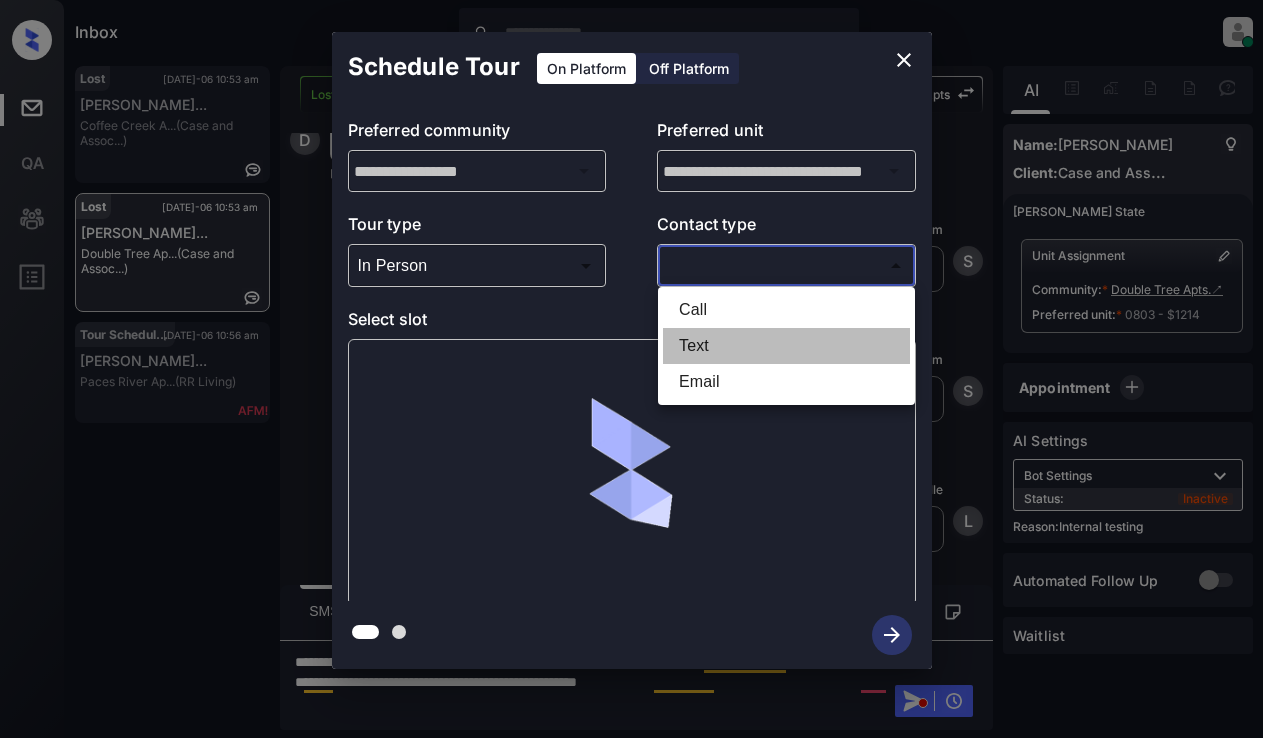 click on "Text" at bounding box center [786, 346] 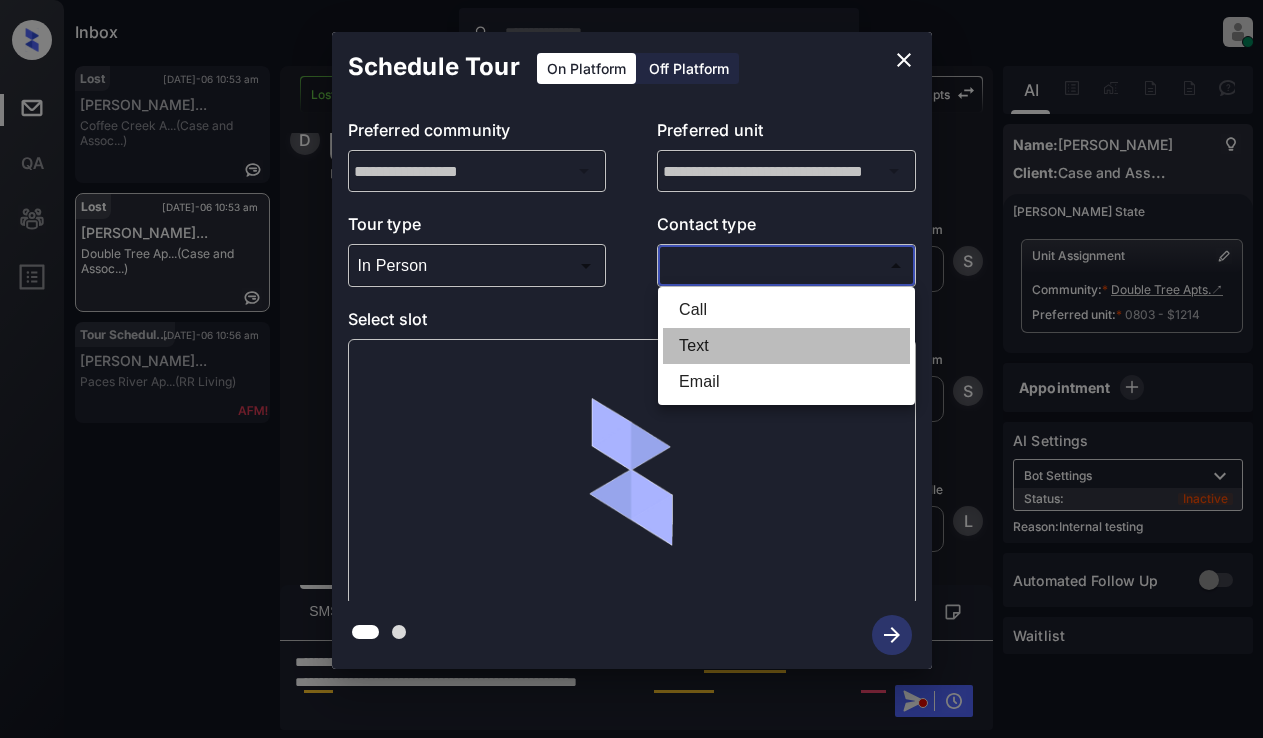 type on "****" 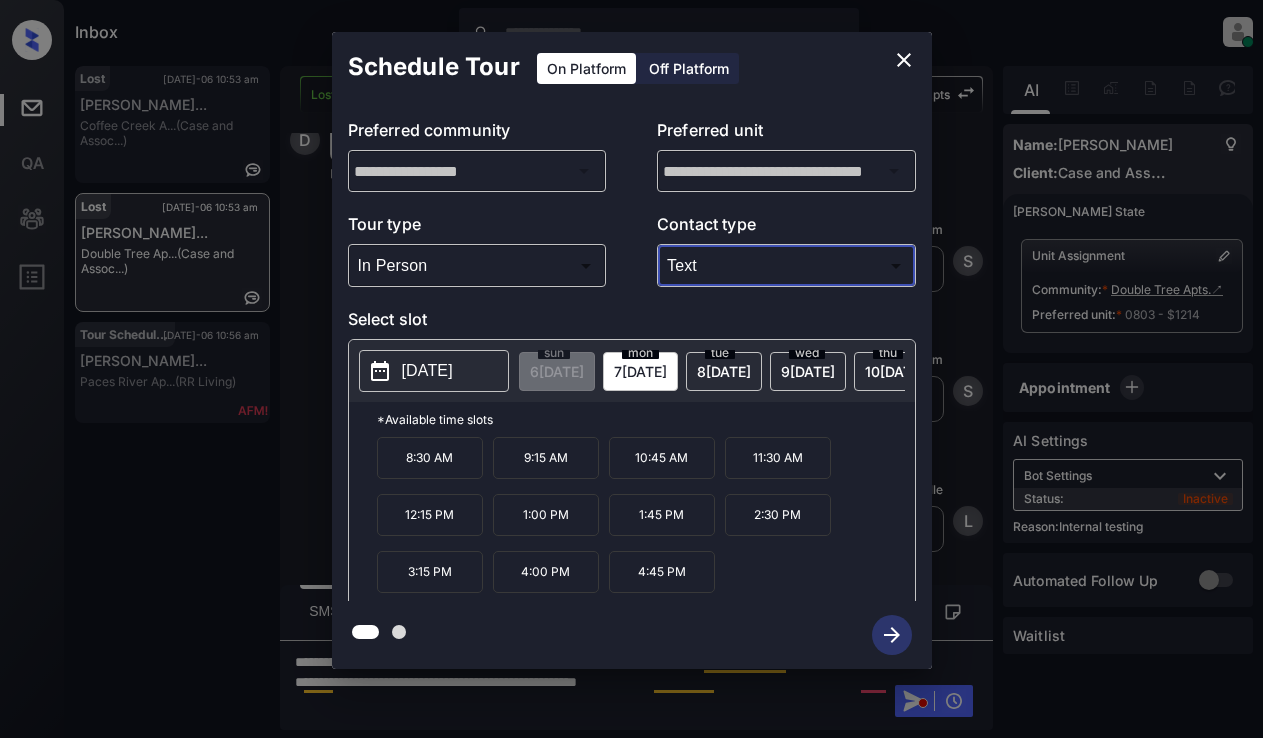 click 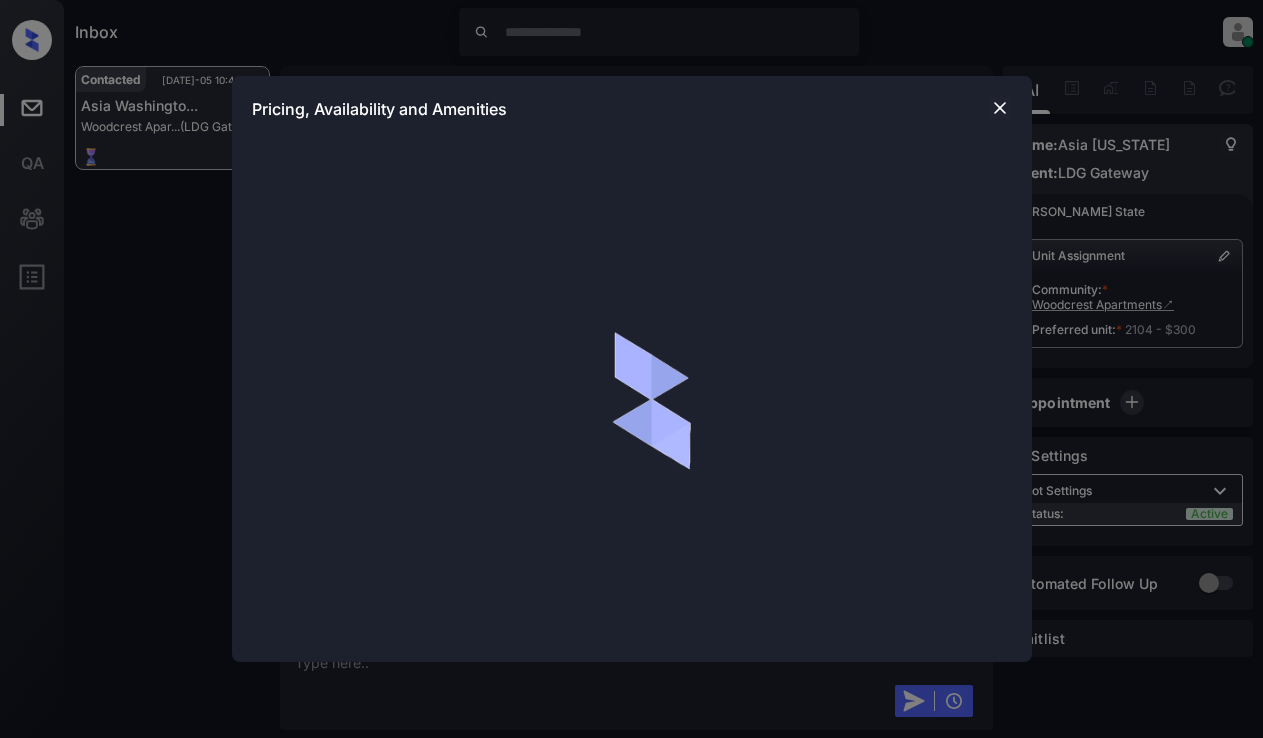 scroll, scrollTop: 0, scrollLeft: 0, axis: both 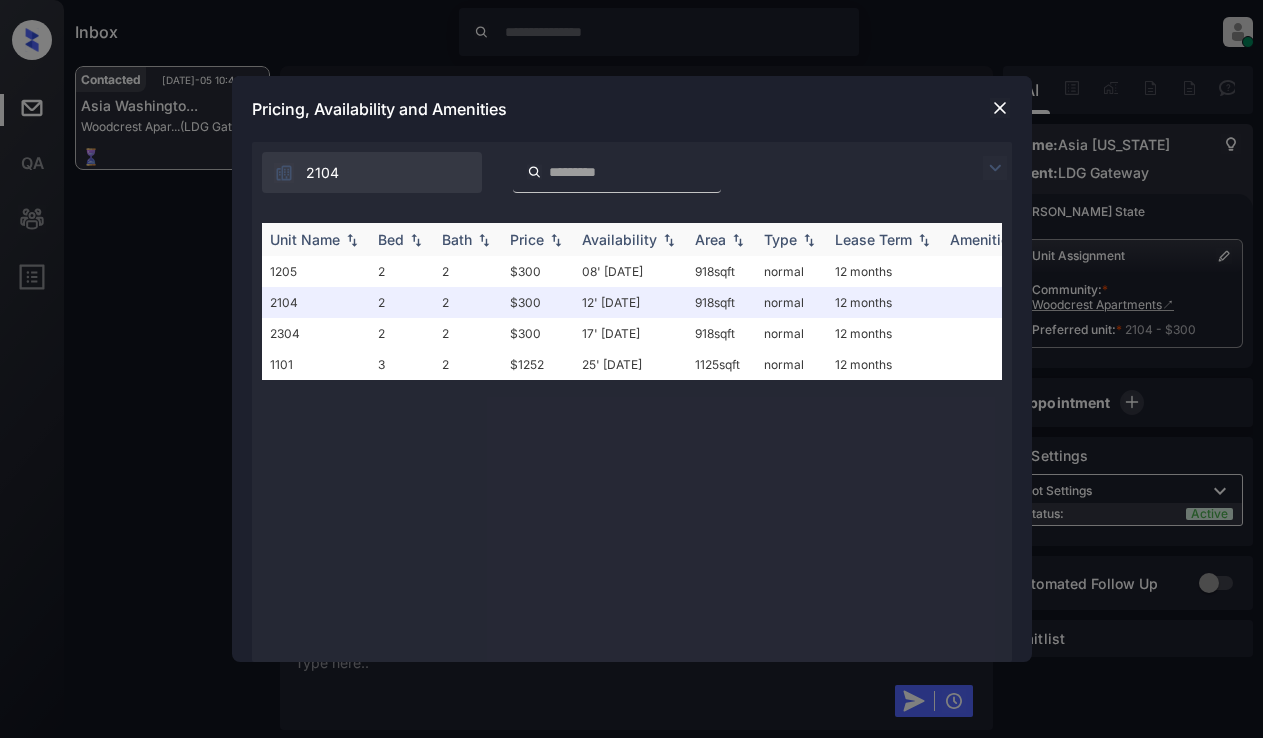 click on "Price" at bounding box center [527, 239] 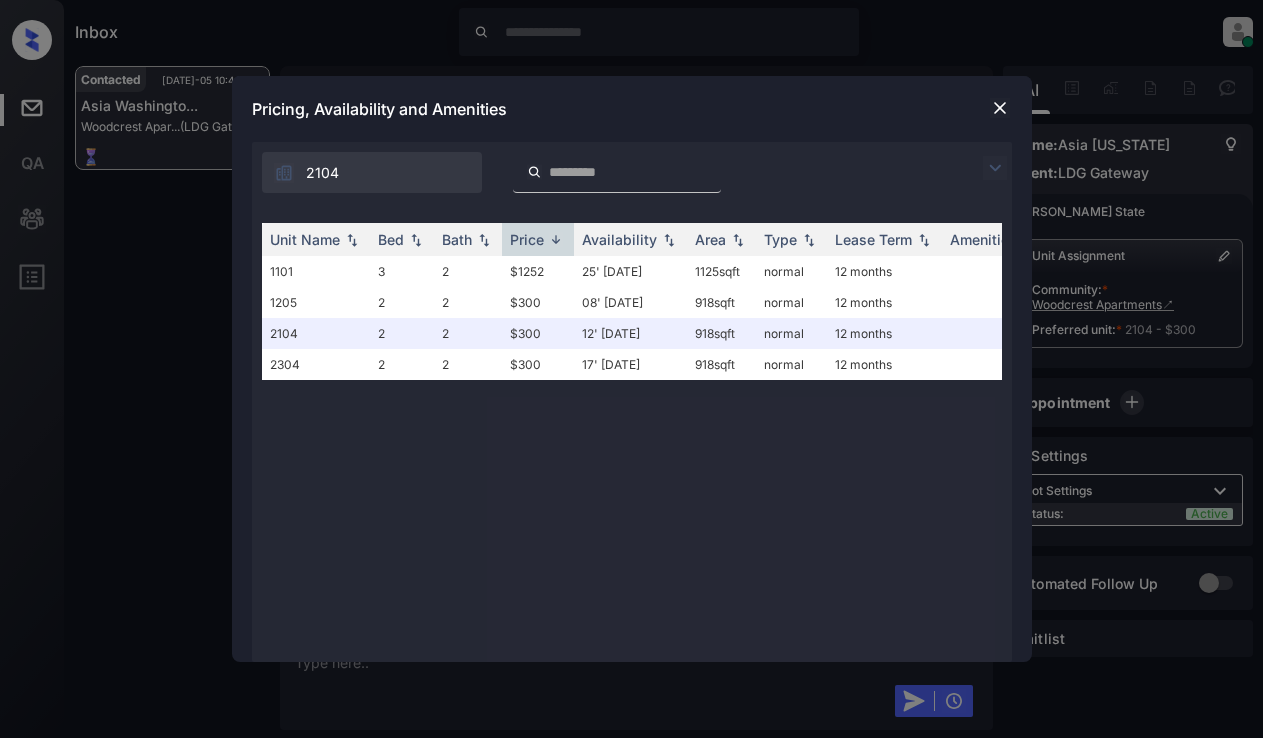 click at bounding box center [995, 168] 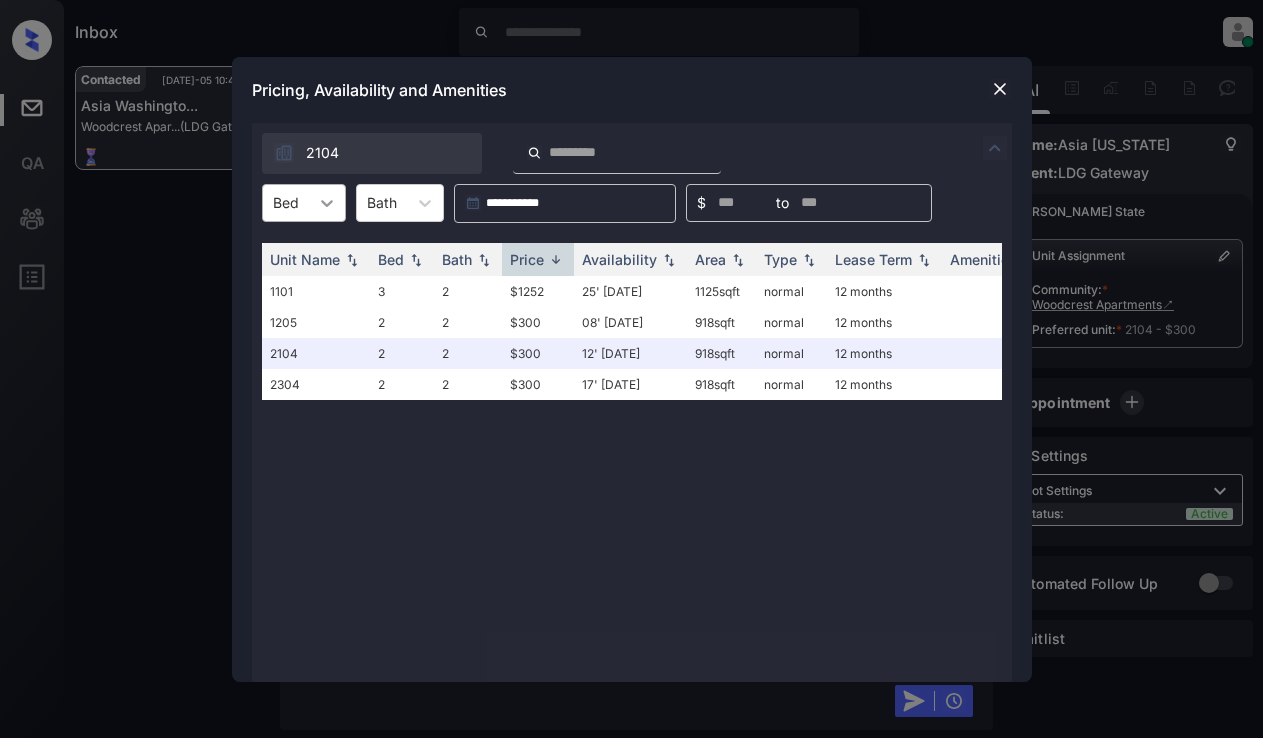 click 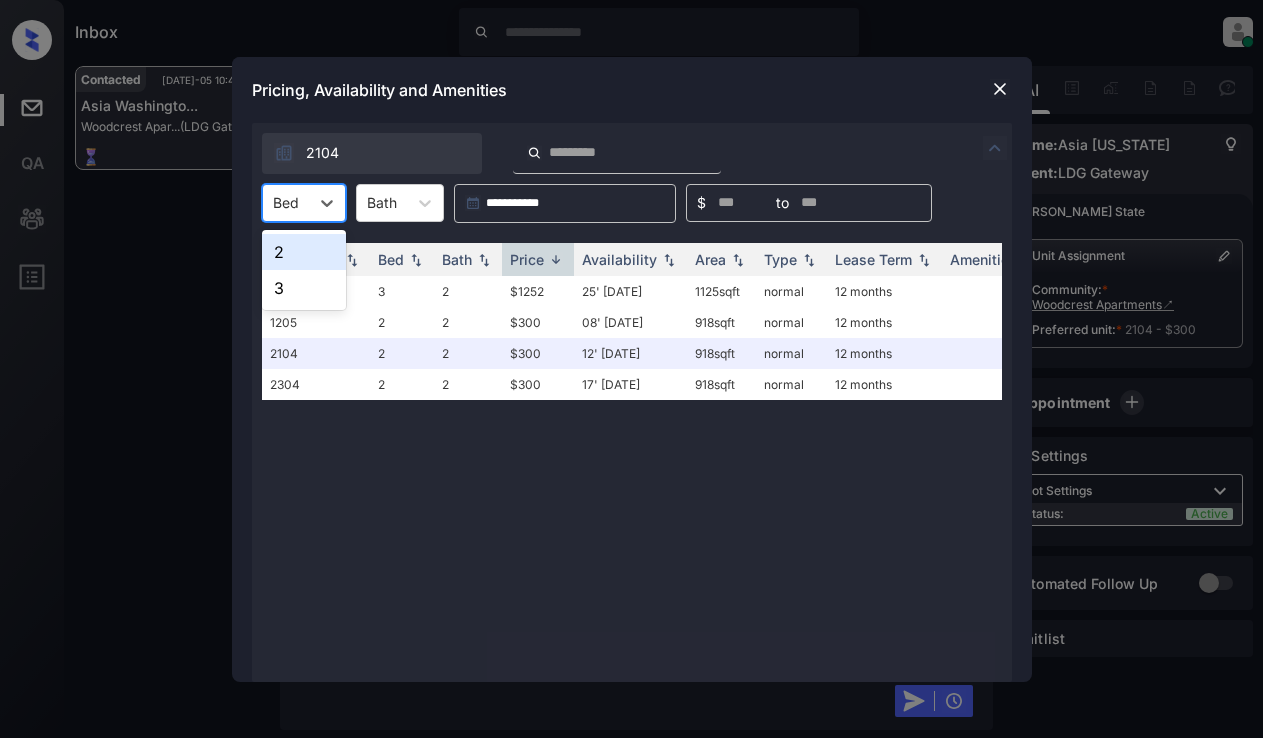 click on "2" at bounding box center [304, 252] 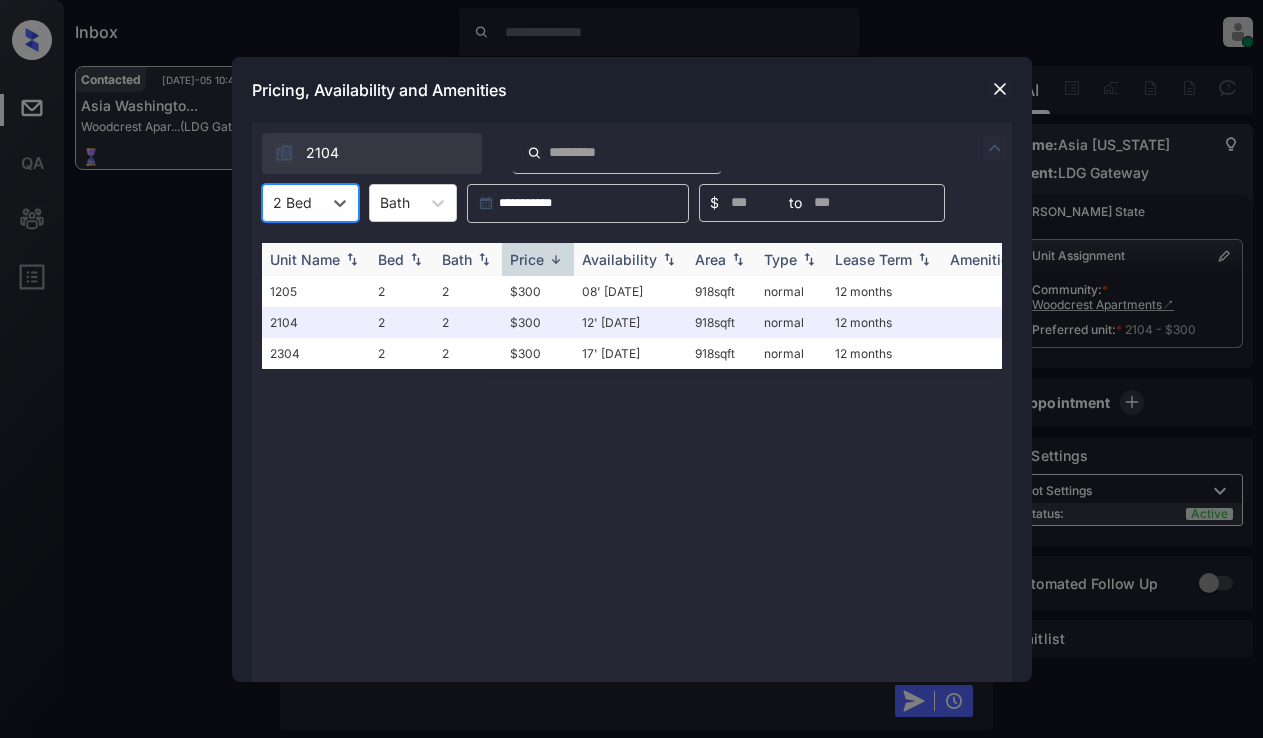 click on "Price" at bounding box center (527, 259) 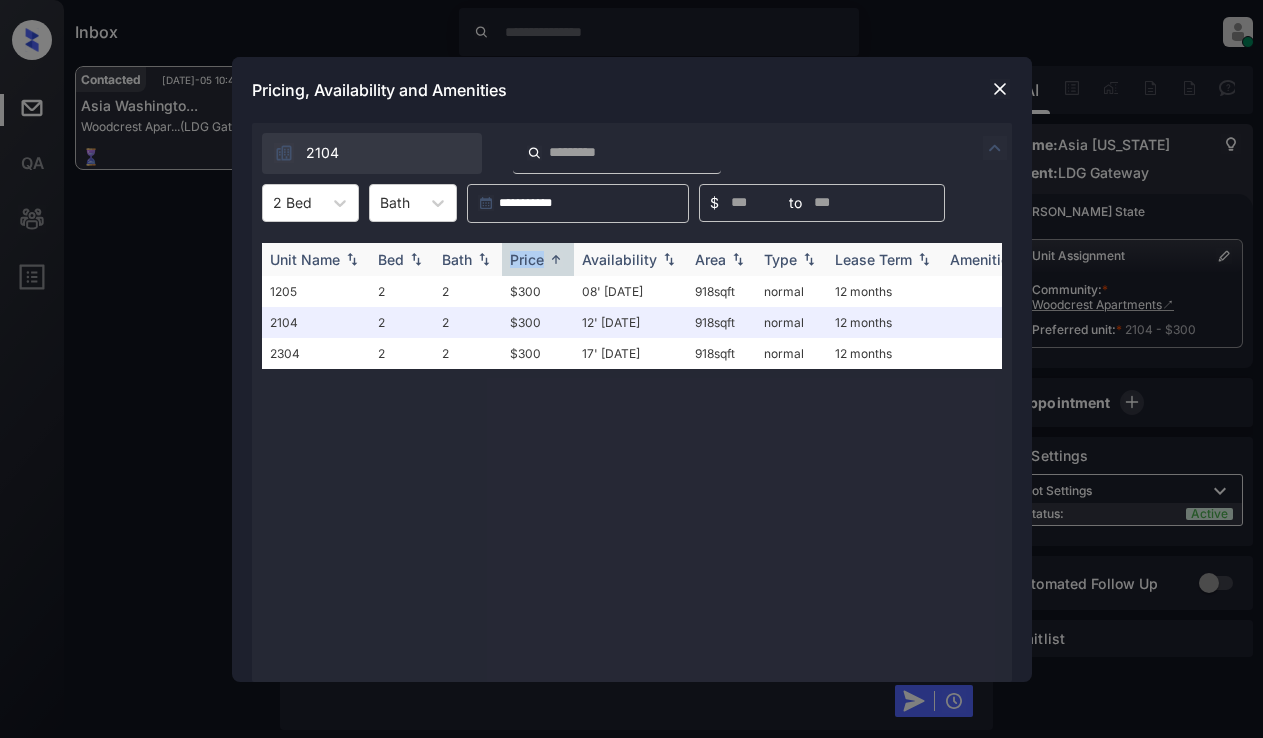 click on "Price" at bounding box center (527, 259) 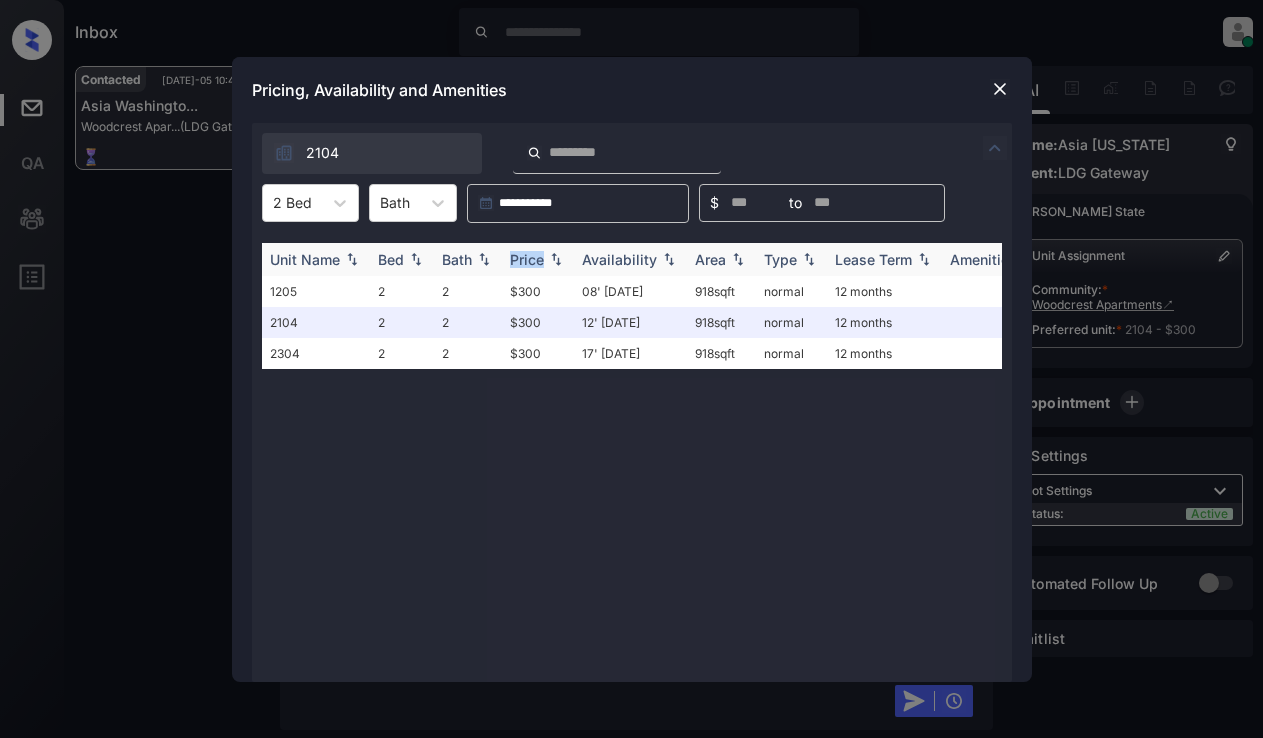 click on "Price" at bounding box center (527, 259) 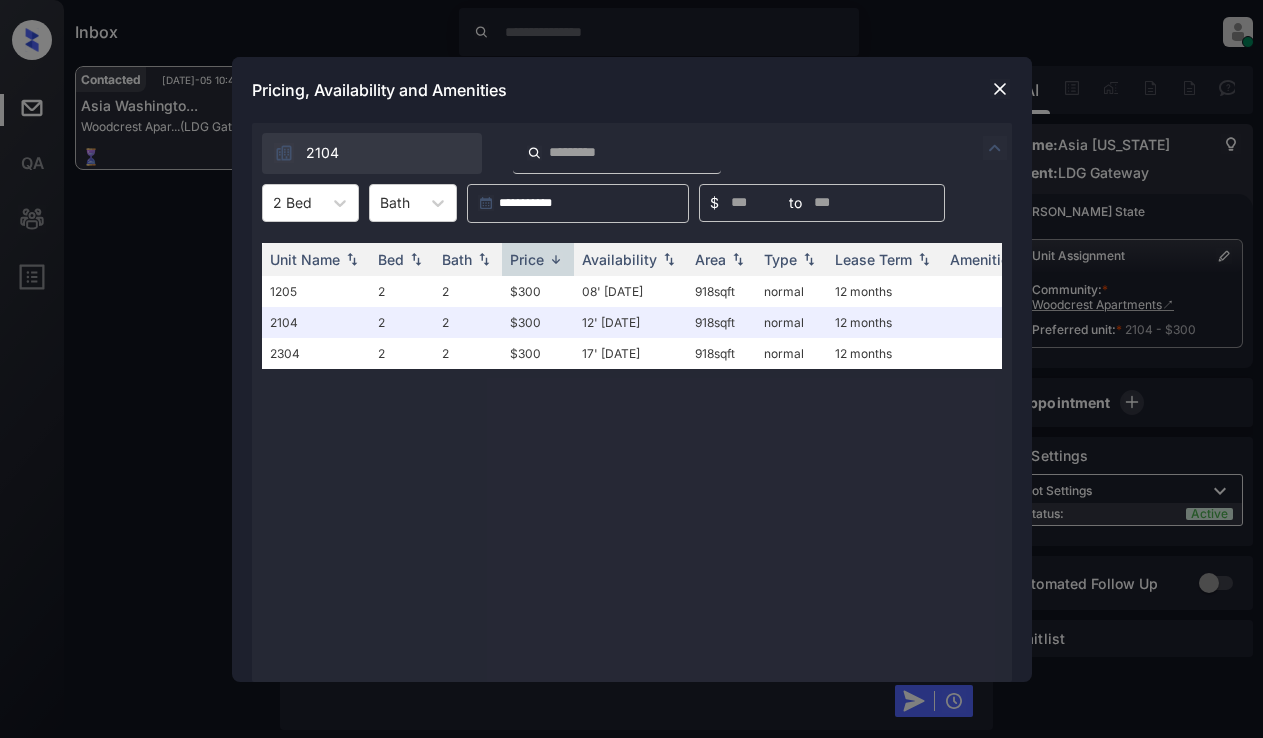 click at bounding box center [1000, 89] 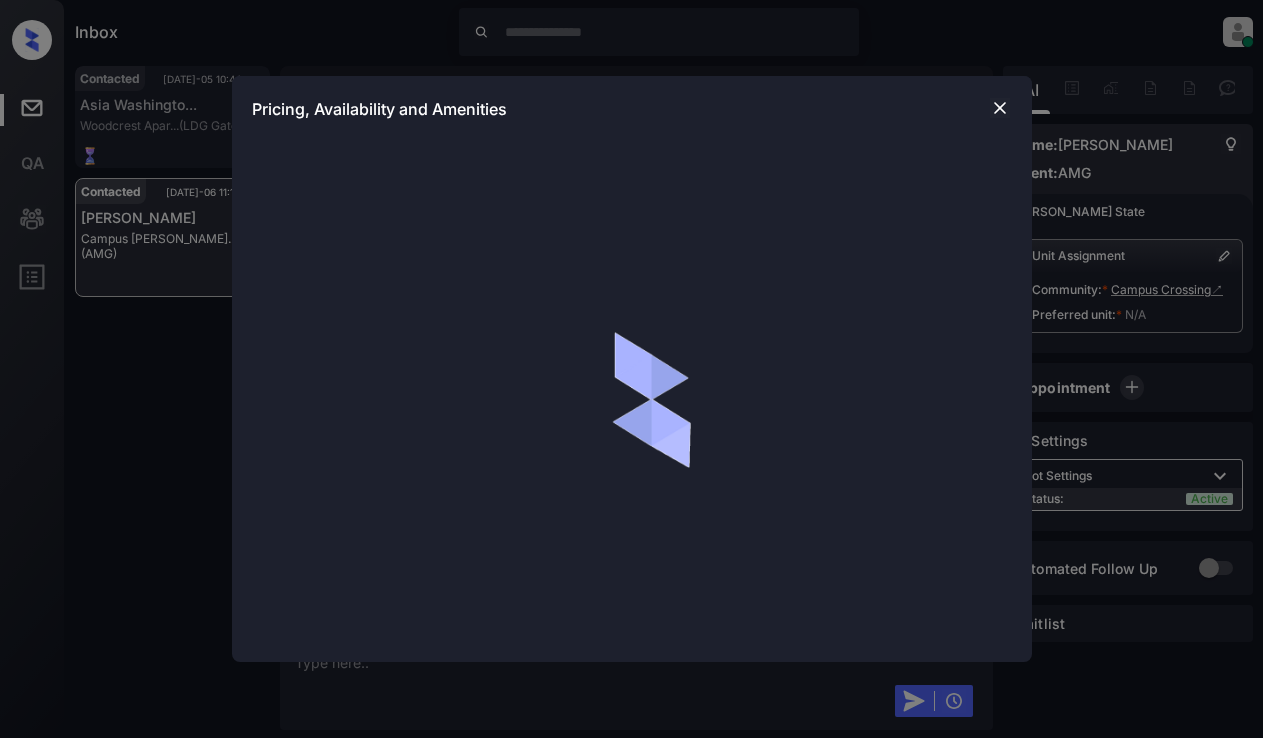 scroll, scrollTop: 0, scrollLeft: 0, axis: both 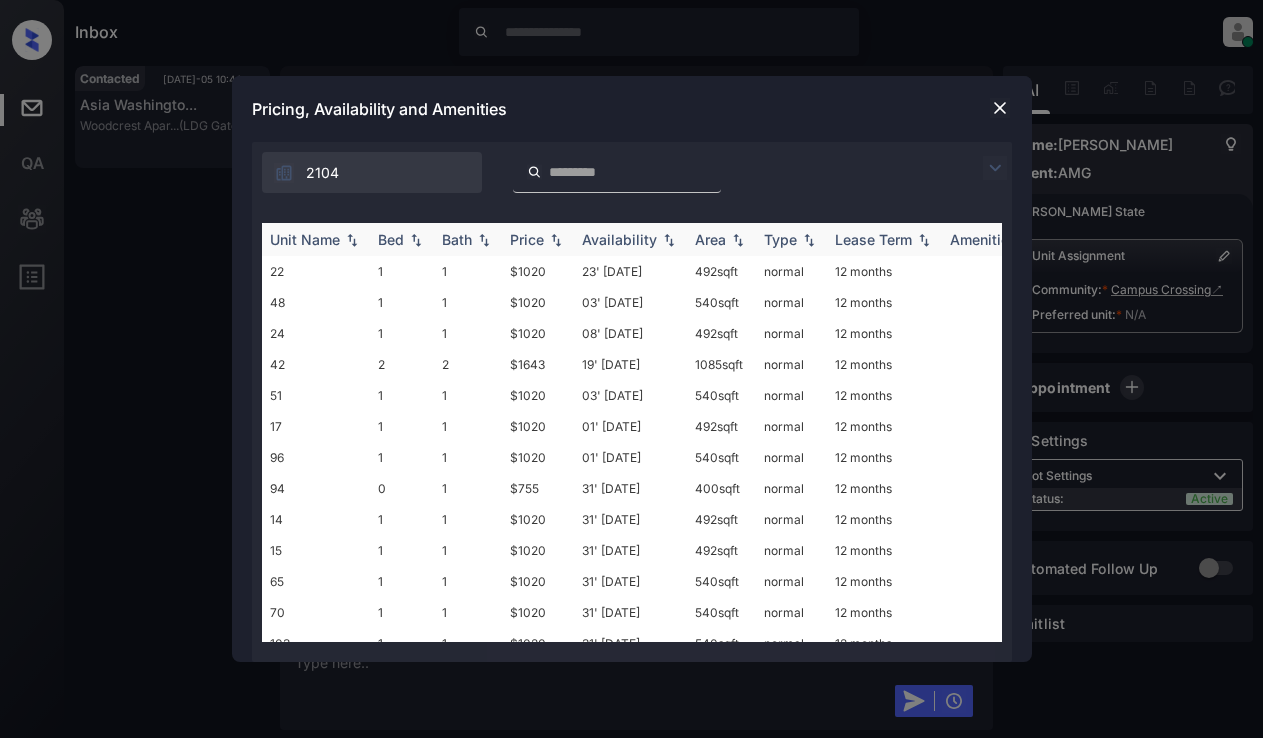 click on "Price" at bounding box center (527, 239) 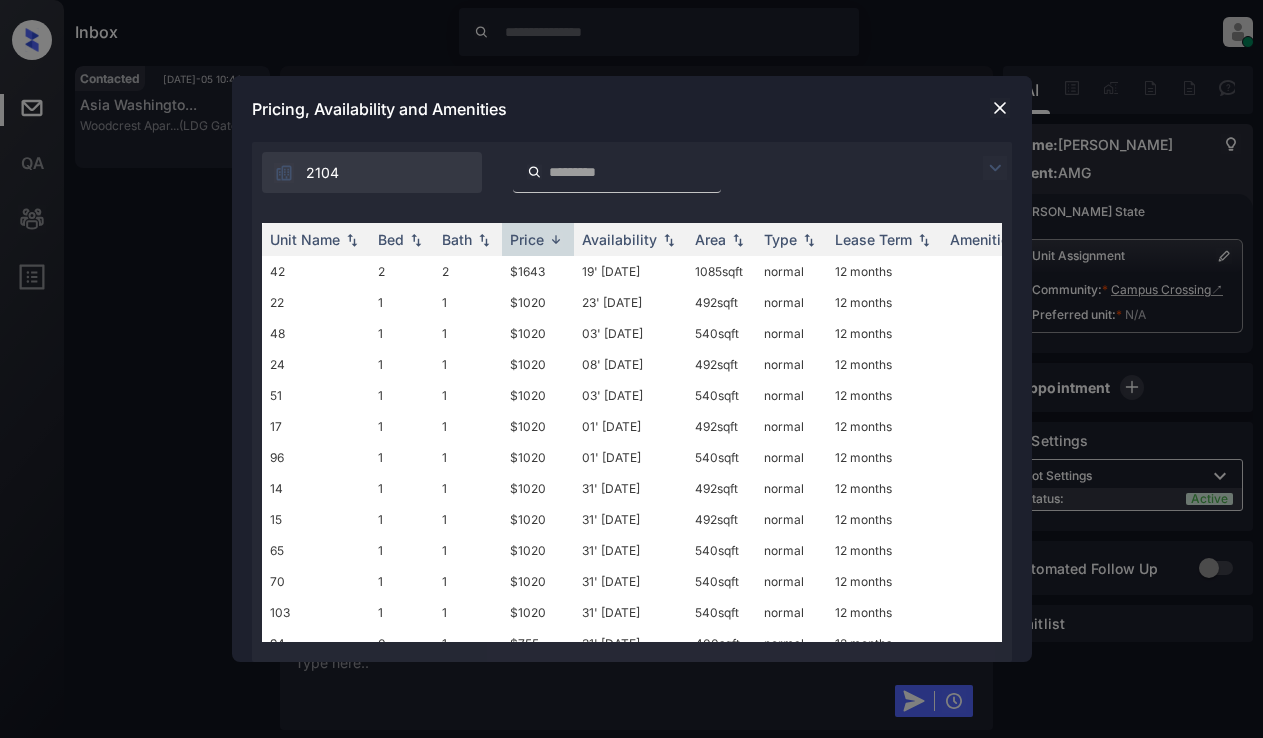 click at bounding box center [995, 168] 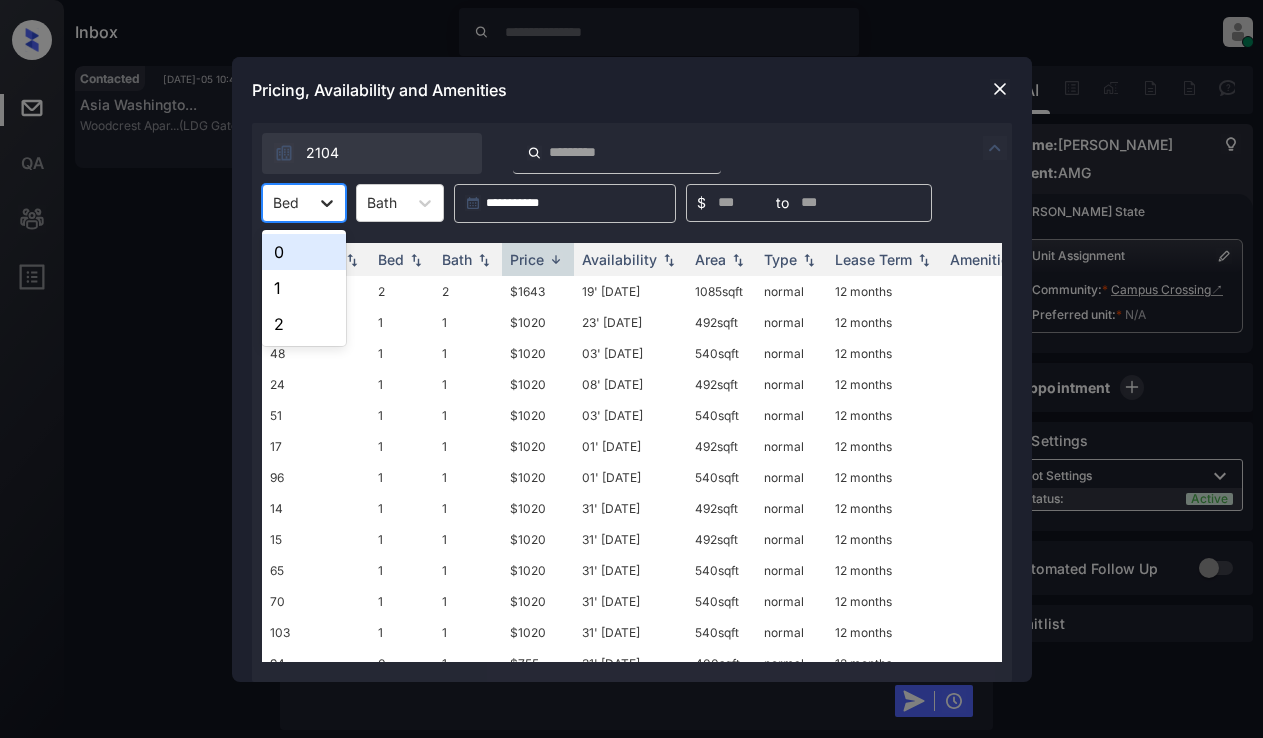 click 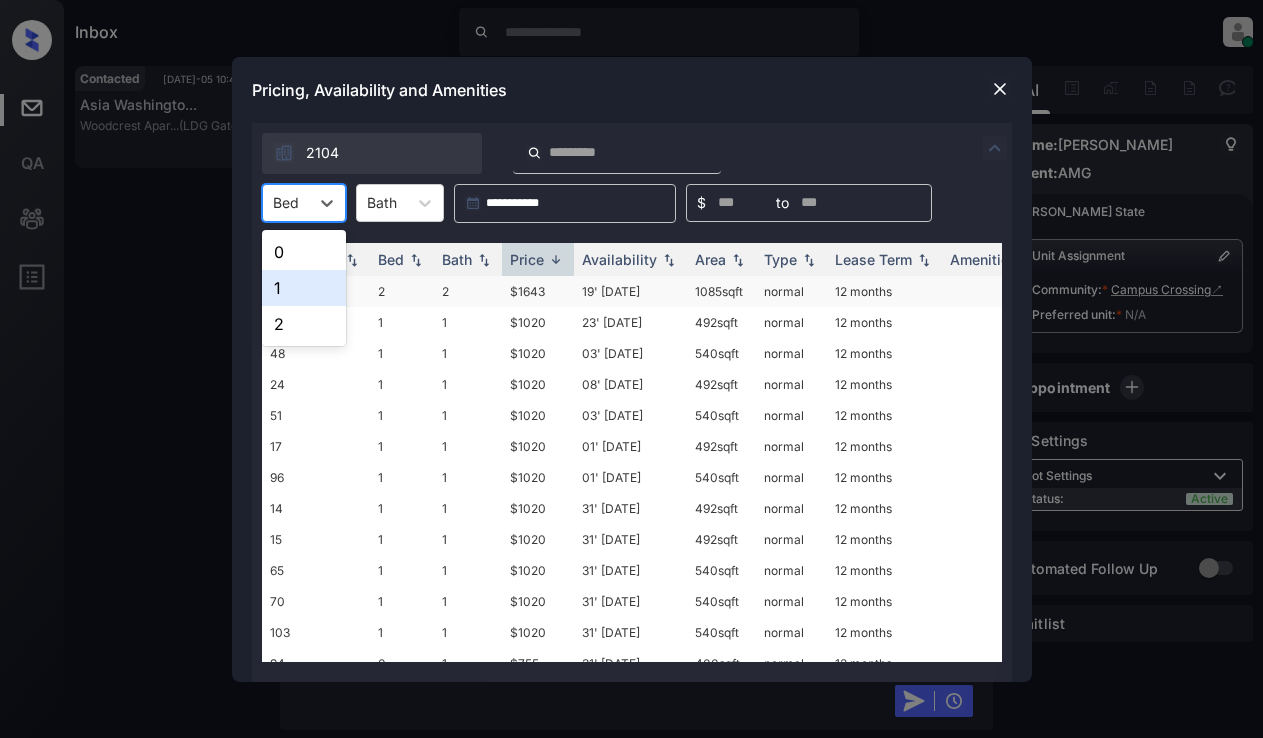 drag, startPoint x: 290, startPoint y: 285, endPoint x: 306, endPoint y: 280, distance: 16.763054 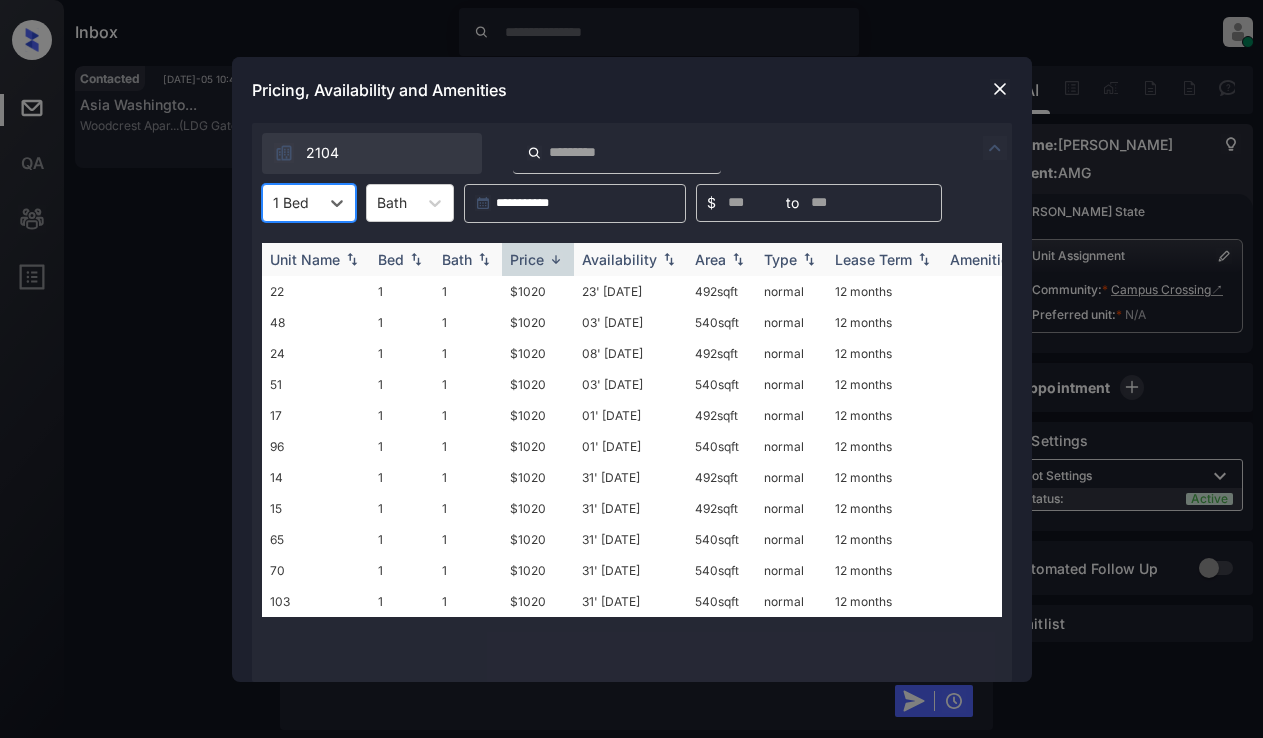 click on "Price" at bounding box center (527, 259) 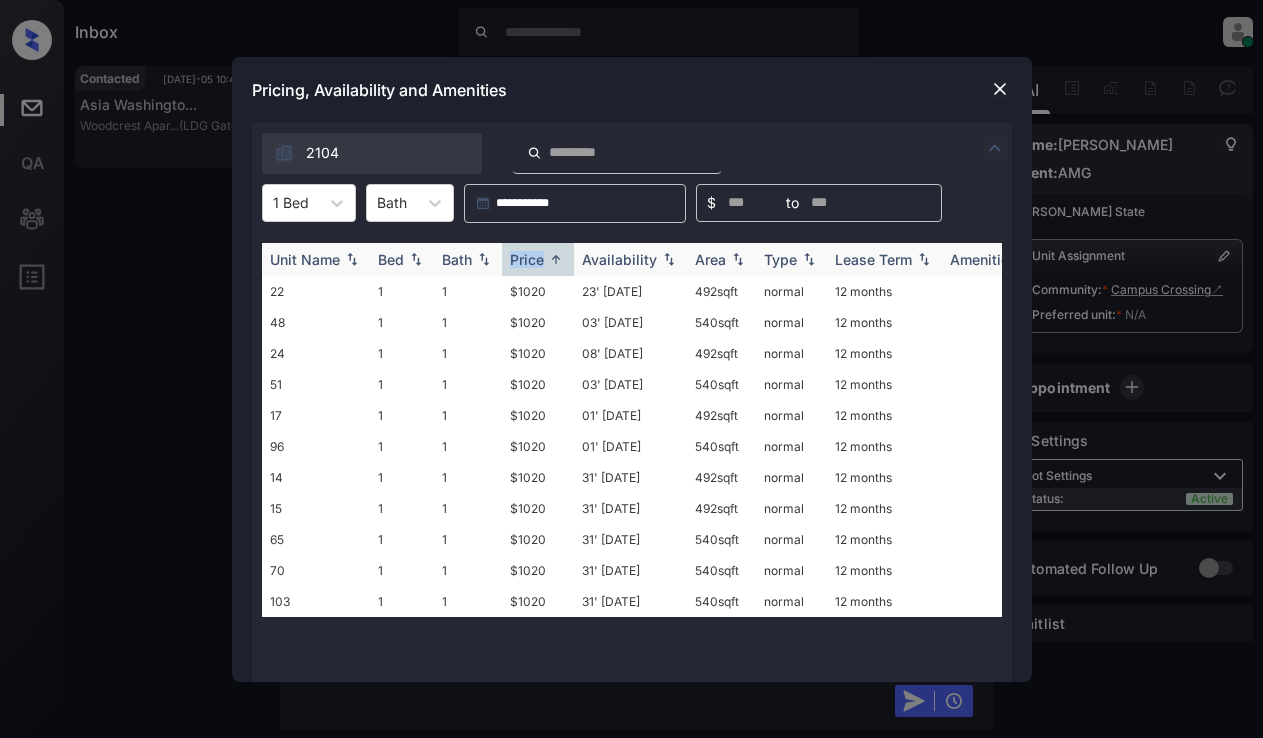 click on "Price" at bounding box center [527, 259] 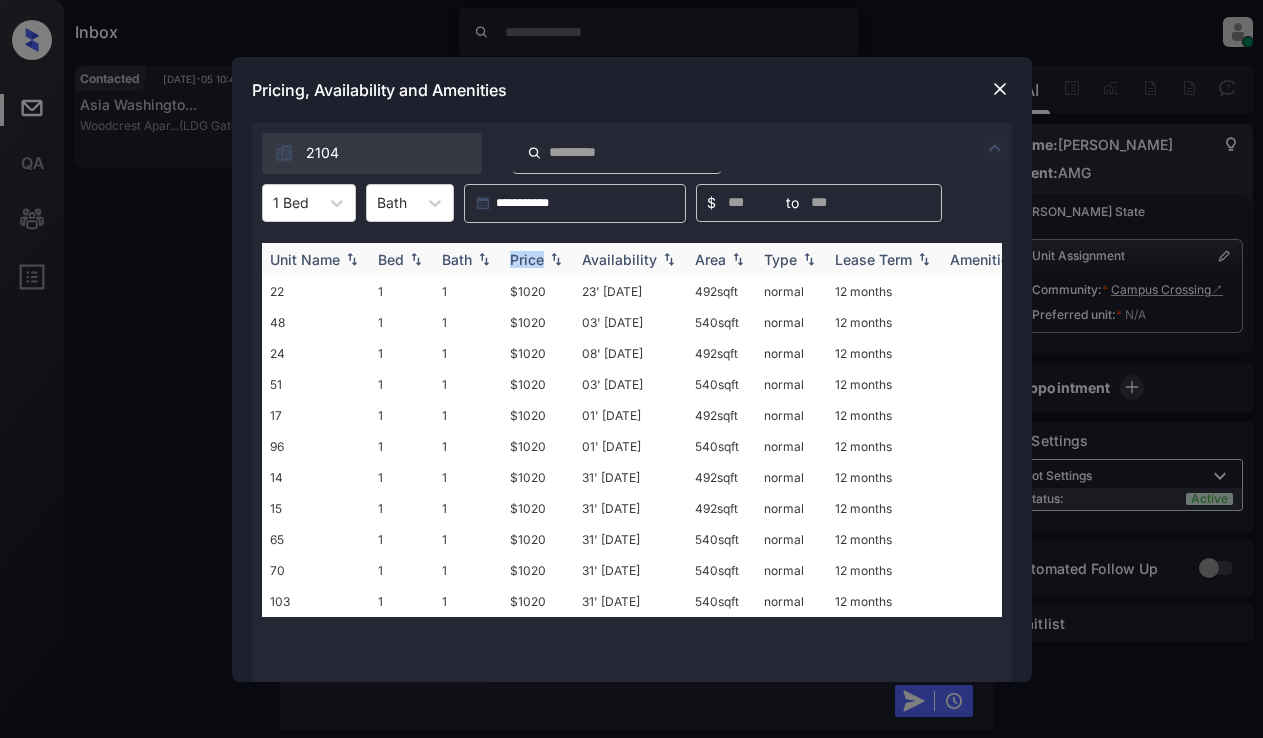 click on "Price" at bounding box center [527, 259] 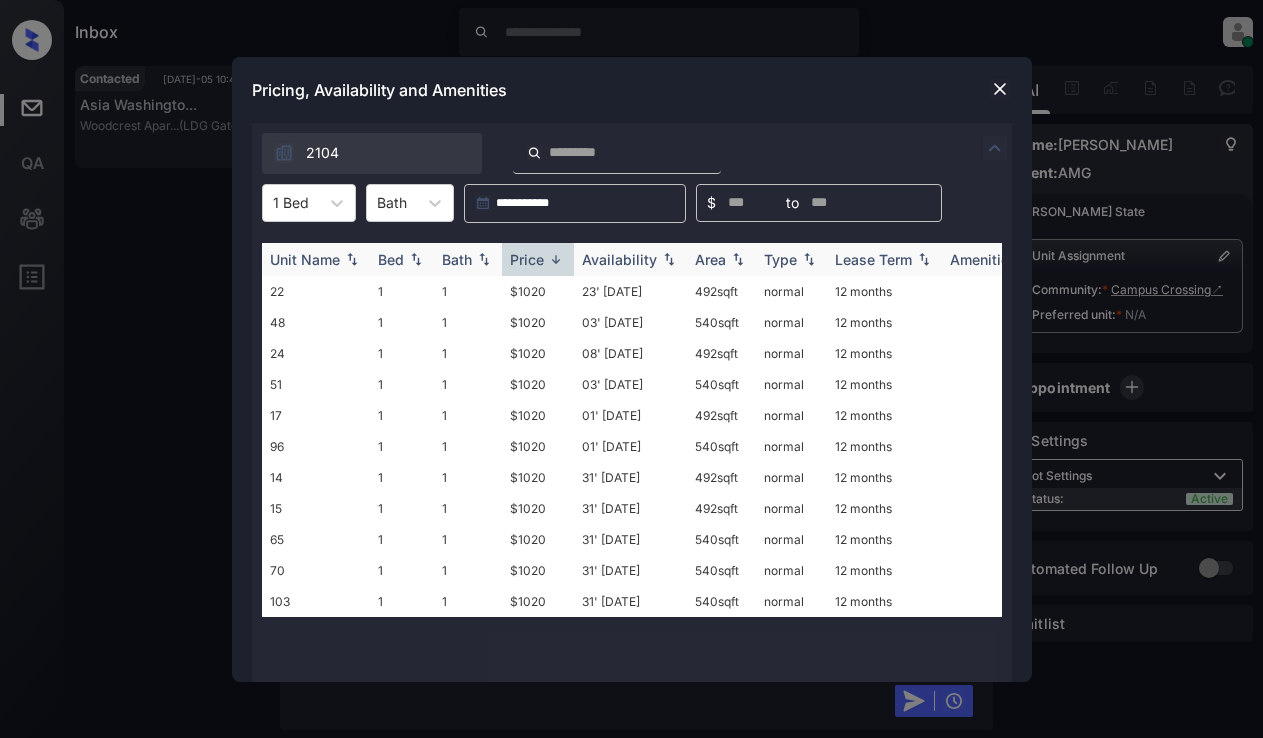 click on "Price" at bounding box center [527, 259] 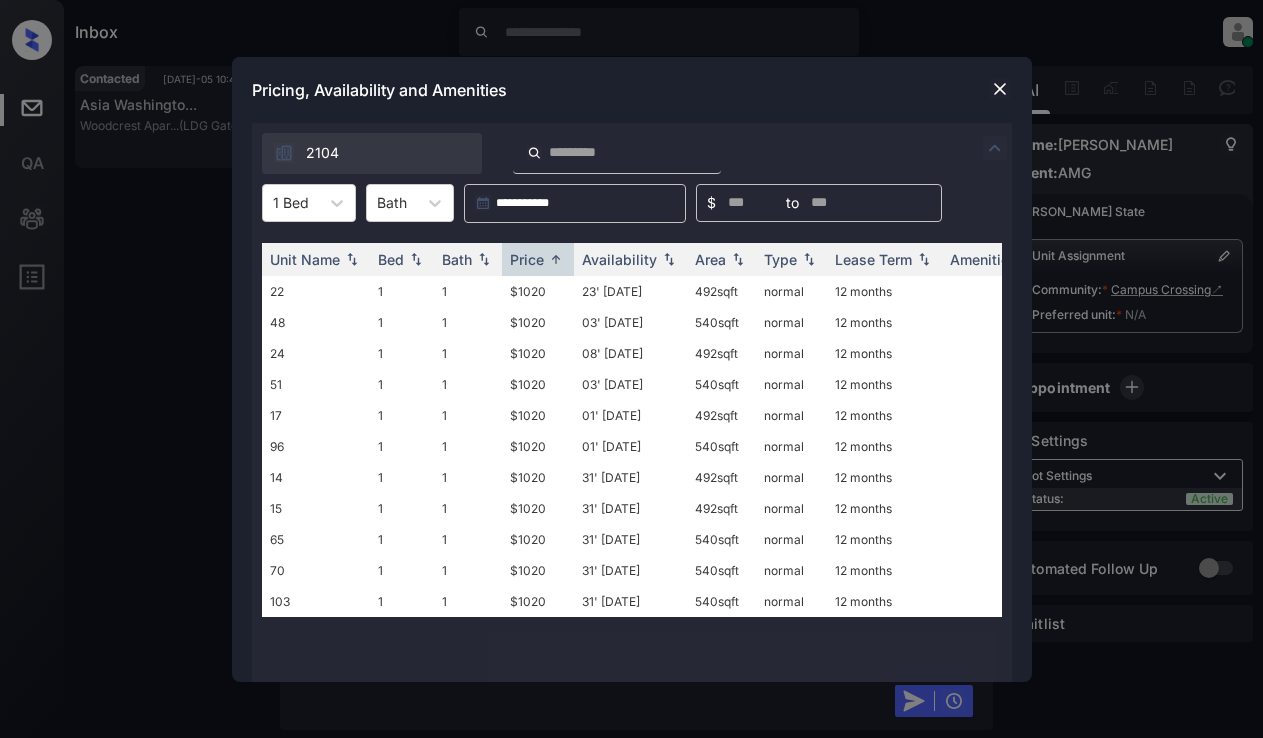 click on "**********" at bounding box center [631, 369] 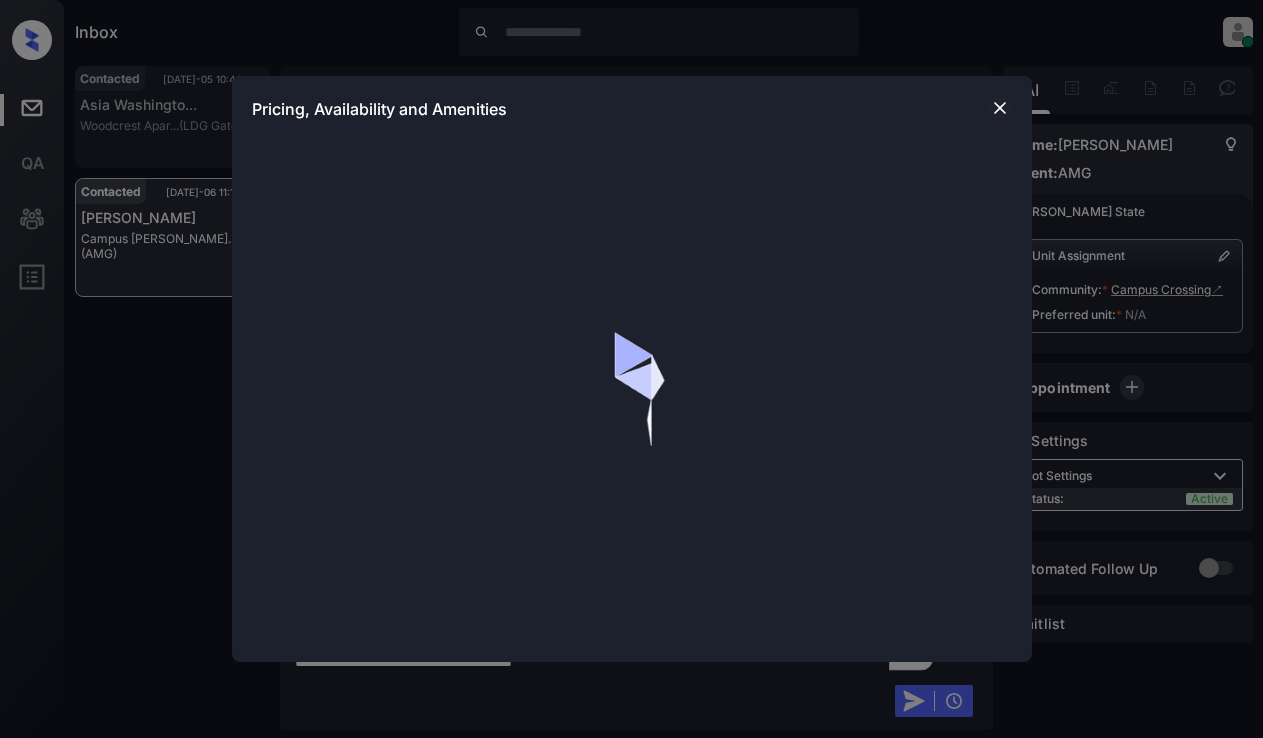 scroll, scrollTop: 0, scrollLeft: 0, axis: both 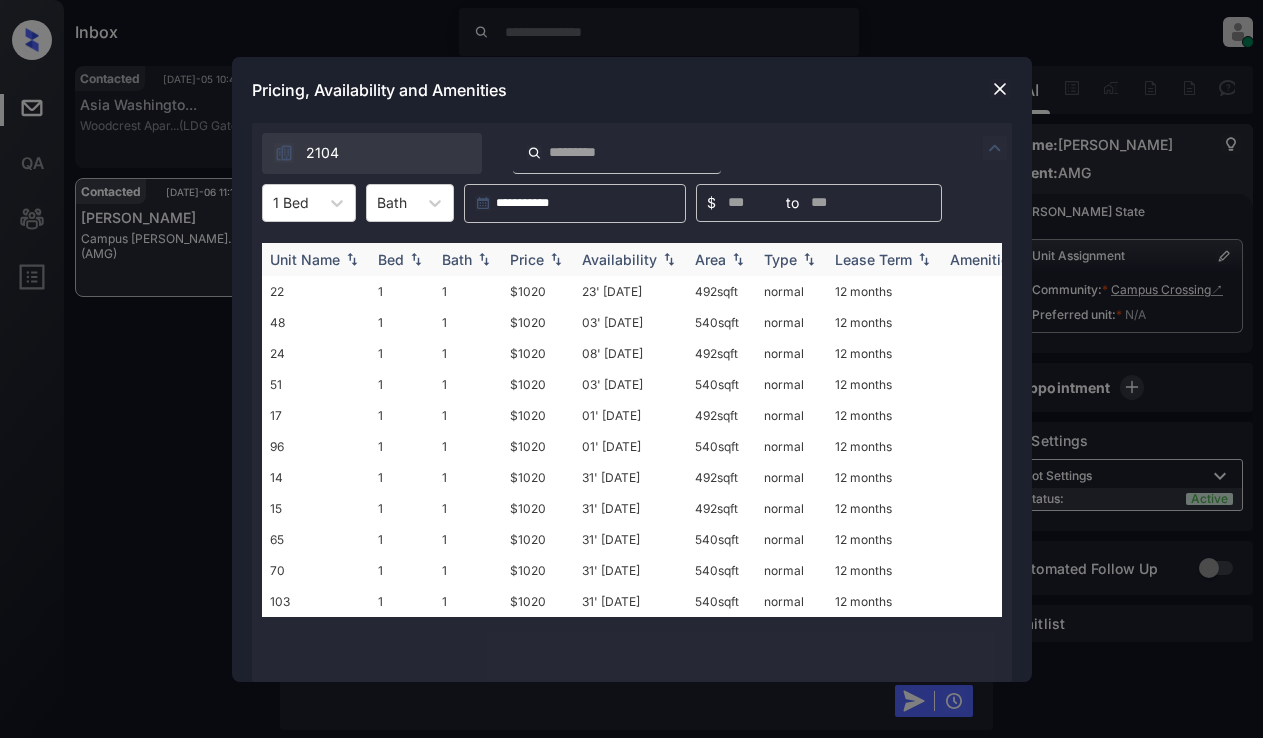click on "Price" at bounding box center (527, 259) 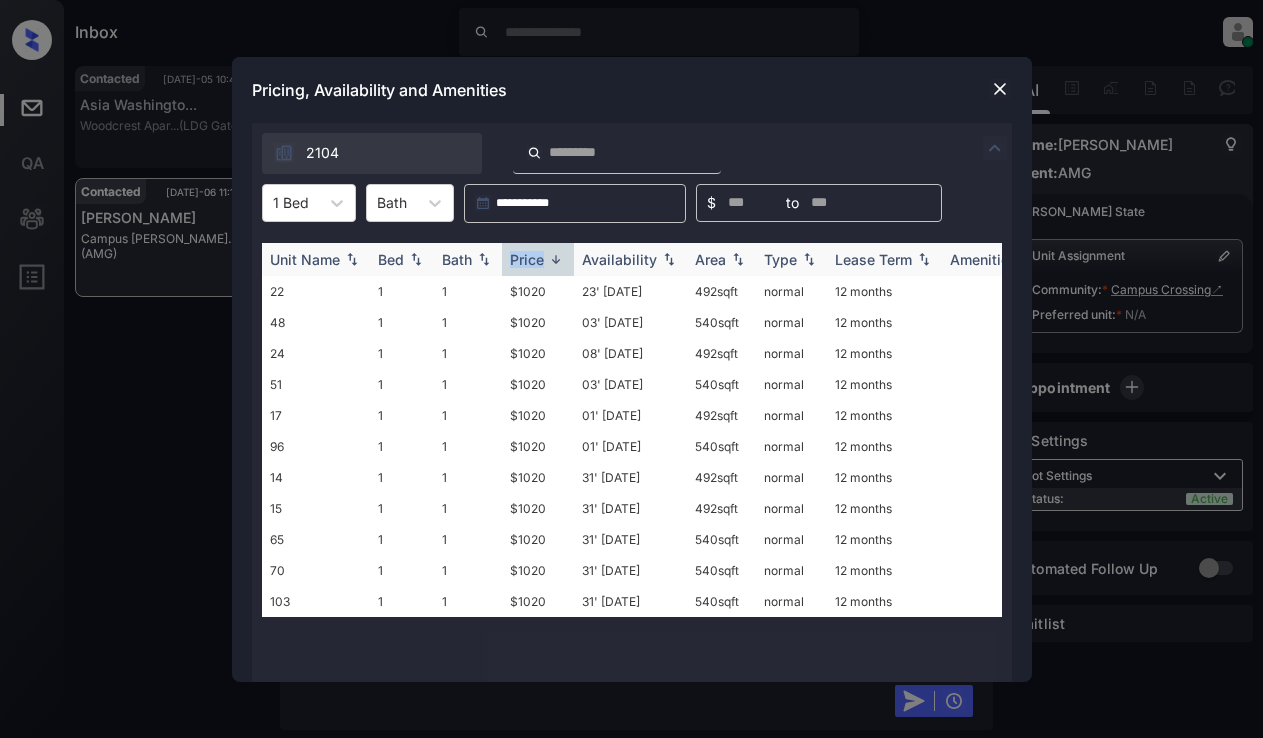 click on "Price" at bounding box center [527, 259] 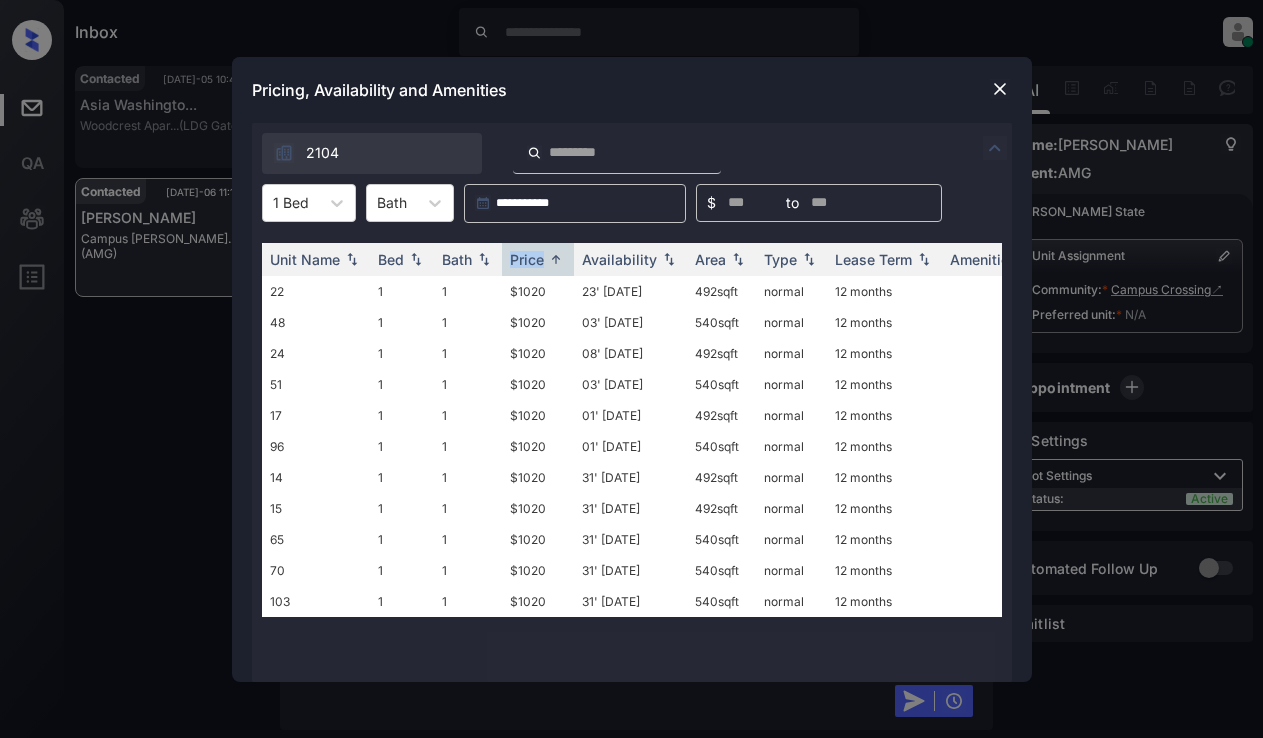 click at bounding box center (1000, 89) 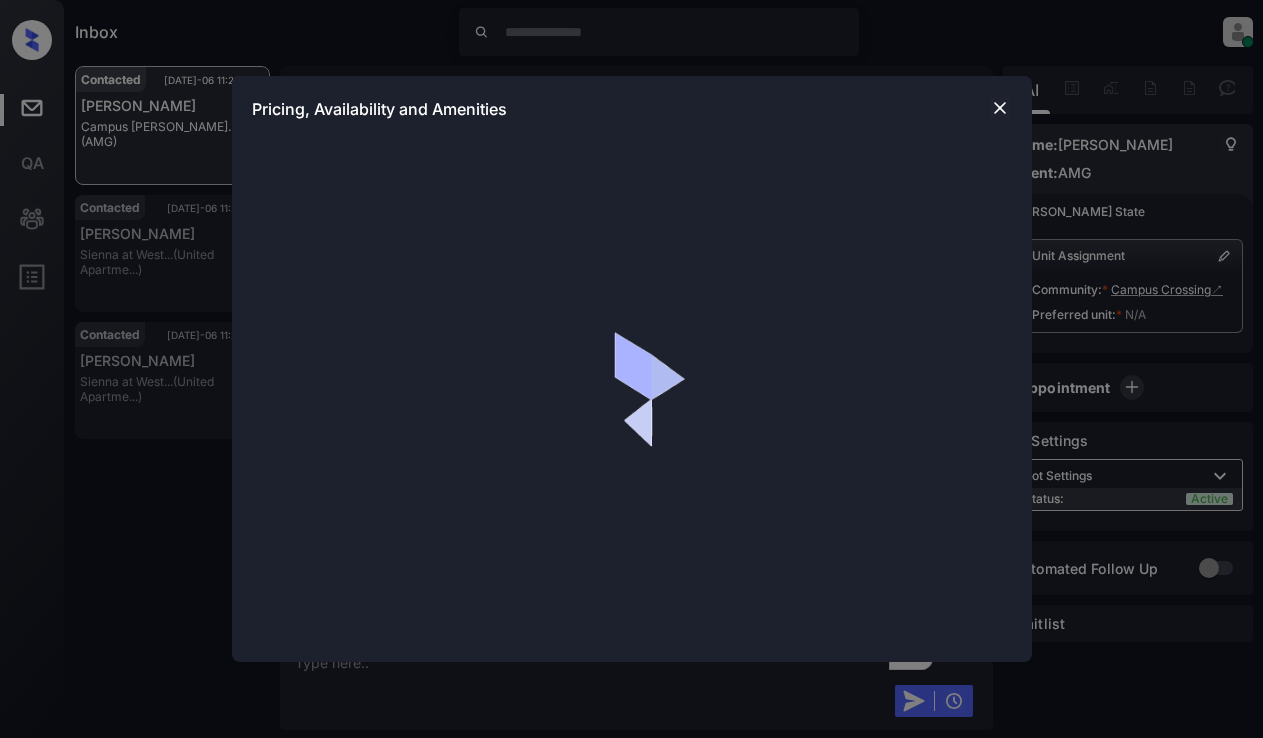 scroll, scrollTop: 0, scrollLeft: 0, axis: both 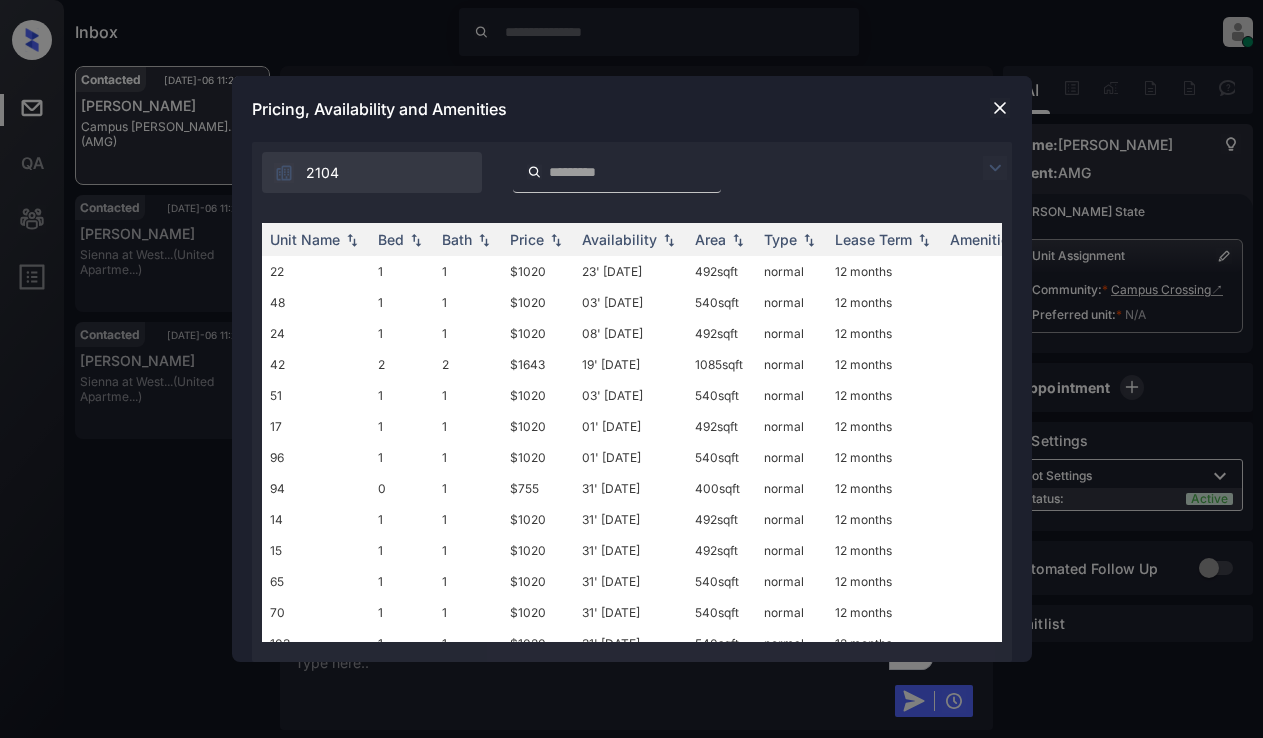 click at bounding box center (995, 168) 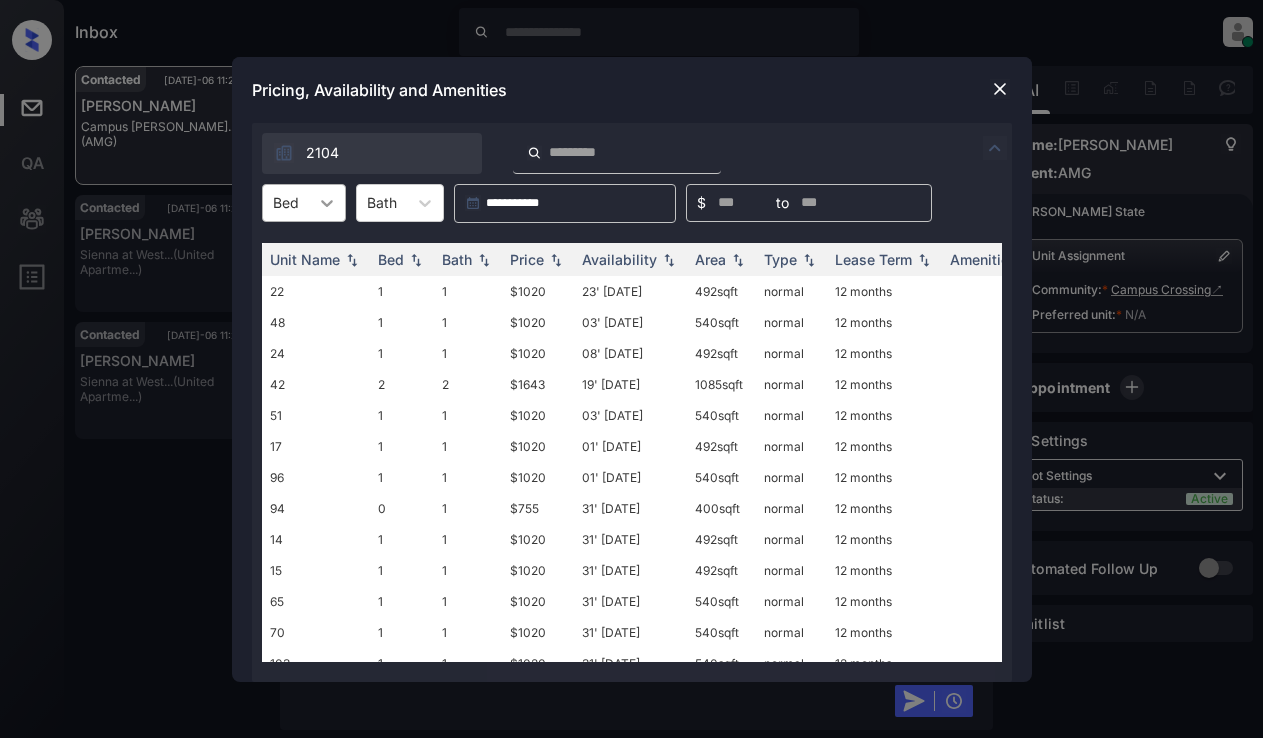 click 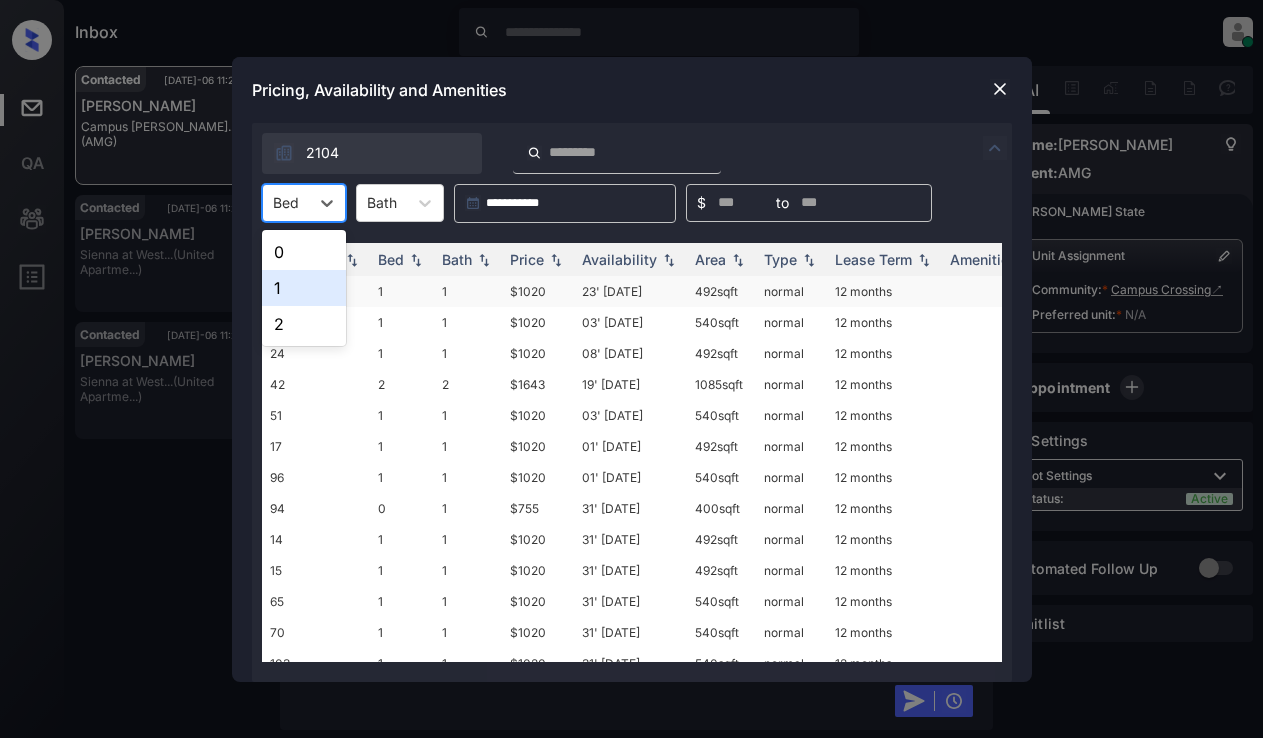 click on "1" at bounding box center (304, 288) 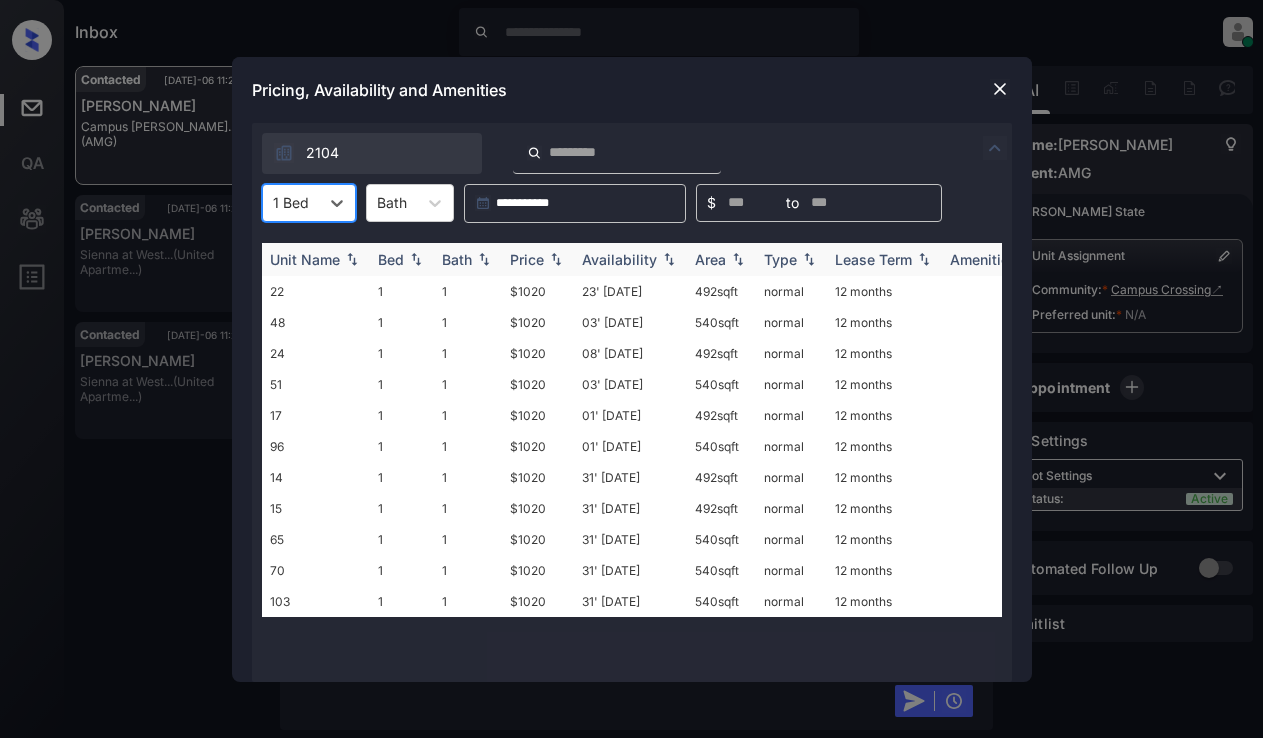 click on "Price" at bounding box center (527, 259) 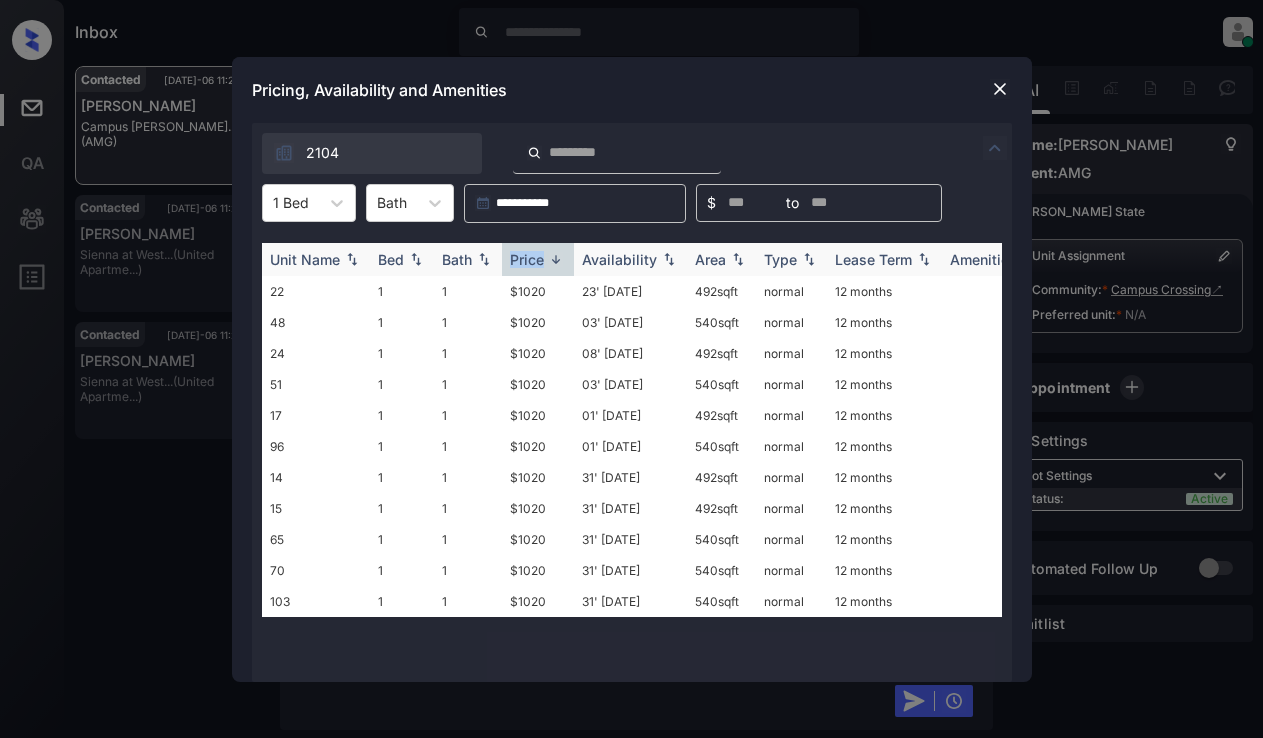 click on "Price" at bounding box center [527, 259] 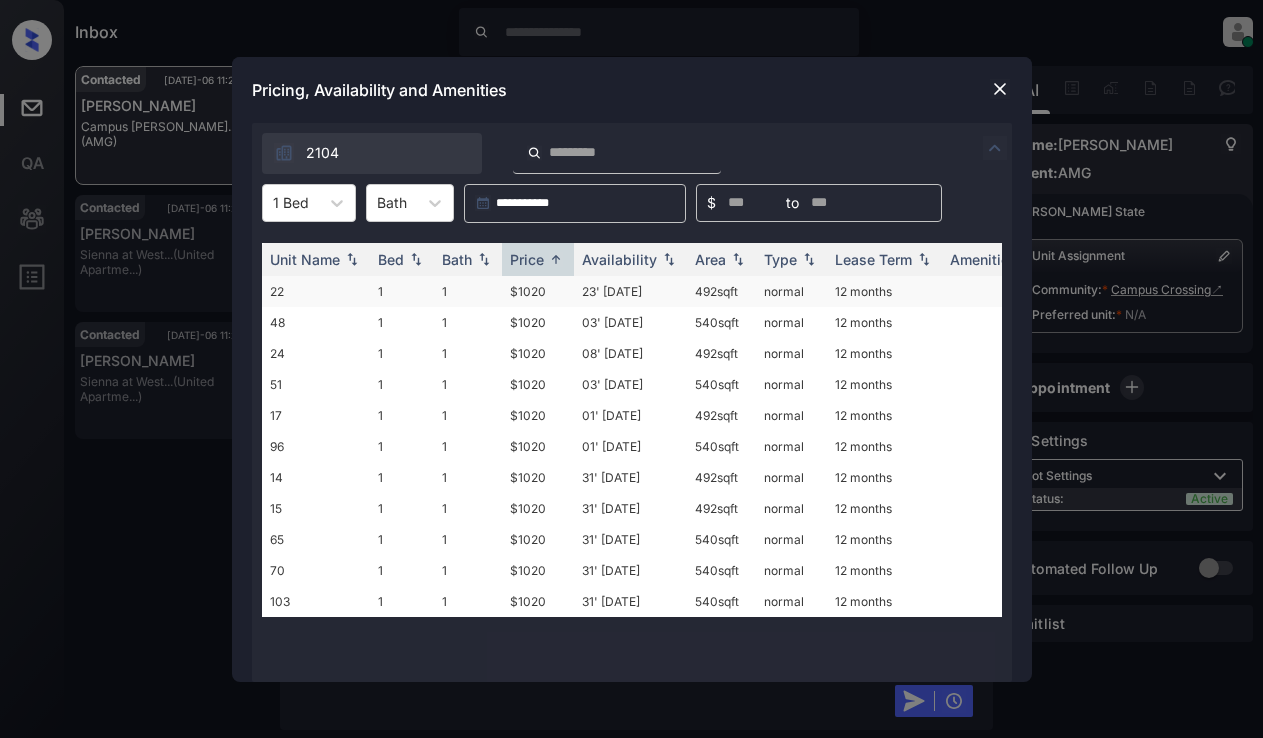 click on "$1020" at bounding box center [538, 291] 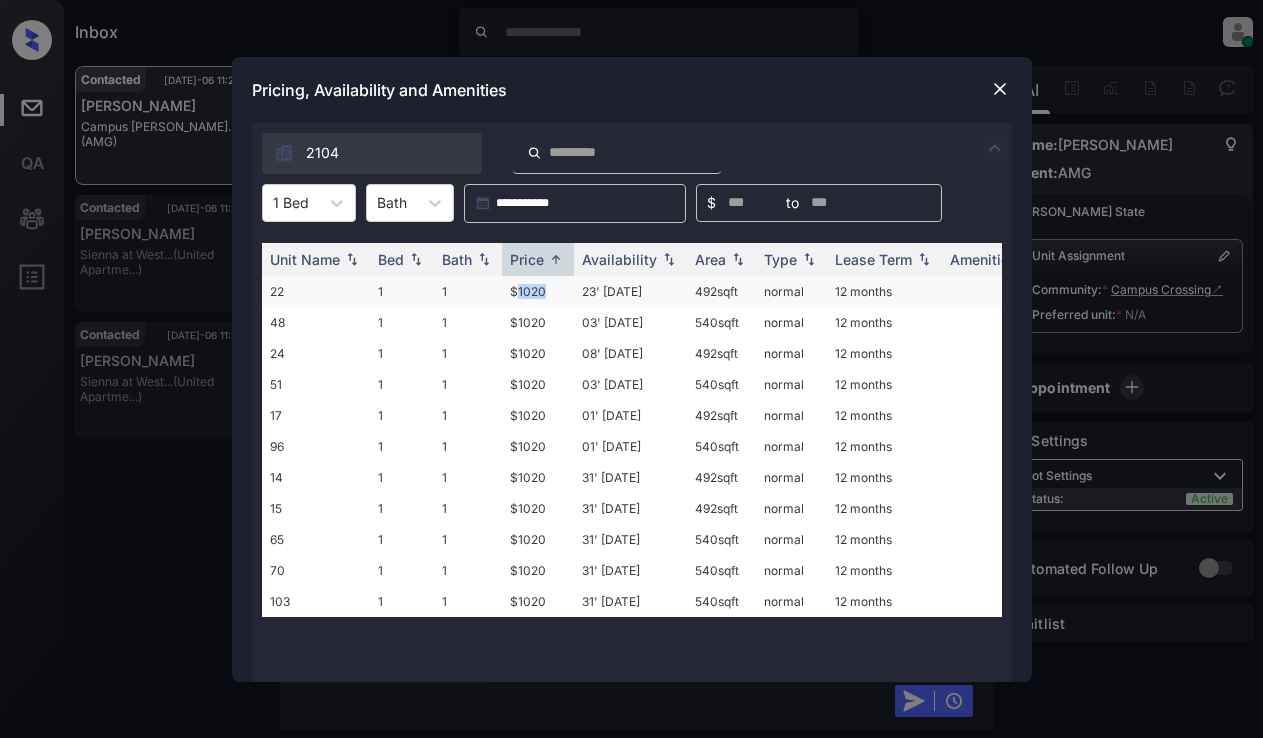 click on "$1020" at bounding box center (538, 291) 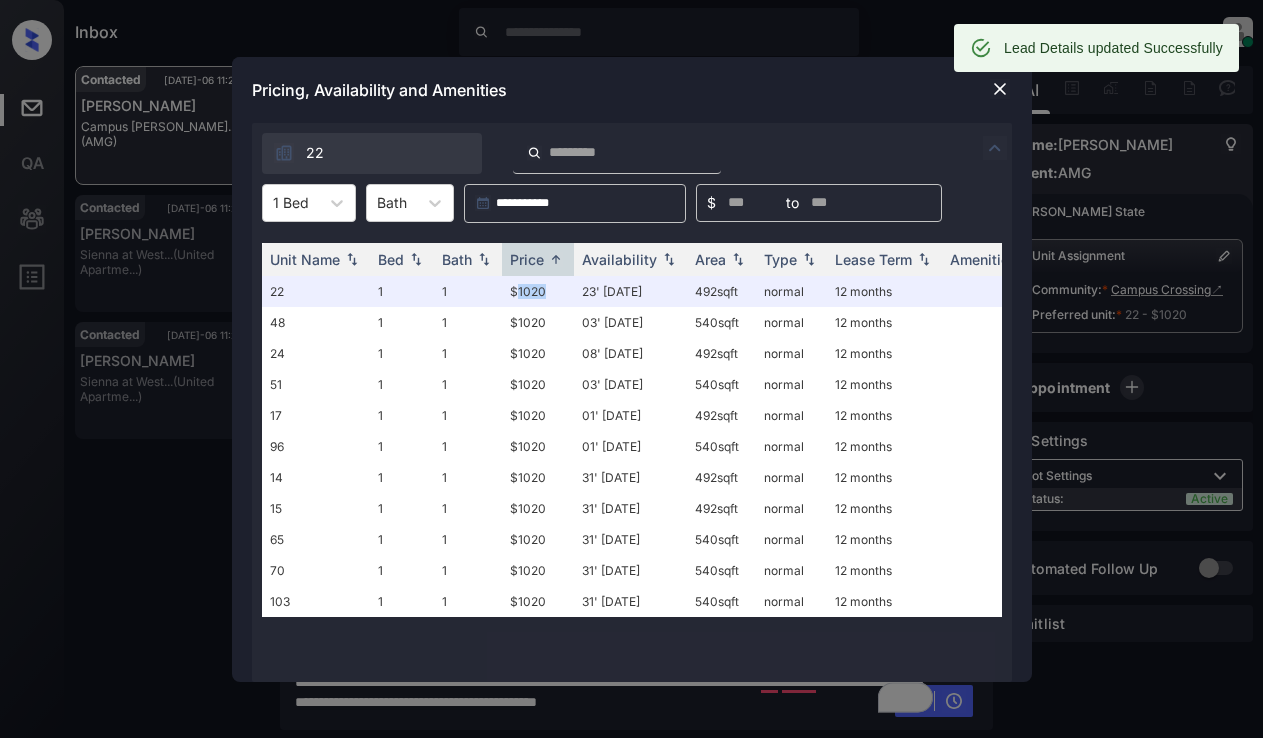 scroll, scrollTop: 4949, scrollLeft: 0, axis: vertical 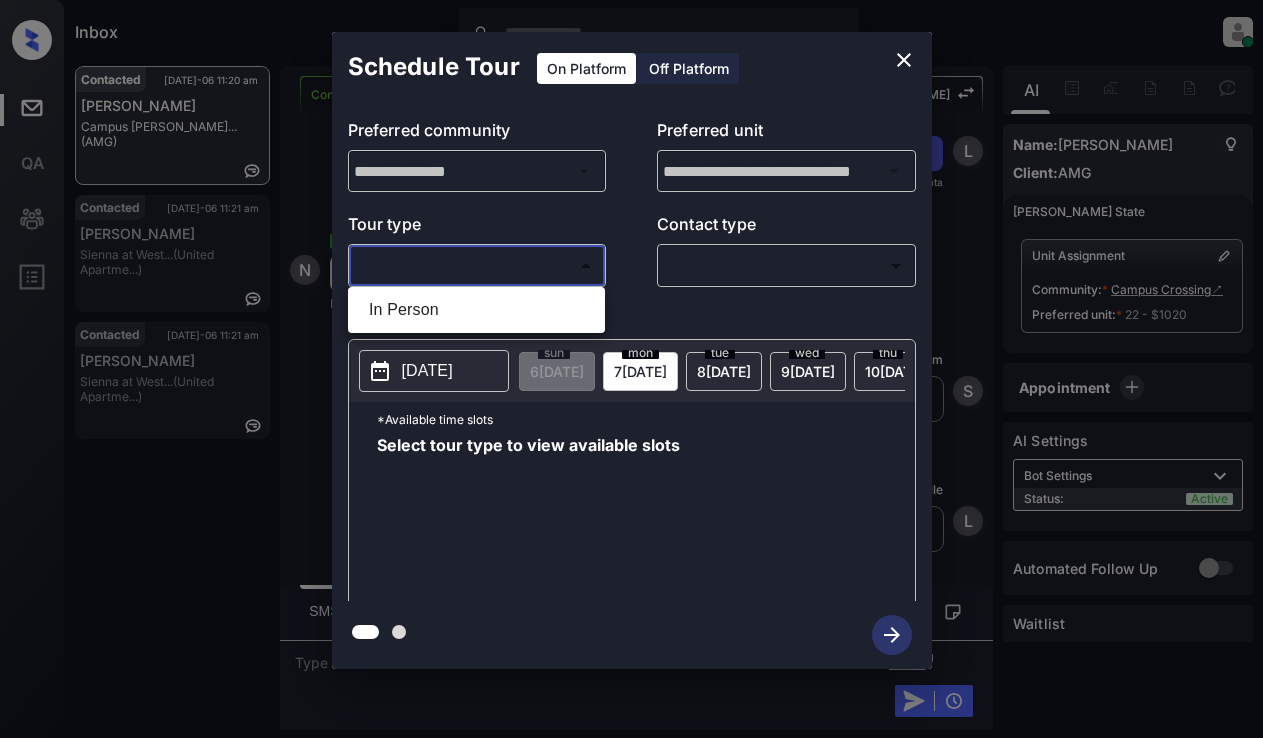 click on "Inbox Lyzzelle [PERSON_NAME] Online Set yourself   offline Set yourself   on break Profile Switch to  light  mode Sign out Contacted [DATE]-06 11:20 am   [GEOGRAPHIC_DATA][PERSON_NAME]...  (AMG) Contacted [DATE]-06 11:21 am   [PERSON_NAME][GEOGRAPHIC_DATA] at [GEOGRAPHIC_DATA]...  (United Apartme...) Contacted [DATE]-06 11:21 am   [PERSON_NAME][GEOGRAPHIC_DATA] at [GEOGRAPHIC_DATA]...  (United Apartme...) Contacted Lost Lead Sentiment: Angry Upon sliding the acknowledgement:  Lead will move to lost stage. * ​ SMS and call option will be set to opt out. AFM will be turned off for the lead. Kelsey New Message Kelsey Notes Note: <a href="[URL][DOMAIN_NAME]">[URL][DOMAIN_NAME]</a> - Paste this link into your browser to view [PERSON_NAME] conversation with the prospect [DATE] 09:59 am  Sync'd w  entrata K New Message Agent Lead created via zuma-chatbot in Inbound stage. [DATE] 09:59 am A New Message Zuma Lead transferred to leasing agent: [PERSON_NAME] [DATE] 09:59 am  Sync'd w  entrata Z Agent A A" at bounding box center (631, 369) 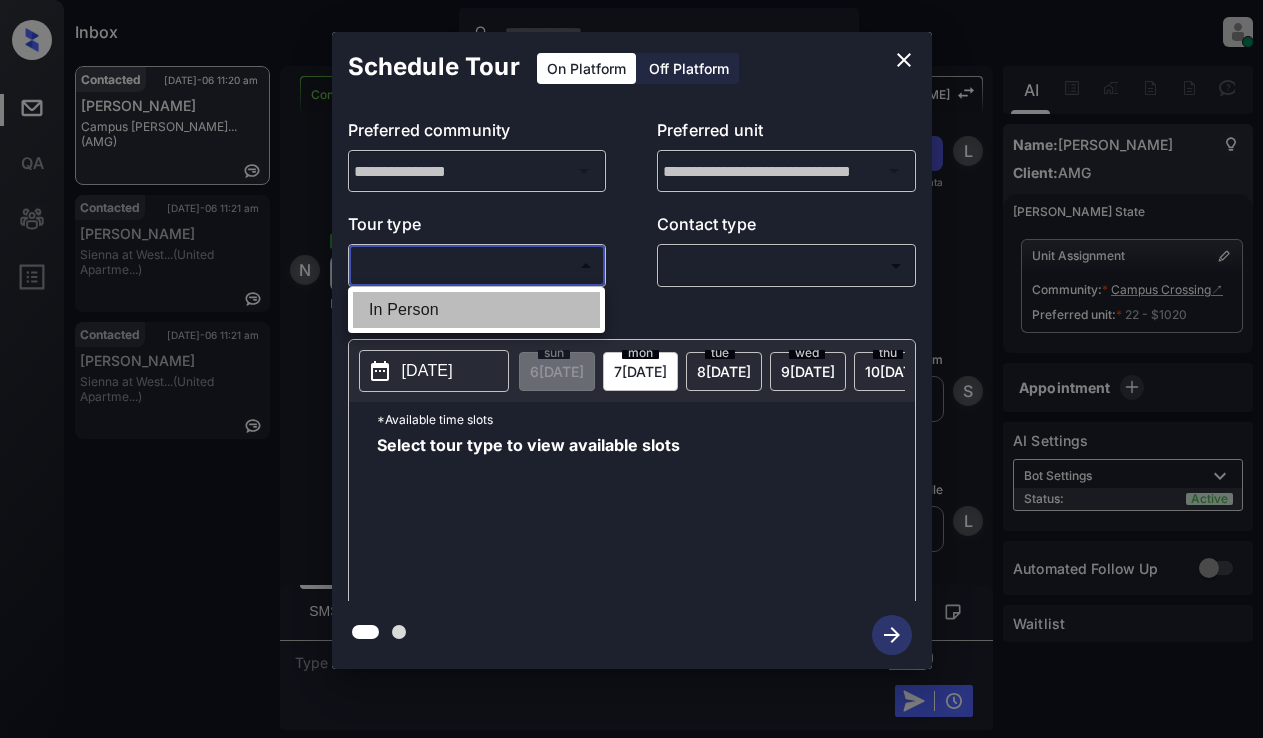 click on "In Person" at bounding box center (476, 310) 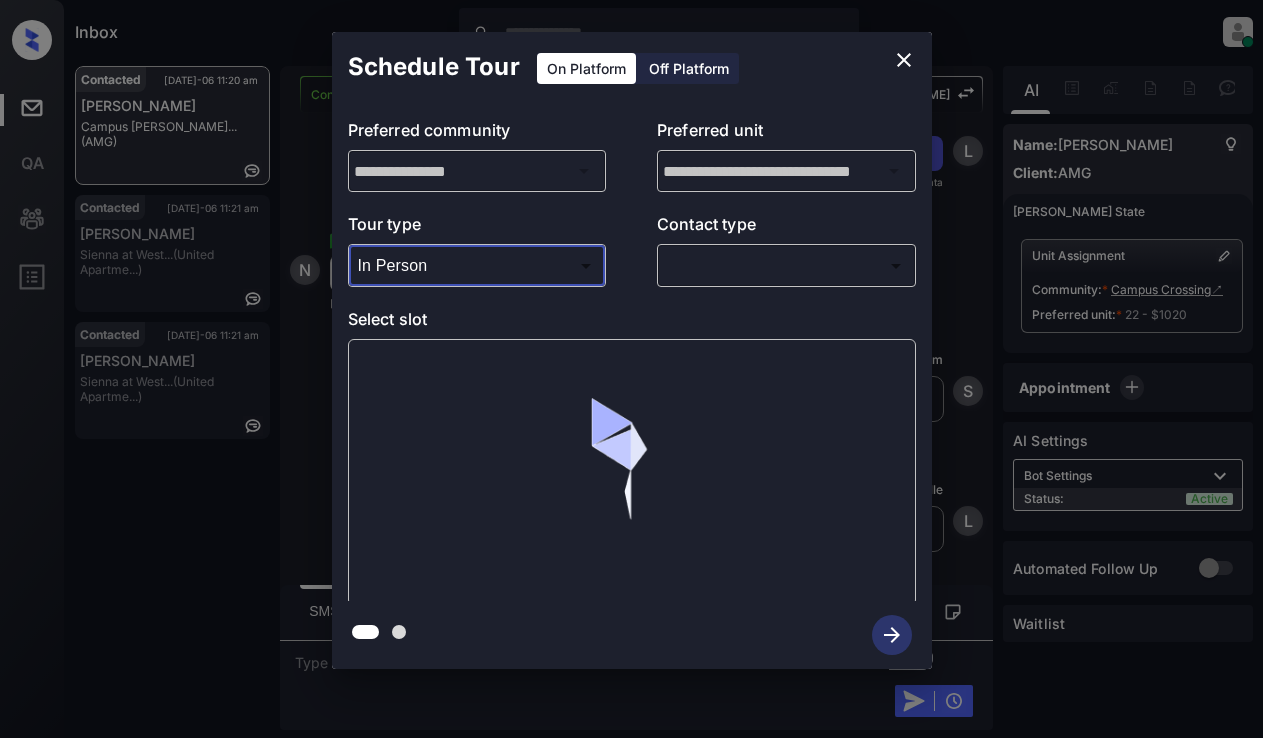 click on "Inbox Lyzzelle [PERSON_NAME] Online Set yourself   offline Set yourself   on break Profile Switch to  light  mode Sign out Contacted [DATE]-06 11:20 am   [GEOGRAPHIC_DATA][PERSON_NAME]...  (AMG) Contacted [DATE]-06 11:21 am   [PERSON_NAME][GEOGRAPHIC_DATA] at [GEOGRAPHIC_DATA]...  (United Apartme...) Contacted [DATE]-06 11:21 am   [PERSON_NAME][GEOGRAPHIC_DATA] at [GEOGRAPHIC_DATA]...  (United Apartme...) Contacted Lost Lead Sentiment: Angry Upon sliding the acknowledgement:  Lead will move to lost stage. * ​ SMS and call option will be set to opt out. AFM will be turned off for the lead. Kelsey New Message Kelsey Notes Note: <a href="[URL][DOMAIN_NAME]">[URL][DOMAIN_NAME]</a> - Paste this link into your browser to view [PERSON_NAME] conversation with the prospect [DATE] 09:59 am  Sync'd w  entrata K New Message Agent Lead created via zuma-chatbot in Inbound stage. [DATE] 09:59 am A New Message Zuma Lead transferred to leasing agent: [PERSON_NAME] [DATE] 09:59 am  Sync'd w  entrata Z Agent A A" at bounding box center [631, 369] 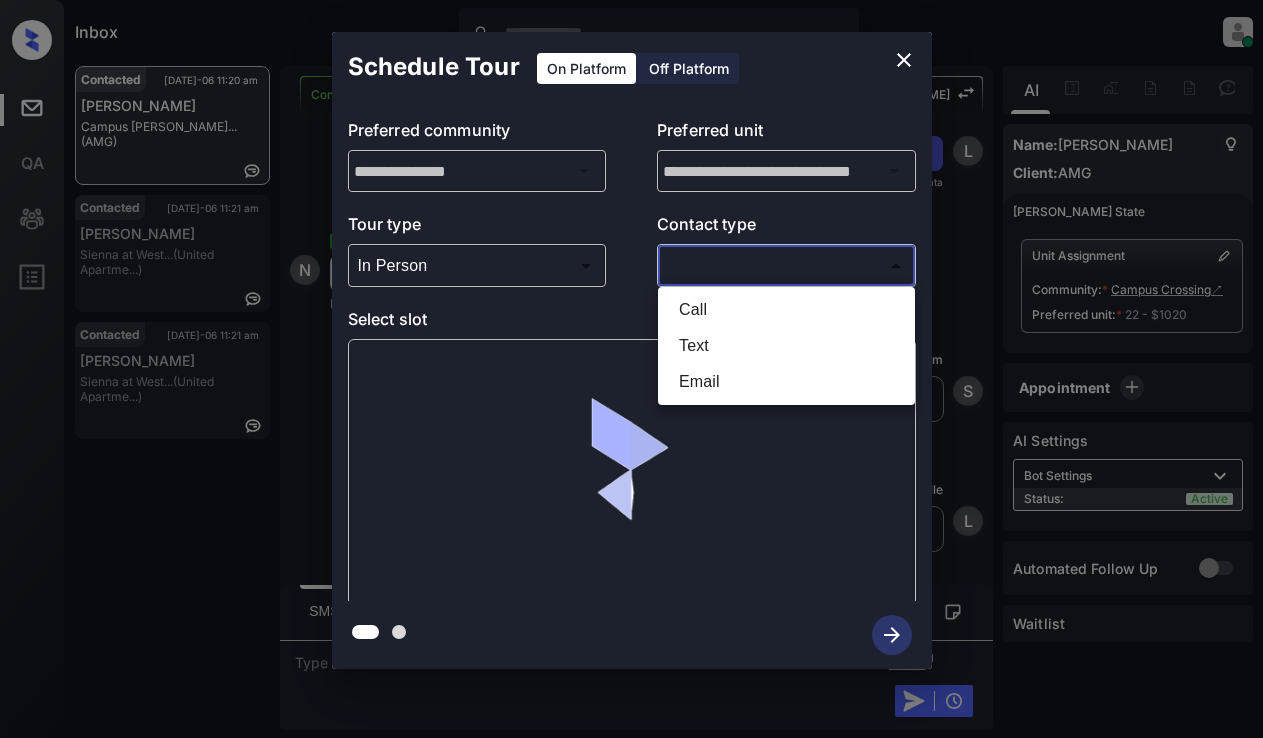 click on "Text" at bounding box center [786, 346] 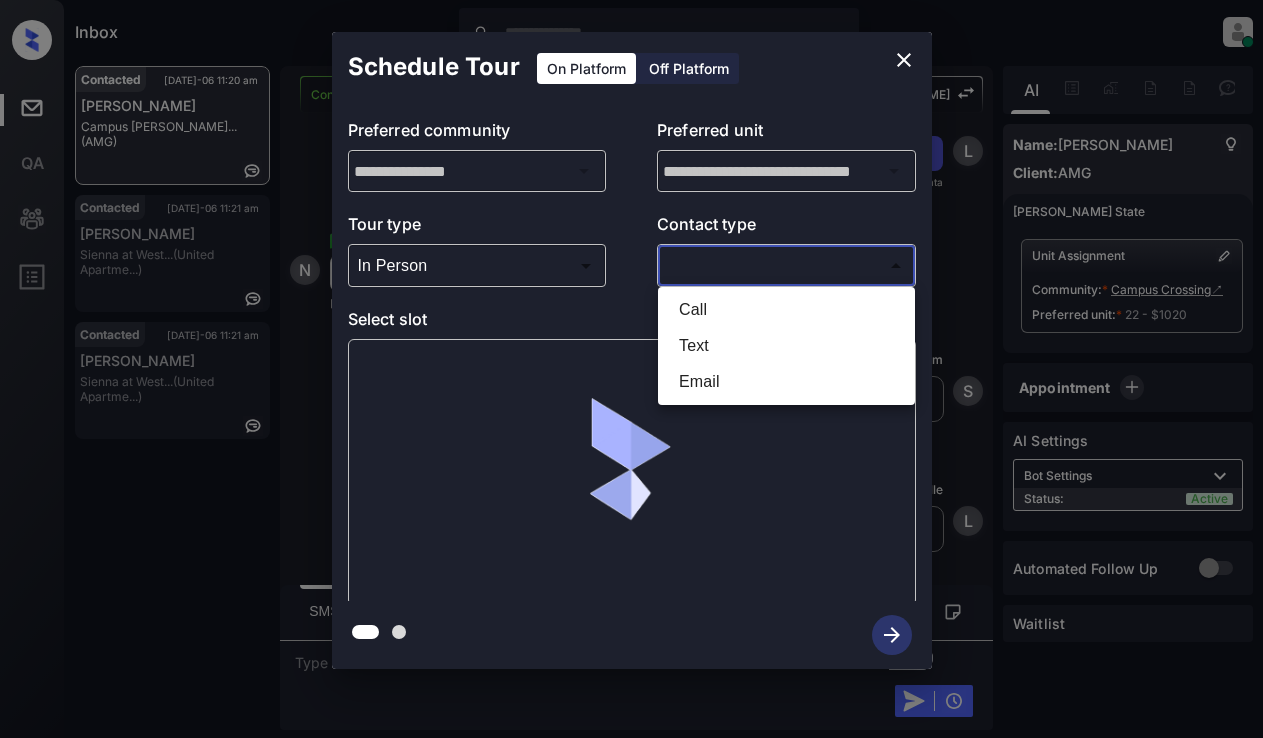 type on "****" 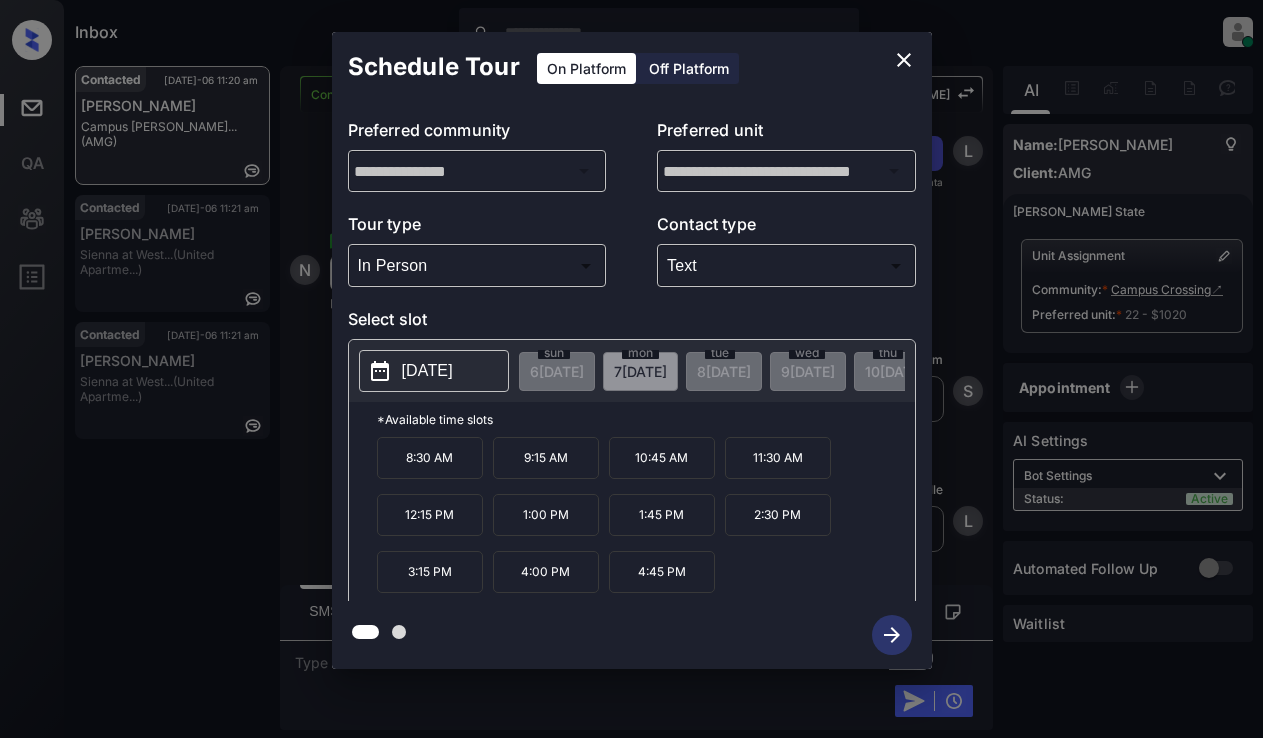 click on "2025-07-07" at bounding box center [427, 371] 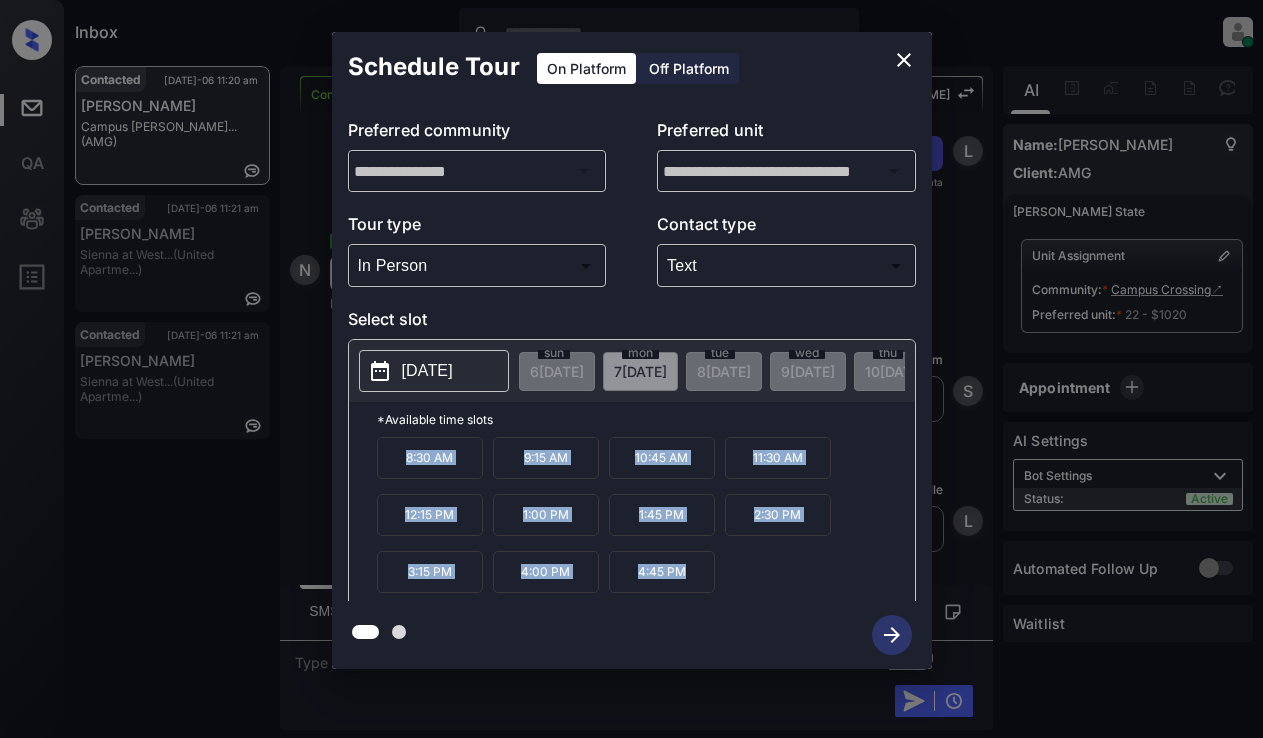 drag, startPoint x: 407, startPoint y: 466, endPoint x: 699, endPoint y: 589, distance: 316.84854 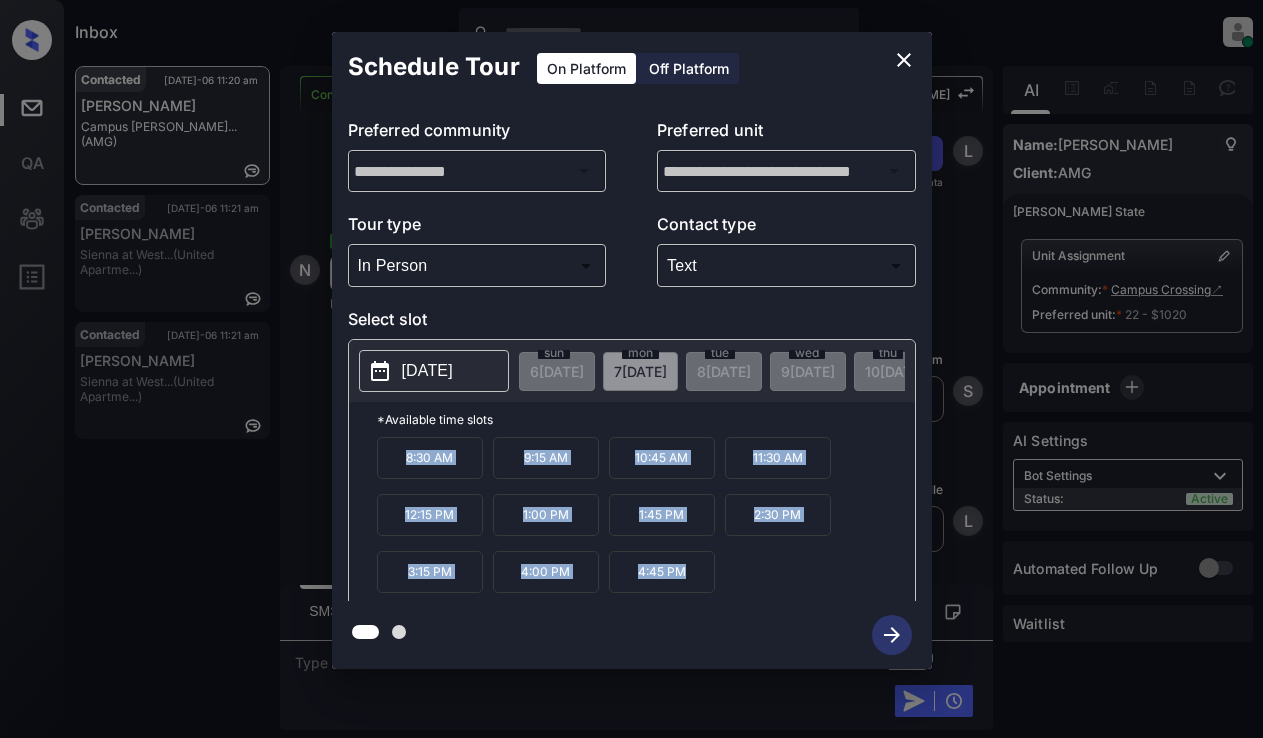 copy on "8:30 AM 9:15 AM 10:45 AM 11:30 AM 12:15 PM 1:00 PM 1:45 PM 2:30 PM 3:15 PM 4:00 PM 4:45 PM" 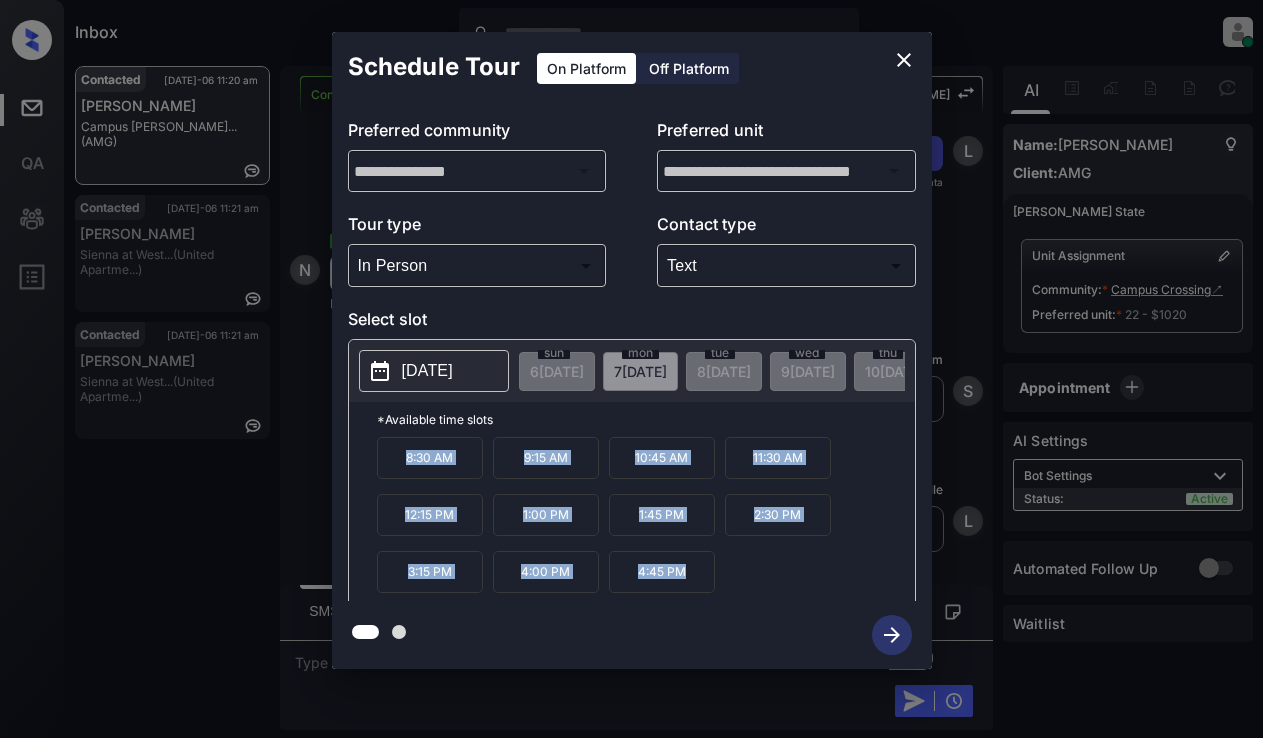 click 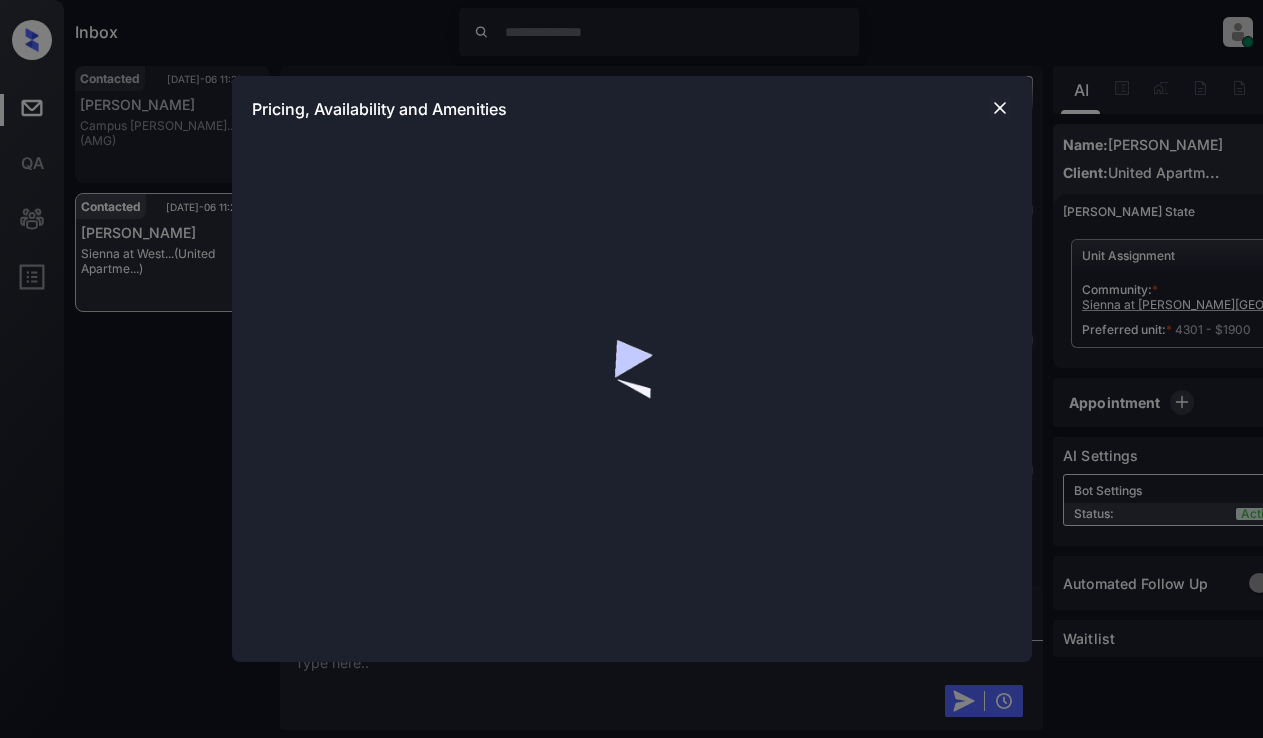 scroll, scrollTop: 0, scrollLeft: 0, axis: both 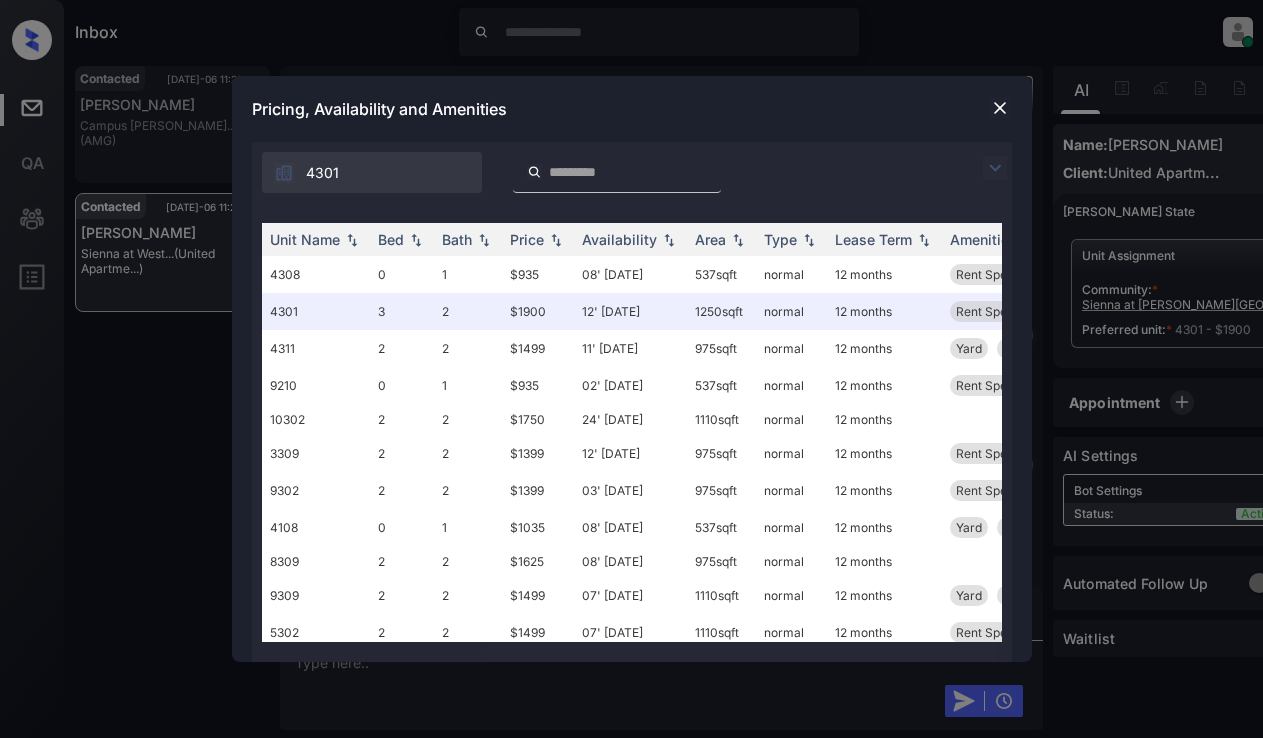 click at bounding box center (995, 168) 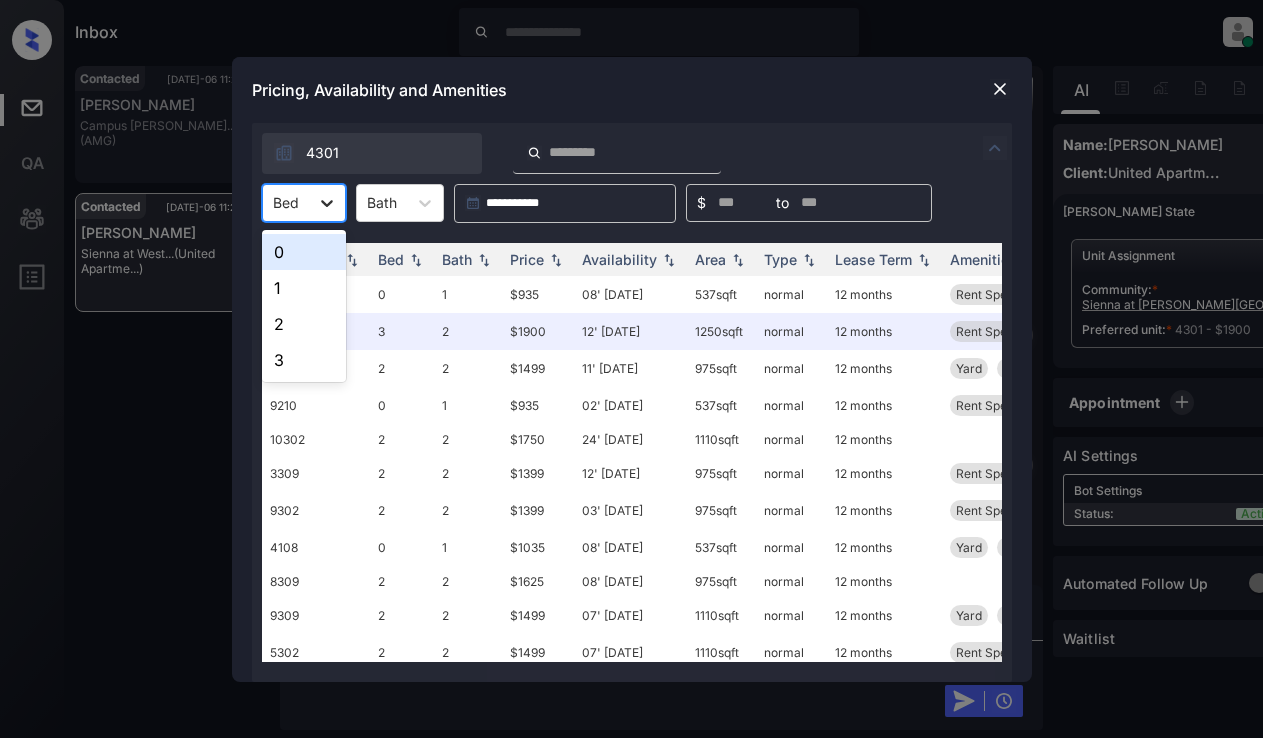 click 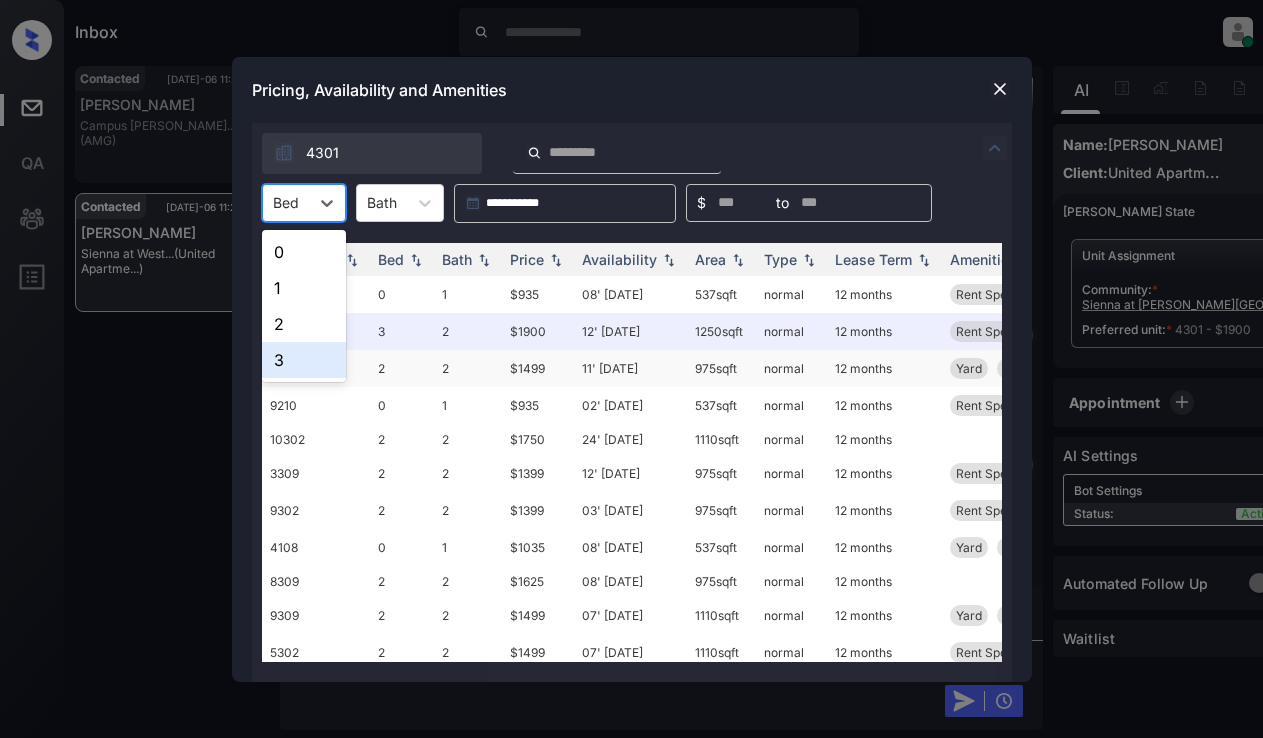 click on "3" at bounding box center [304, 360] 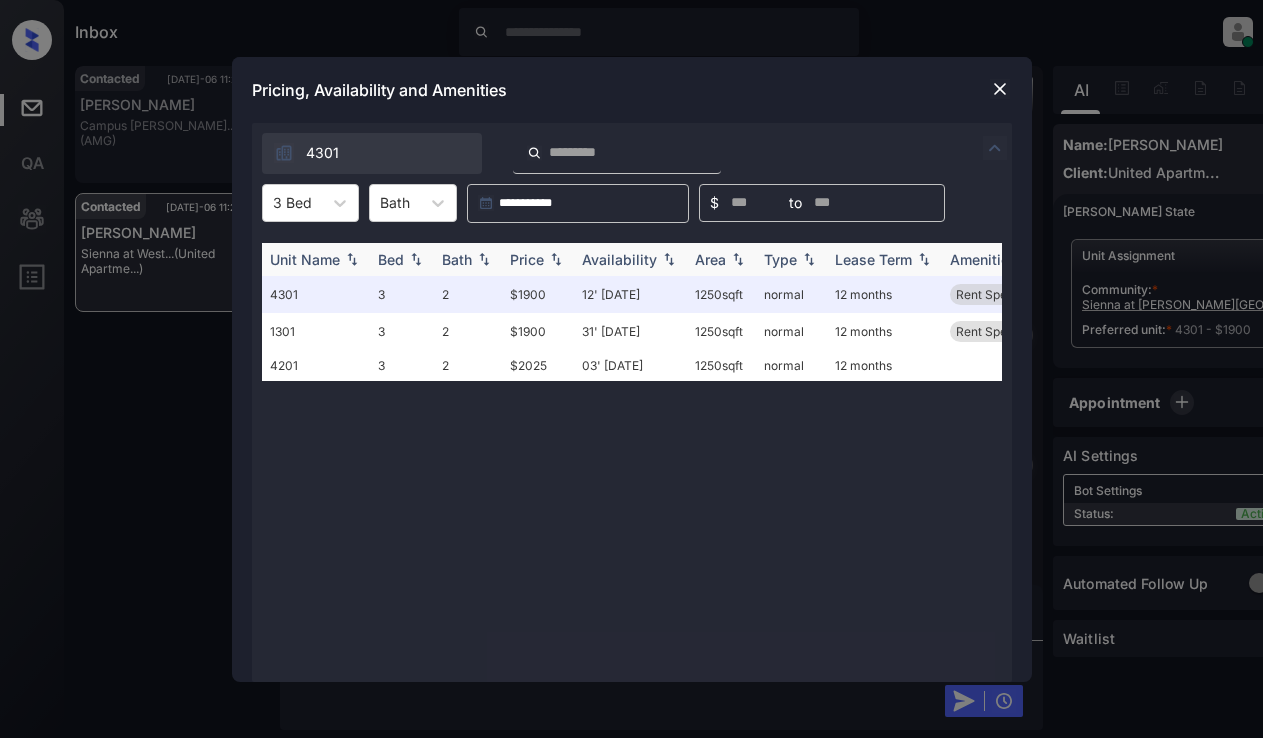 click on "Price" at bounding box center (527, 259) 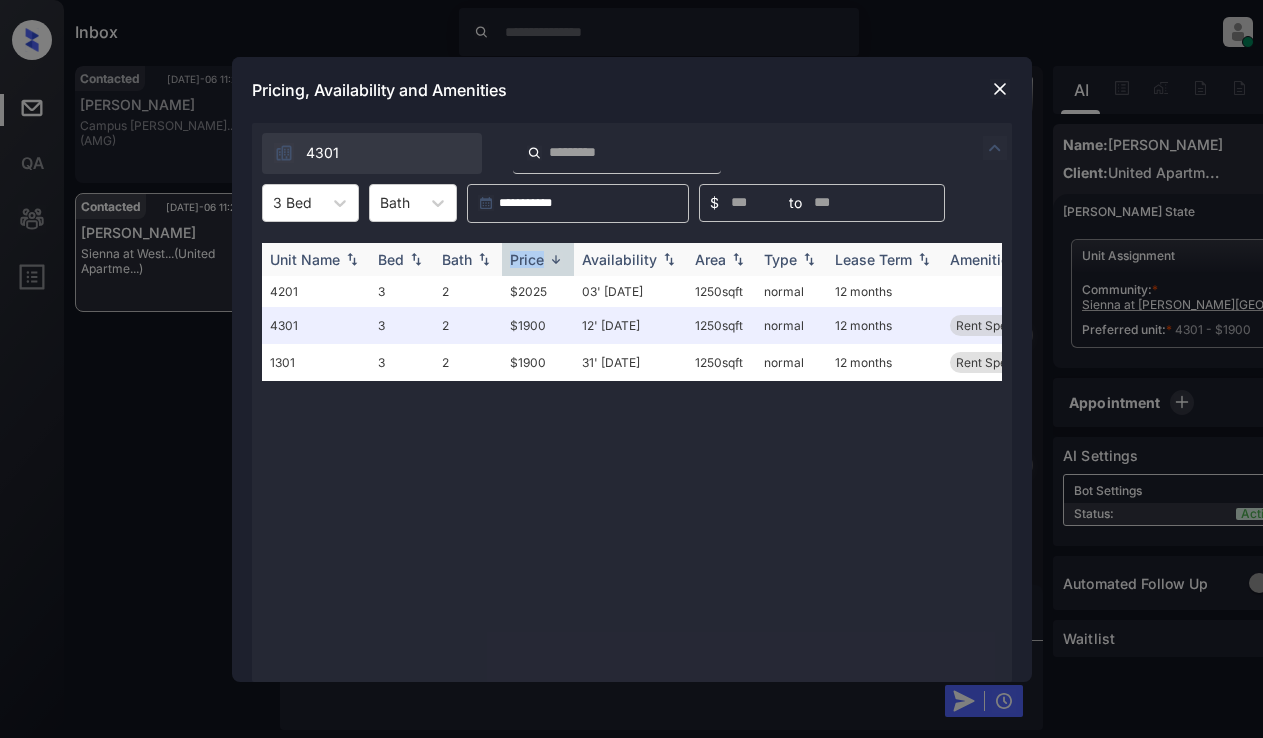 click on "Price" at bounding box center (527, 259) 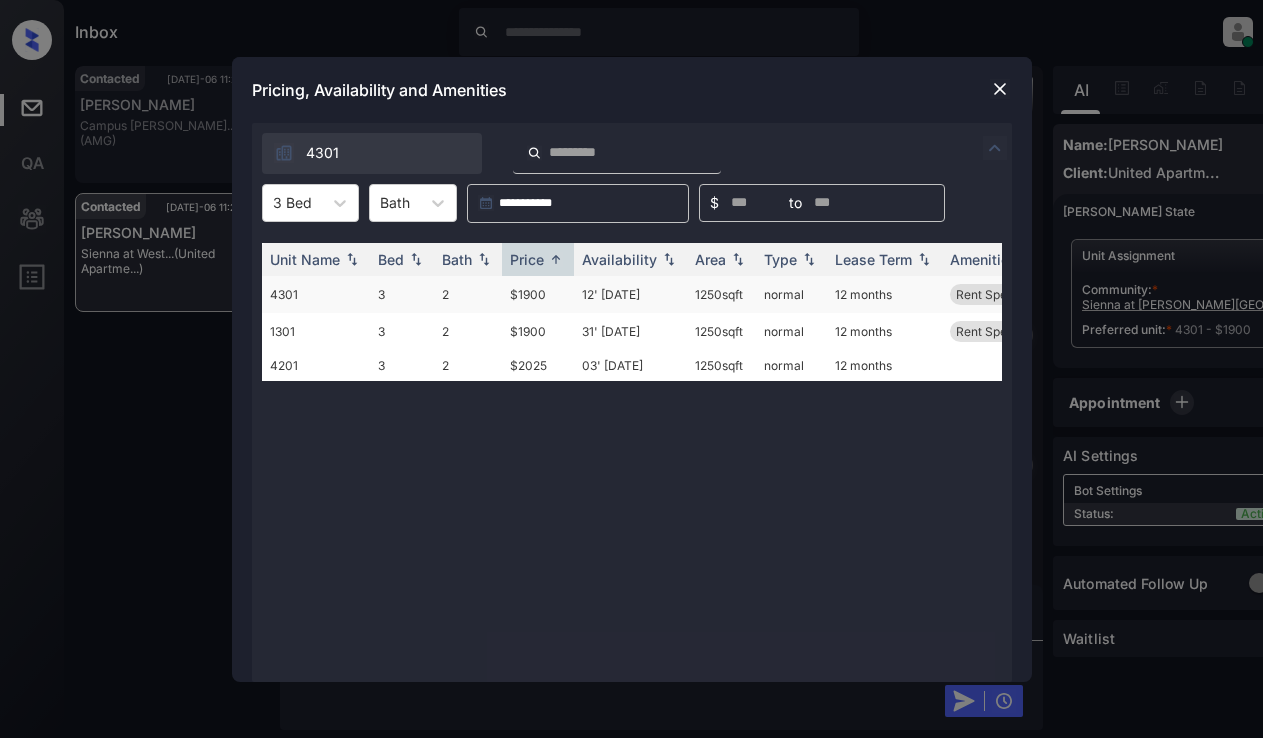 click on "$1900" at bounding box center [538, 294] 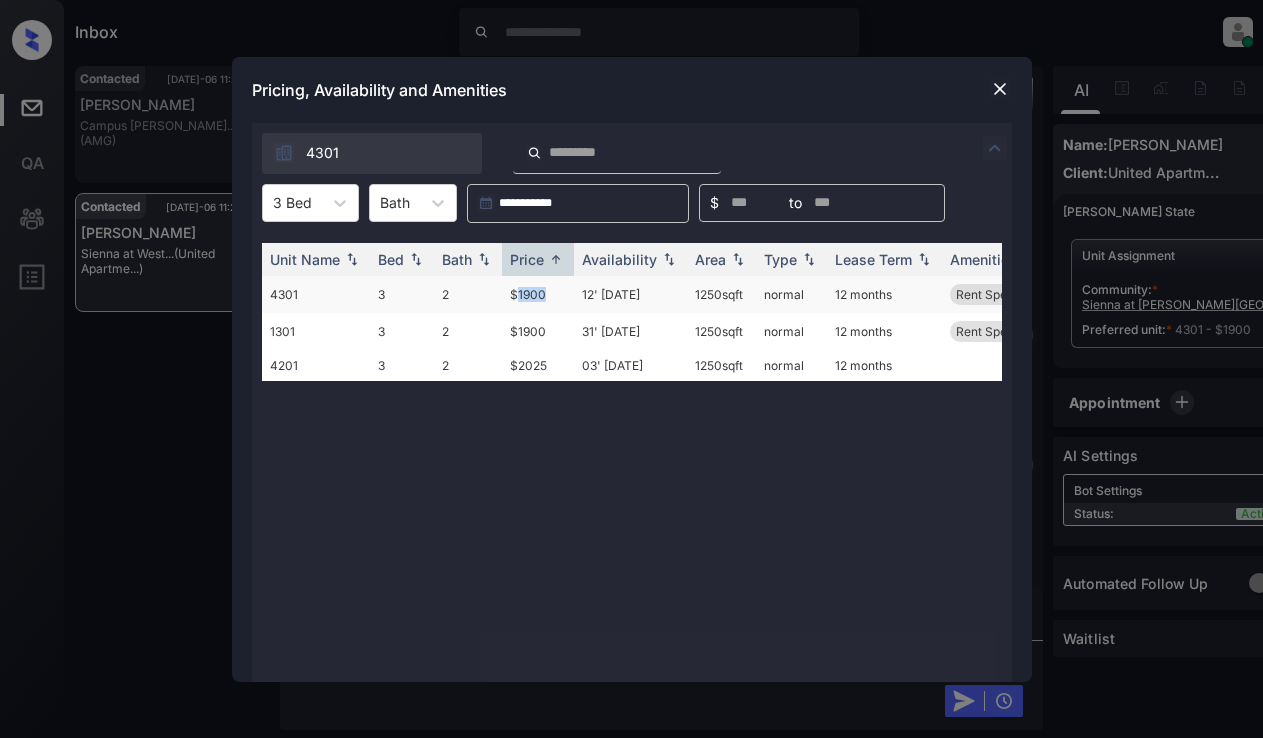 click on "$1900" at bounding box center (538, 294) 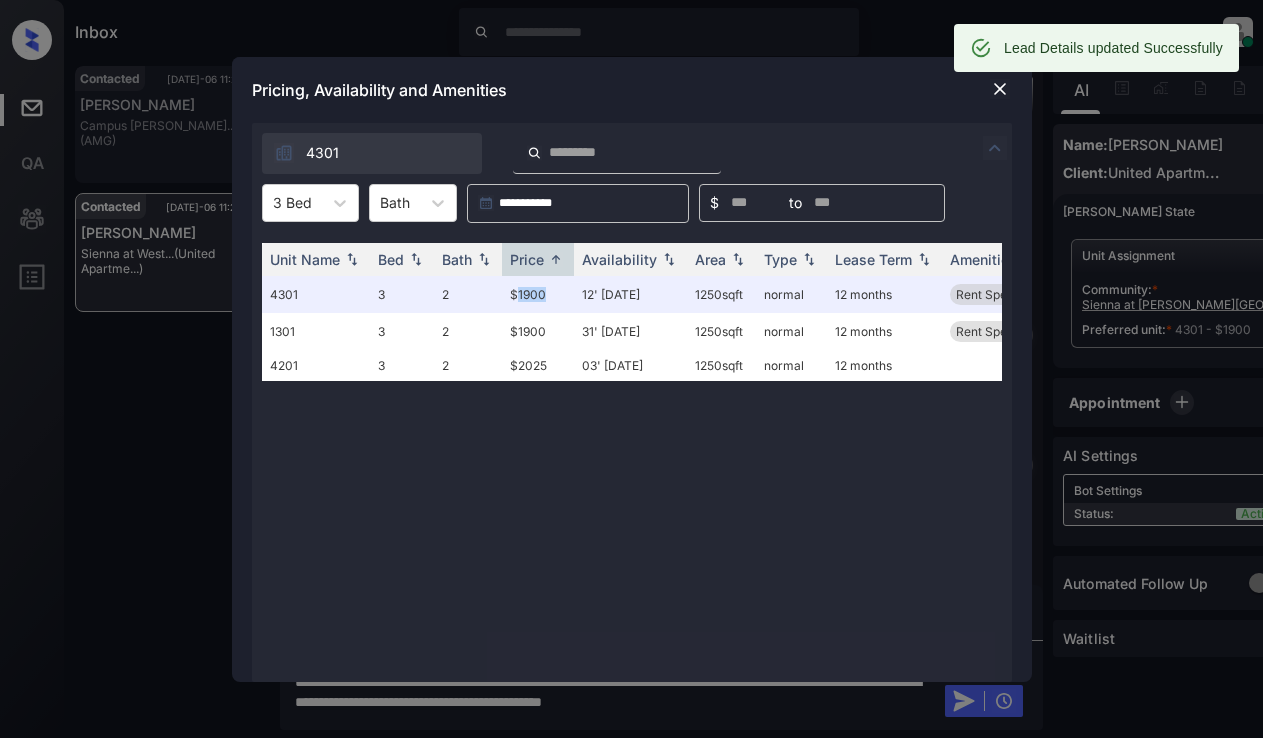 click at bounding box center [1000, 89] 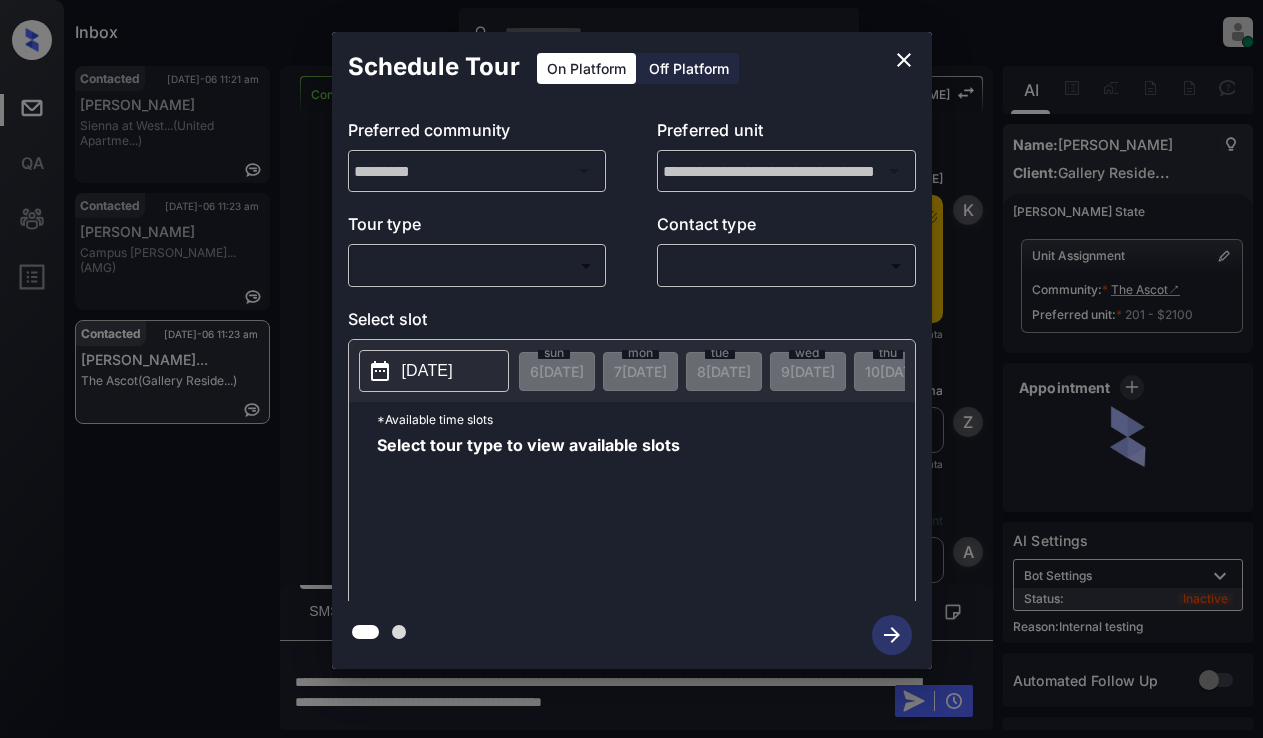 scroll, scrollTop: 0, scrollLeft: 0, axis: both 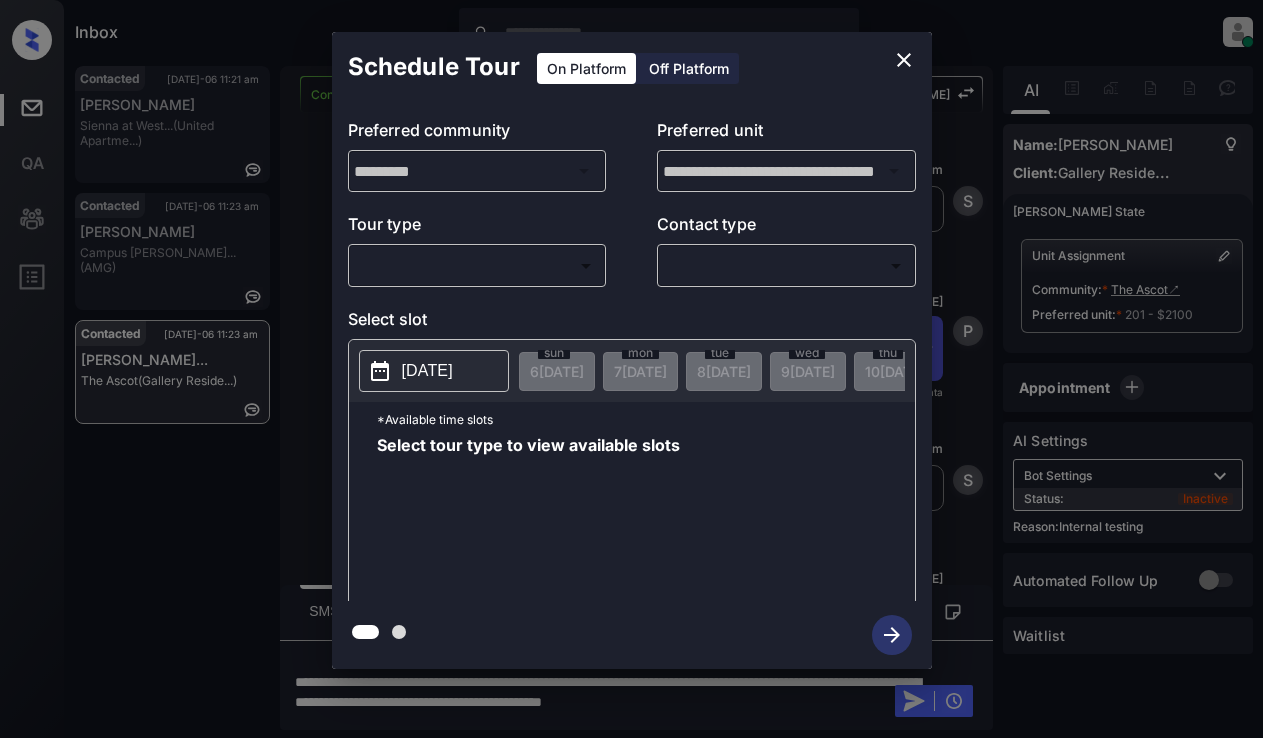 click on "Inbox Lyzzelle M. Ceralde Online Set yourself   offline Set yourself   on break Profile Switch to  light  mode Sign out Contacted Jul-06 11:21 am   Lana Hill Sienna at West...  (United Apartme...) Contacted Jul-06 11:23 am   Nat Long Campus Crossin...  (AMG) Contacted Jul-06 11:23 am   Ashley Campbel... The Ascot  (Gallery Reside...) Contacted Lost Lead Sentiment: Angry Upon sliding the acknowledgement:  Lead will move to lost stage. * ​ SMS and call option will be set to opt out. AFM will be turned off for the lead. Kelsey New Message Kelsey Notes Note: <a href="https://conversation.getzuma.com/6866ce0788ef51873e84cec3">https://conversation.getzuma.com/6866ce0788ef51873e84cec3</a> - Paste this link into your browser to view Kelsey’s conversation with the prospect Jul 03, 2025 11:37 am  Sync'd w  entrata K New Message Zuma Lead transferred to leasing agent: kelsey Jul 03, 2025 11:37 am  Sync'd w  entrata Z New Message Agent Lead created via leadPoller in Inbound stage. Jul 03, 2025 11:37 am A New Message" at bounding box center [631, 369] 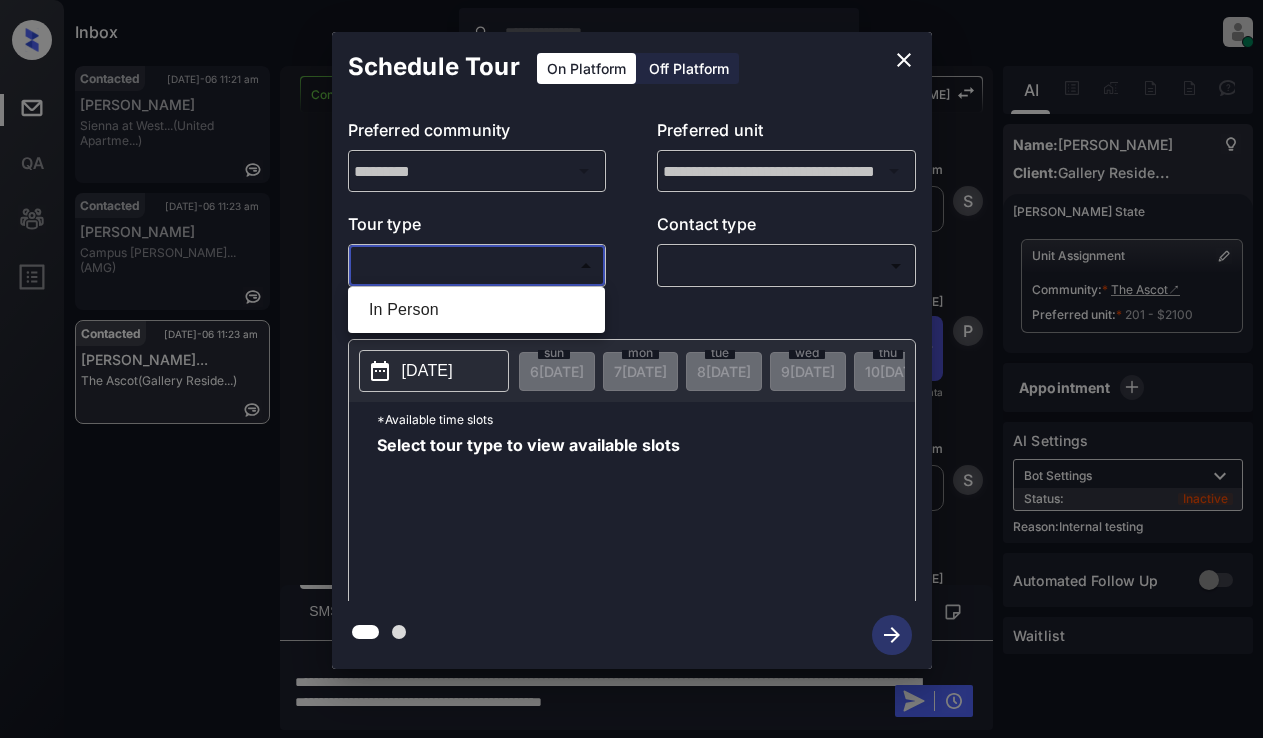 click on "In Person" at bounding box center [476, 310] 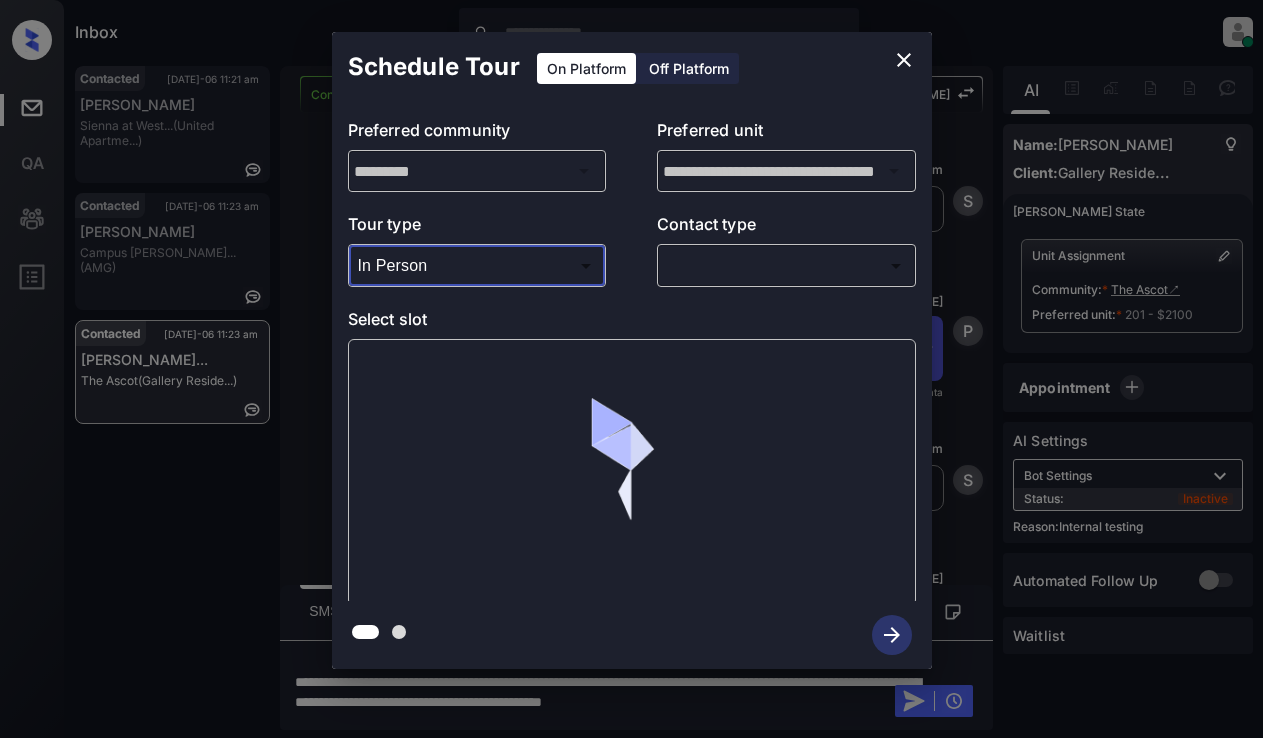 click on "Inbox Lyzzelle M. Ceralde Online Set yourself   offline Set yourself   on break Profile Switch to  light  mode Sign out Contacted Jul-06 11:21 am   Lana Hill Sienna at West...  (United Apartme...) Contacted Jul-06 11:23 am   Nat Long Campus Crossin...  (AMG) Contacted Jul-06 11:23 am   Ashley Campbel... The Ascot  (Gallery Reside...) Contacted Lost Lead Sentiment: Angry Upon sliding the acknowledgement:  Lead will move to lost stage. * ​ SMS and call option will be set to opt out. AFM will be turned off for the lead. Kelsey New Message Kelsey Notes Note: <a href="https://conversation.getzuma.com/6866ce0788ef51873e84cec3">https://conversation.getzuma.com/6866ce0788ef51873e84cec3</a> - Paste this link into your browser to view Kelsey’s conversation with the prospect Jul 03, 2025 11:37 am  Sync'd w  entrata K New Message Zuma Lead transferred to leasing agent: kelsey Jul 03, 2025 11:37 am  Sync'd w  entrata Z New Message Agent Lead created via leadPoller in Inbound stage. Jul 03, 2025 11:37 am A New Message" at bounding box center (631, 369) 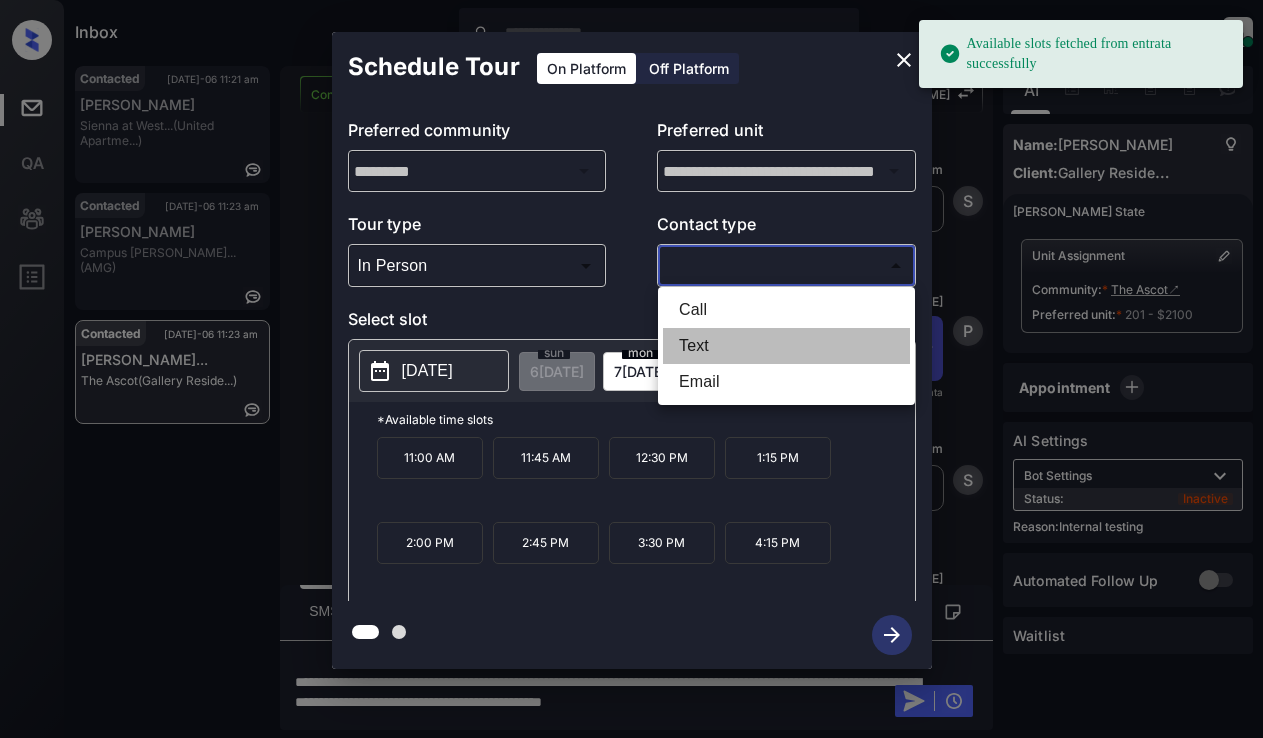 click on "Text" at bounding box center (786, 346) 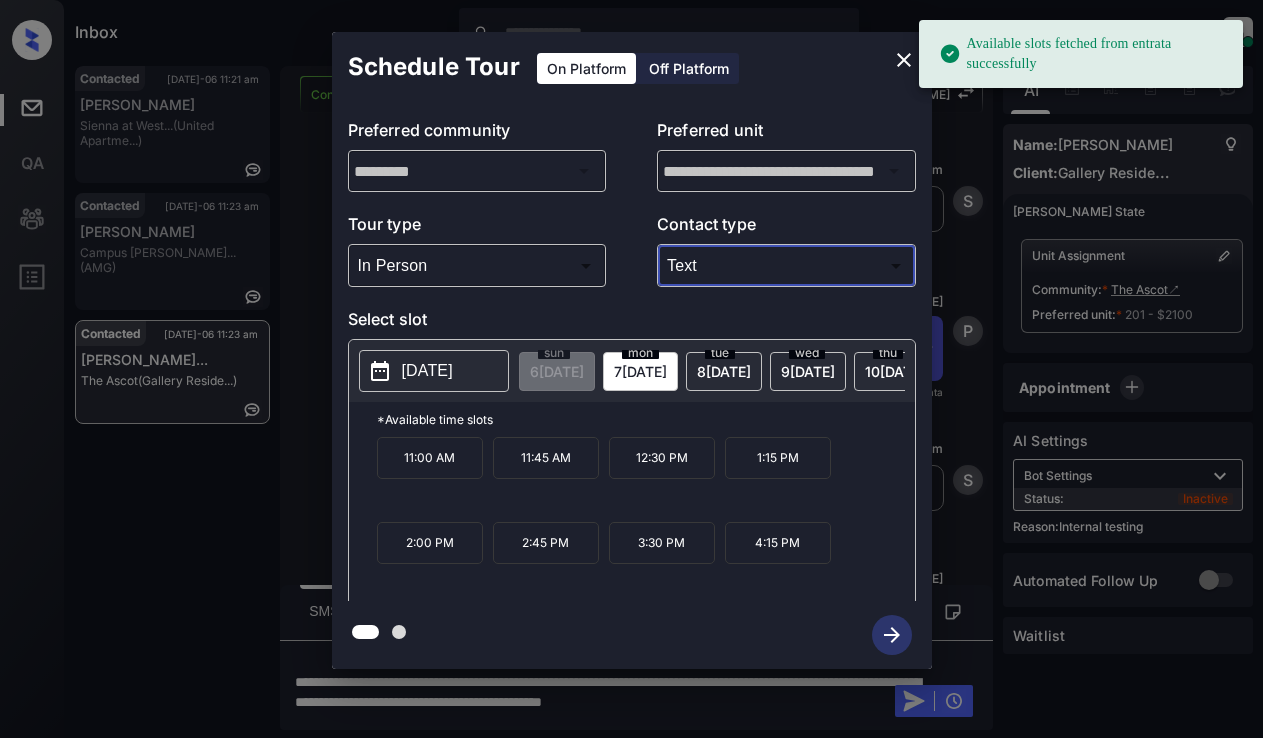 click on "11:00 AM" at bounding box center [430, 458] 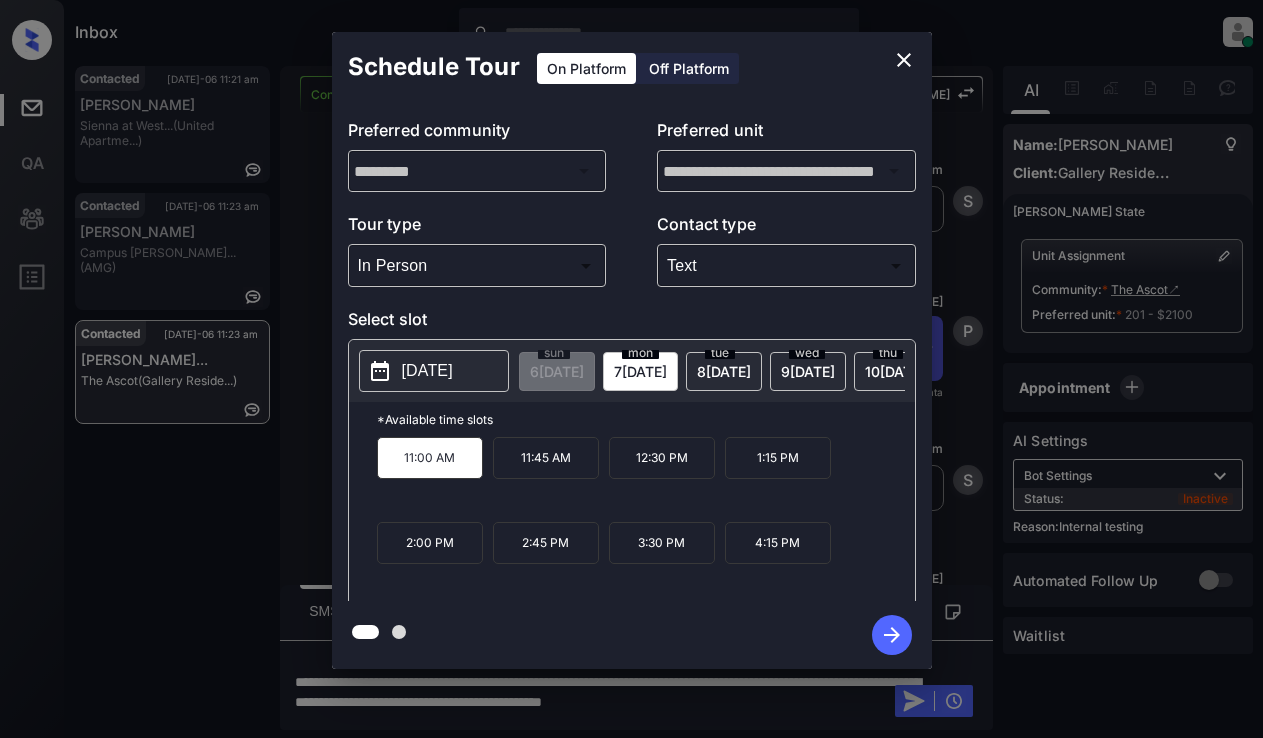 click 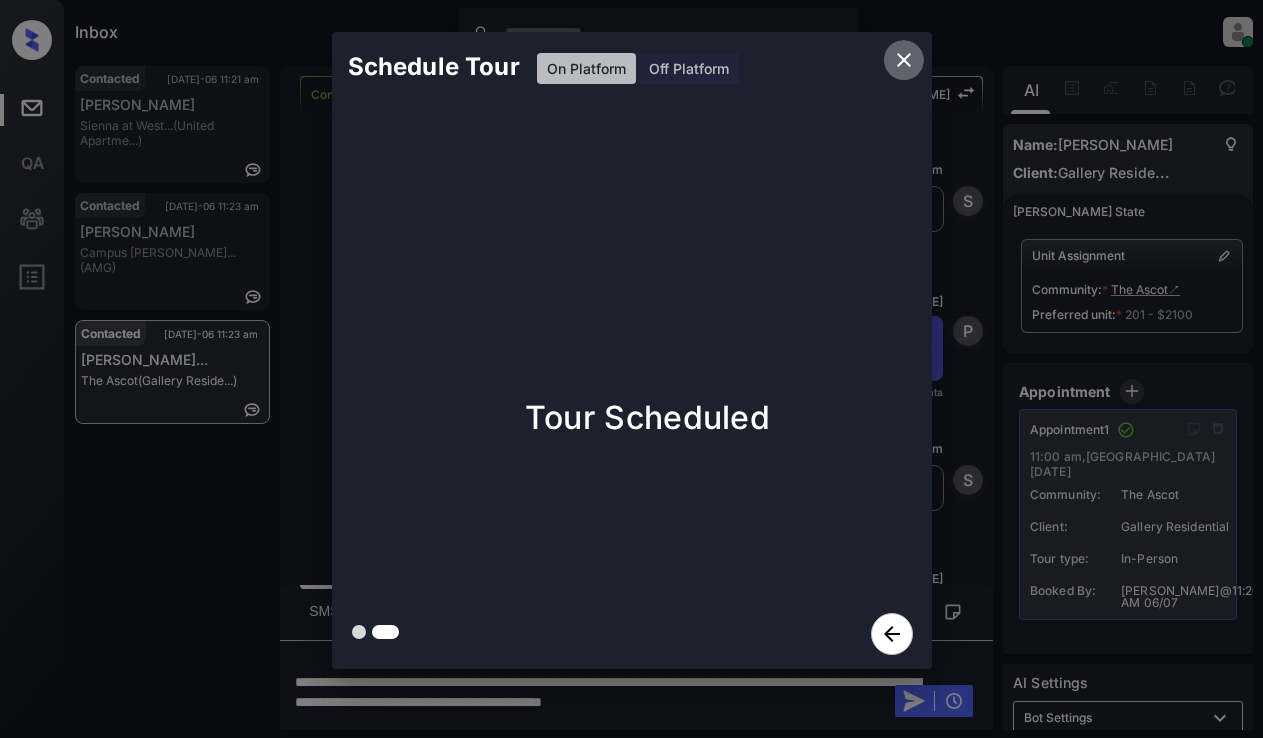 click 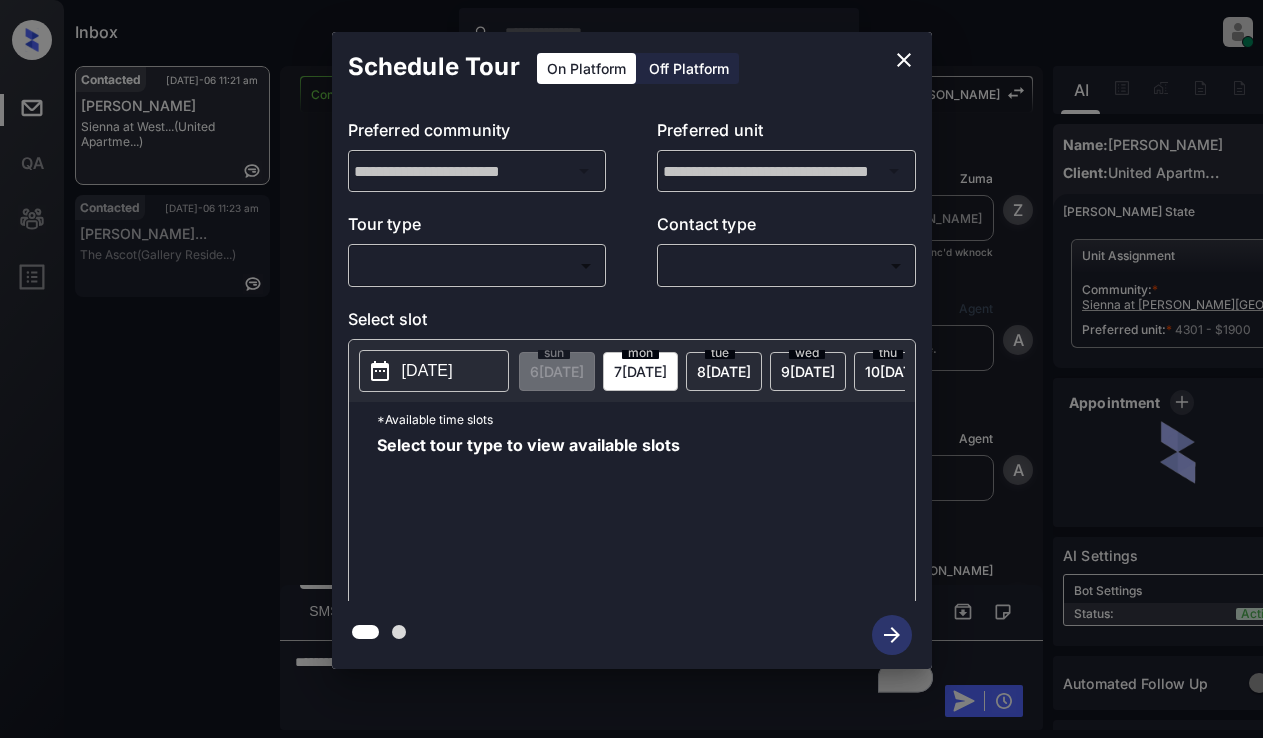scroll, scrollTop: 0, scrollLeft: 0, axis: both 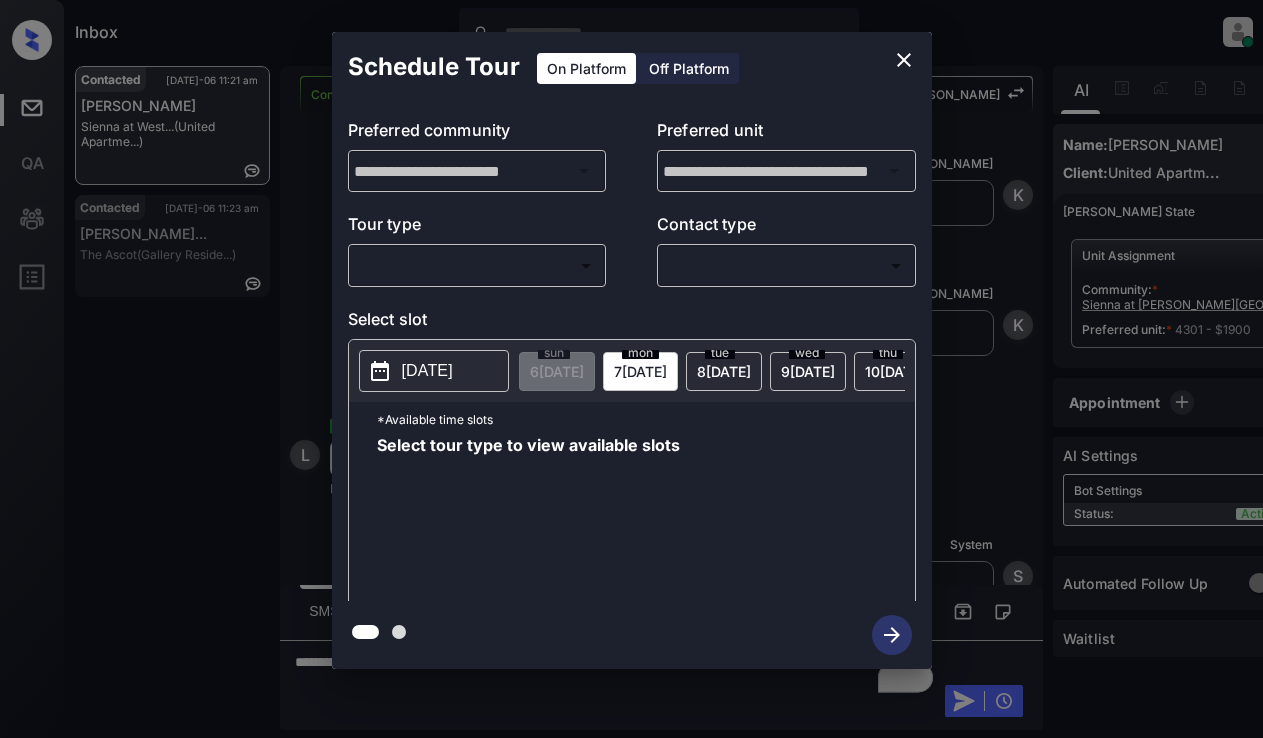 click on "Inbox Lyzzelle [PERSON_NAME] Online Set yourself   offline Set yourself   on break Profile Switch to  light  mode Sign out Contacted [DATE]-06 11:21 am   [PERSON_NAME] Sienna at West...  (United Apartme...) Contacted [DATE]-06 11:23 am   [PERSON_NAME]... The Ascot  (Gallery Reside...) Contacted Lost Lead Sentiment: Angry Upon sliding the acknowledgement:  Lead will move to lost stage. * ​ SMS and call option will be set to opt out. AFM will be turned off for the lead. [PERSON_NAME] New Message Zuma Lead transferred to leasing agent: [PERSON_NAME] [DATE] 10:37 pm  Sync'd w  knock Z New Message Agent Lead created via webhook in Inbound stage. [DATE] 10:37 pm A New Message Agent AFM Request sent to [PERSON_NAME]. [DATE] 10:37 pm A New Message [PERSON_NAME] Hi [PERSON_NAME]. This is [PERSON_NAME] with Sienna at [PERSON_NAME][GEOGRAPHIC_DATA]. We’d love to have you come tour with us. What’s a good day and time for you? [DATE] 10:37 pm   | TemplateAFMSms  Sync'd w  knock K New Message [PERSON_NAME] Lead archived by [PERSON_NAME]! [DATE] 10:37 pm K New Message   K" at bounding box center [631, 369] 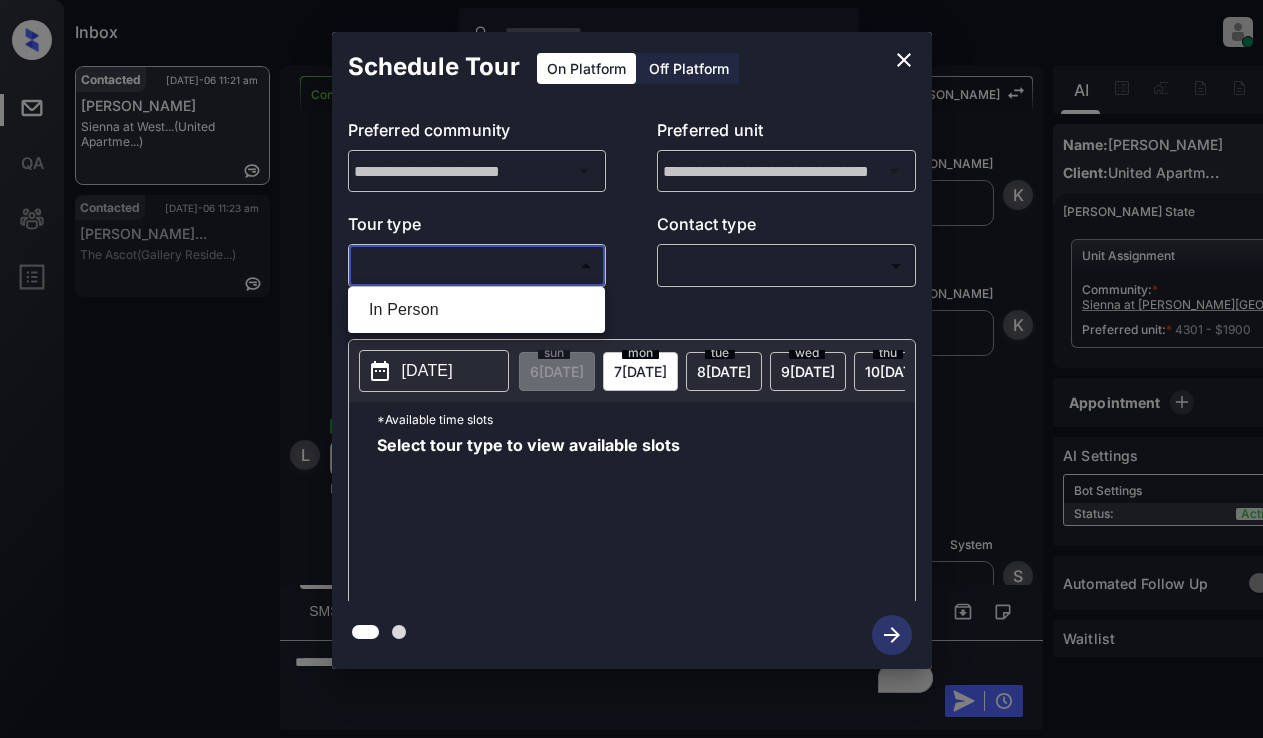 click on "In Person" at bounding box center [476, 310] 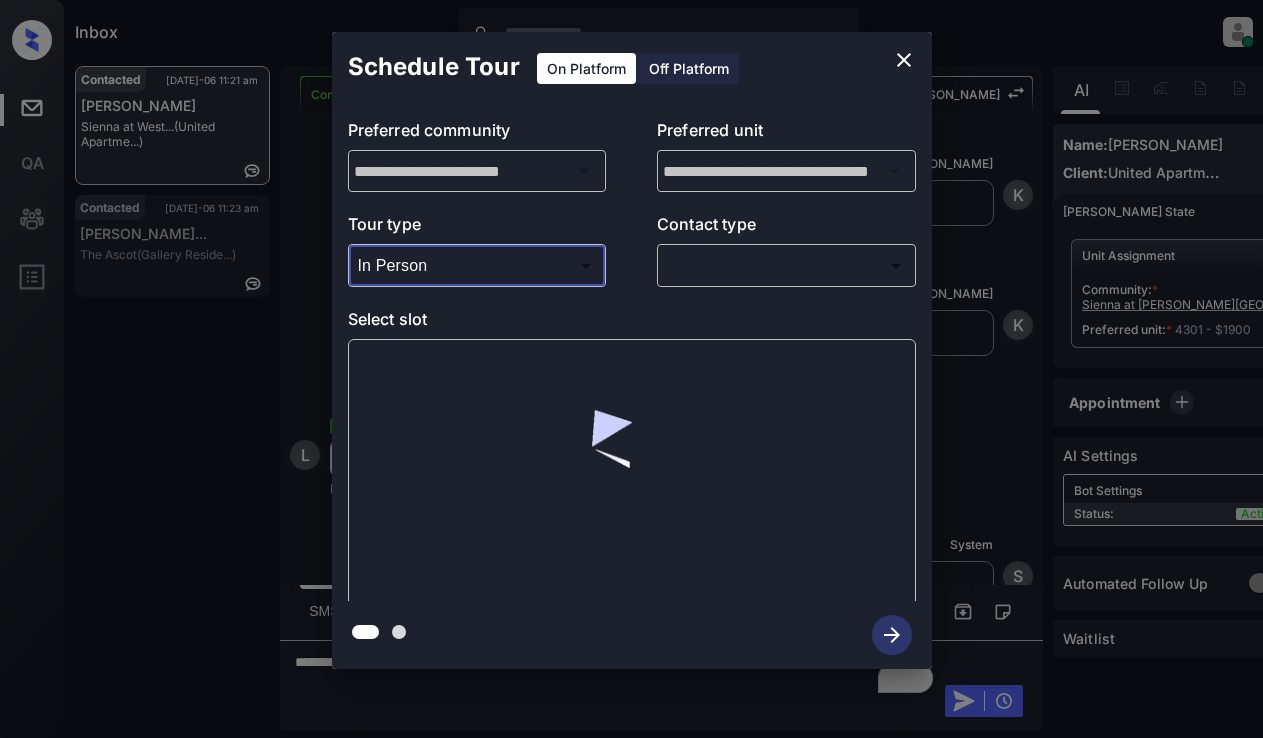 click on "Inbox Lyzzelle [PERSON_NAME] Online Set yourself   offline Set yourself   on break Profile Switch to  light  mode Sign out Contacted [DATE]-06 11:21 am   [PERSON_NAME] Sienna at West...  (United Apartme...) Contacted [DATE]-06 11:23 am   [PERSON_NAME]... The Ascot  (Gallery Reside...) Contacted Lost Lead Sentiment: Angry Upon sliding the acknowledgement:  Lead will move to lost stage. * ​ SMS and call option will be set to opt out. AFM will be turned off for the lead. [PERSON_NAME] New Message Zuma Lead transferred to leasing agent: [PERSON_NAME] [DATE] 10:37 pm  Sync'd w  knock Z New Message Agent Lead created via webhook in Inbound stage. [DATE] 10:37 pm A New Message Agent AFM Request sent to [PERSON_NAME]. [DATE] 10:37 pm A New Message [PERSON_NAME] Hi [PERSON_NAME]. This is [PERSON_NAME] with Sienna at [PERSON_NAME][GEOGRAPHIC_DATA]. We’d love to have you come tour with us. What’s a good day and time for you? [DATE] 10:37 pm   | TemplateAFMSms  Sync'd w  knock K New Message [PERSON_NAME] Lead archived by [PERSON_NAME]! [DATE] 10:37 pm K New Message   K" at bounding box center [631, 369] 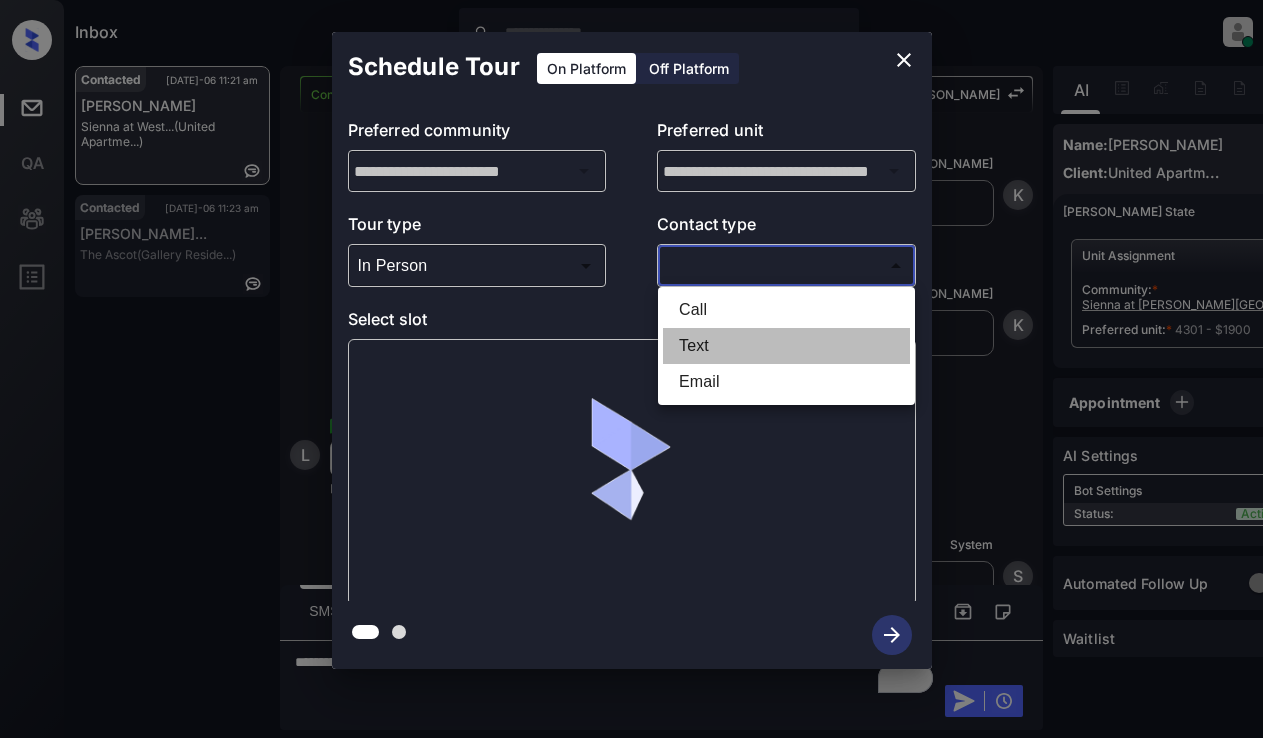 click on "Text" at bounding box center (786, 346) 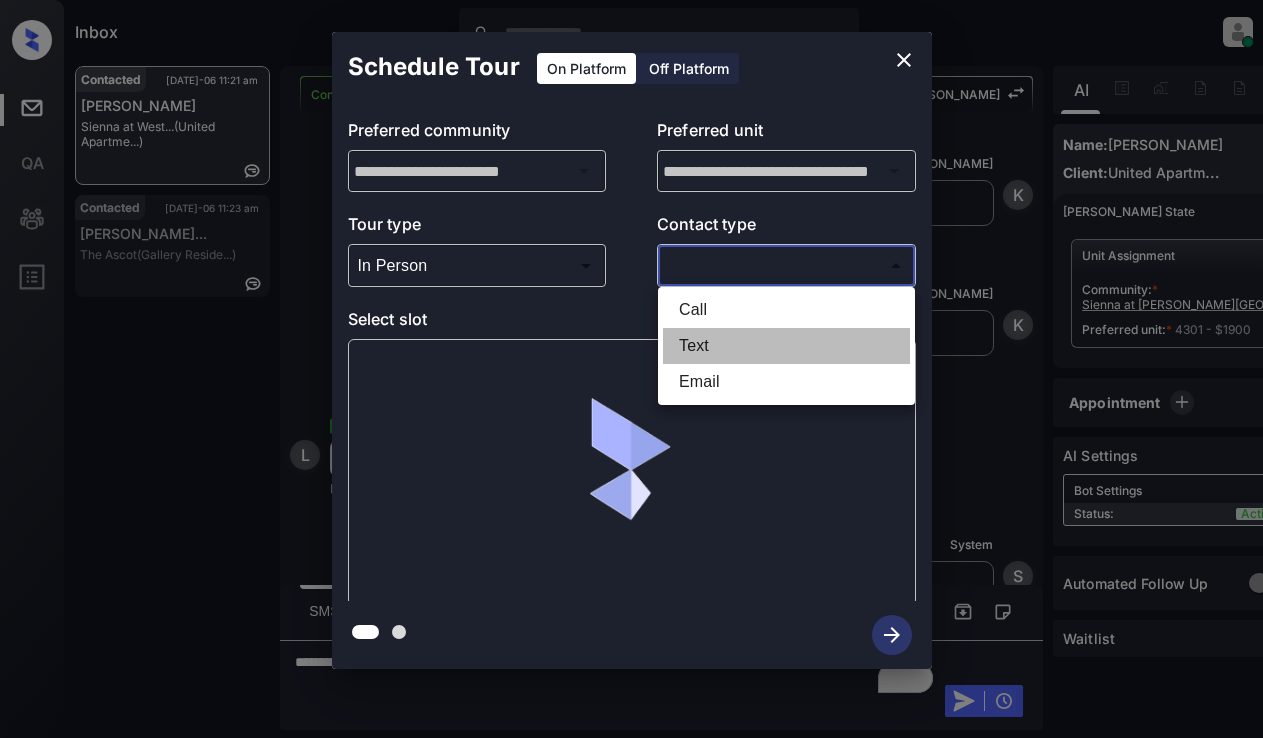 type on "****" 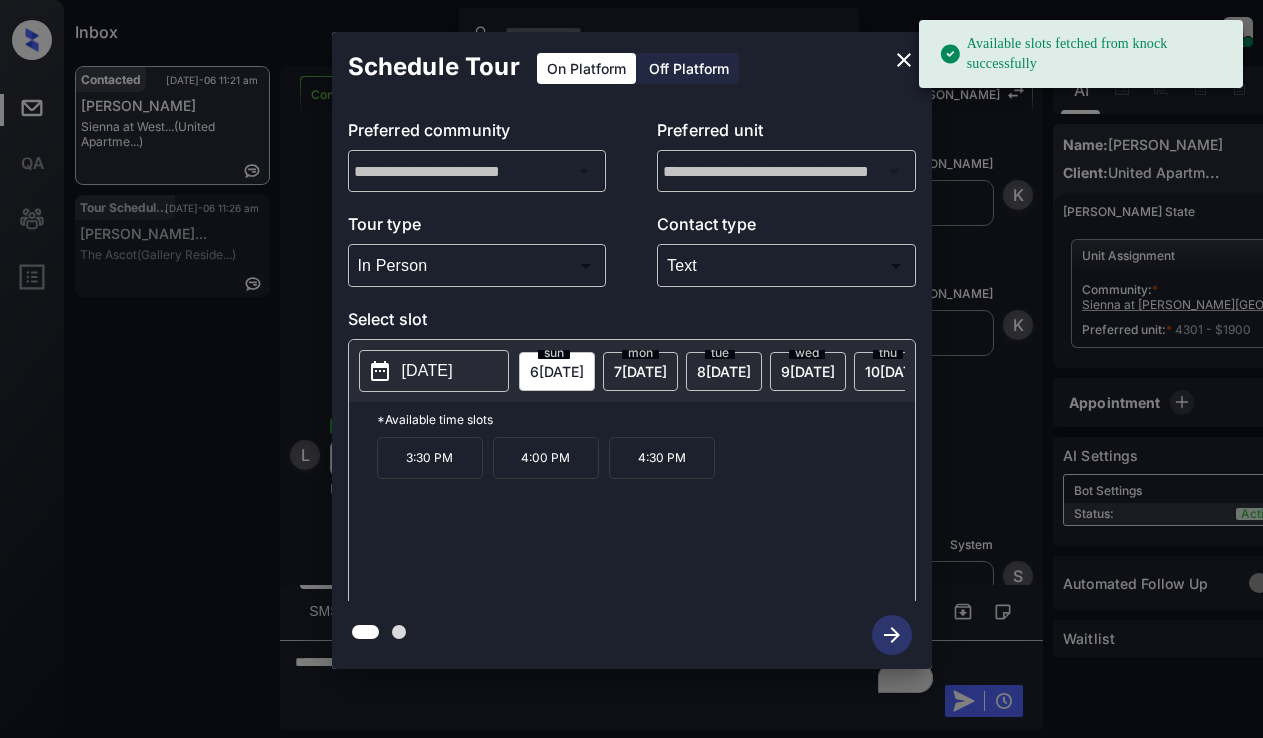 click on "[DATE]" at bounding box center [427, 371] 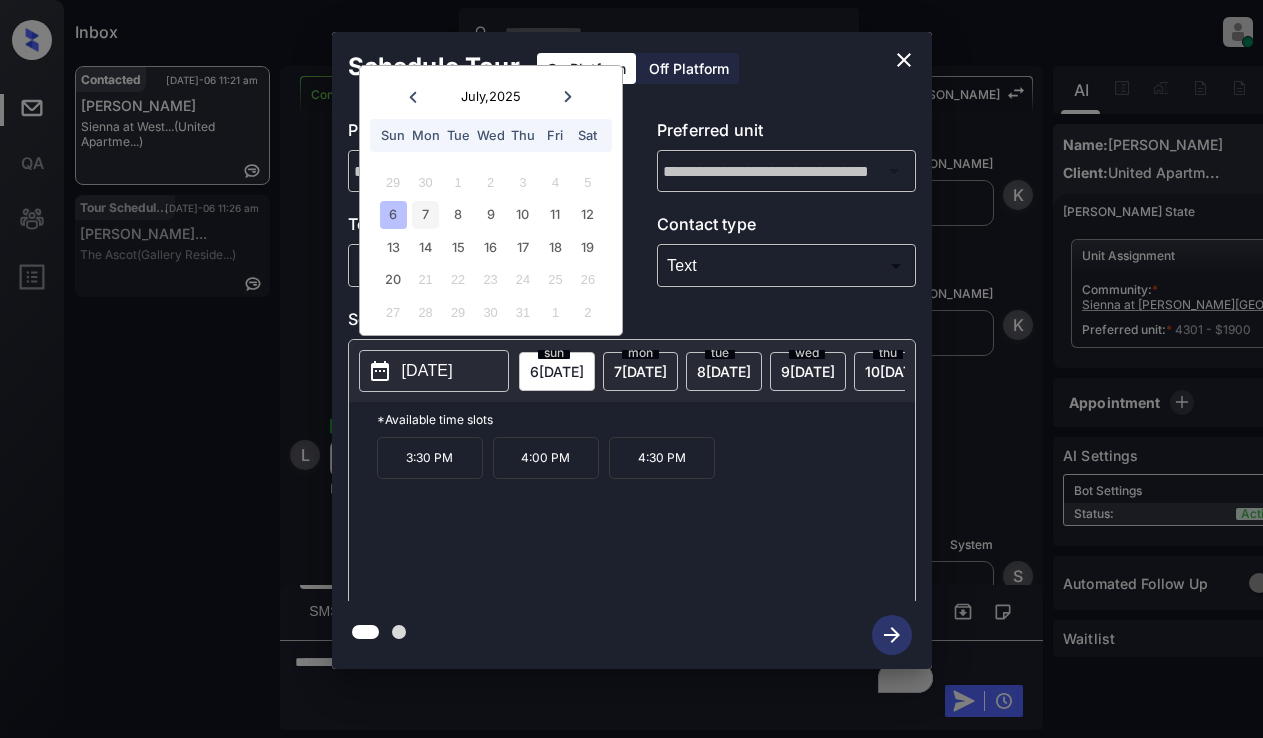 click on "7" at bounding box center [425, 214] 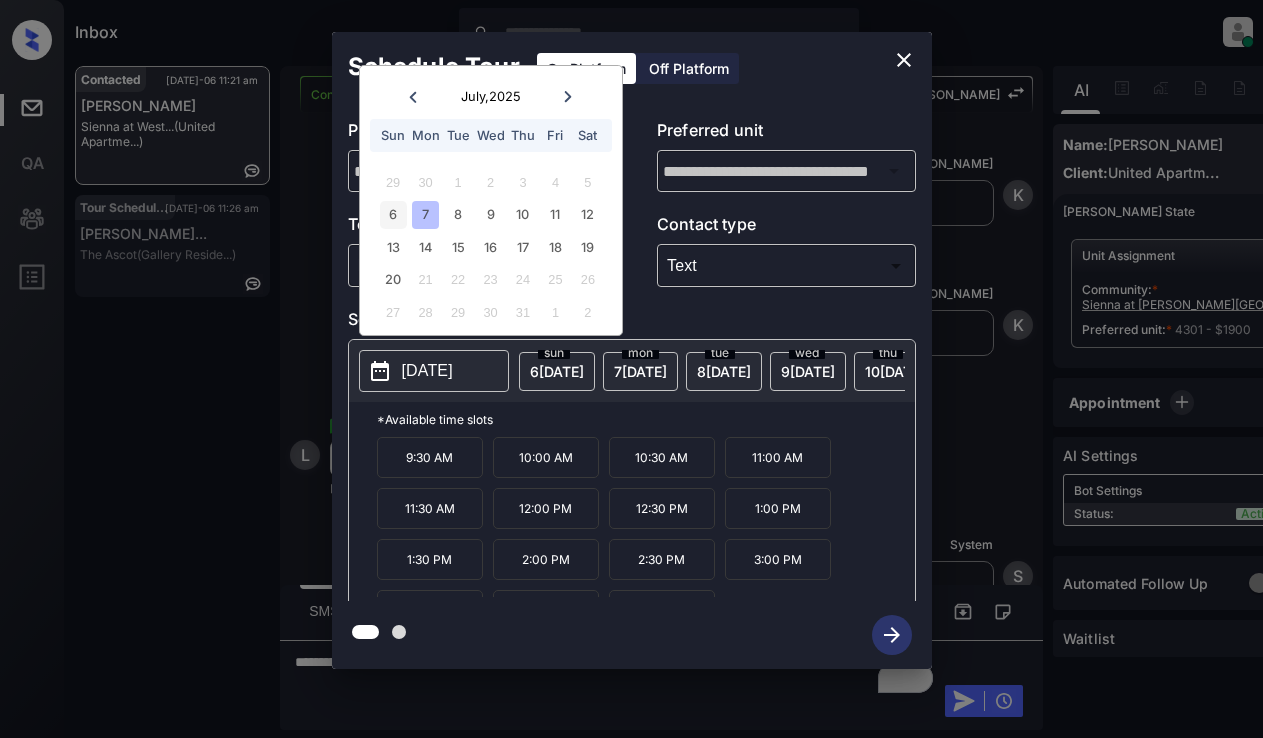 click on "6" at bounding box center (393, 214) 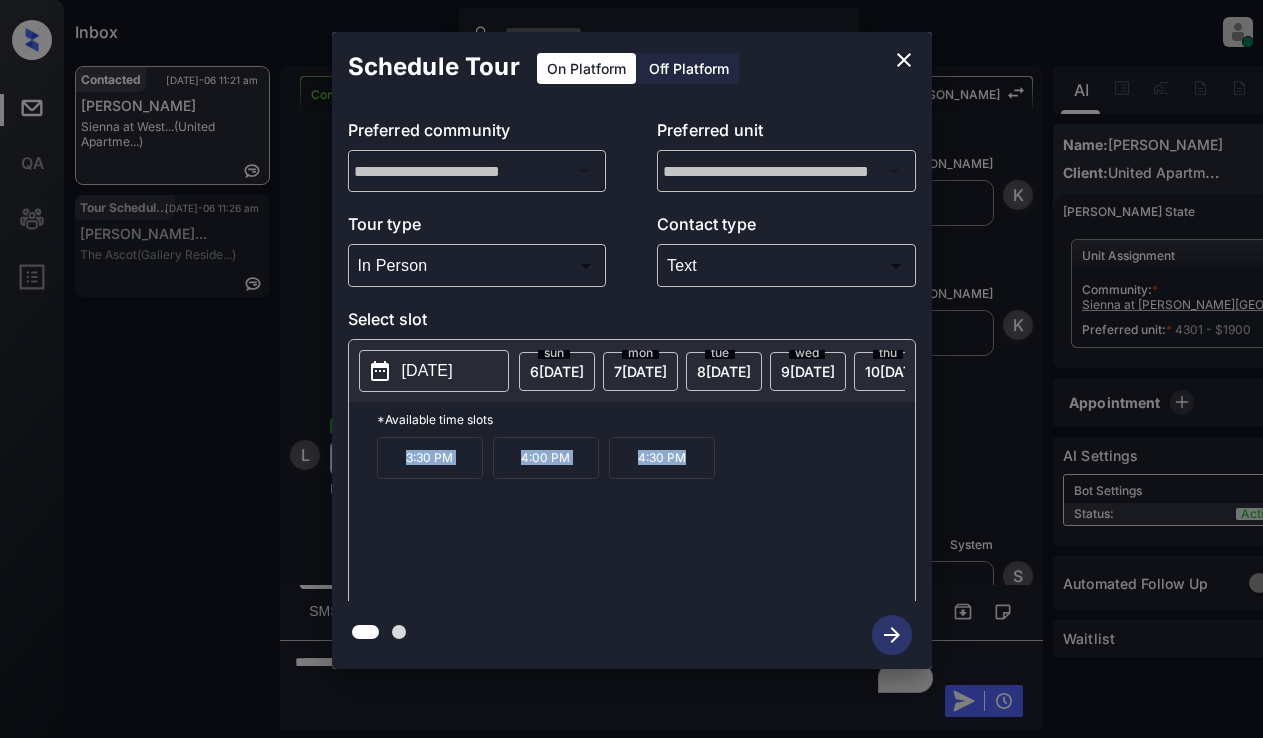 drag, startPoint x: 406, startPoint y: 460, endPoint x: 693, endPoint y: 470, distance: 287.17416 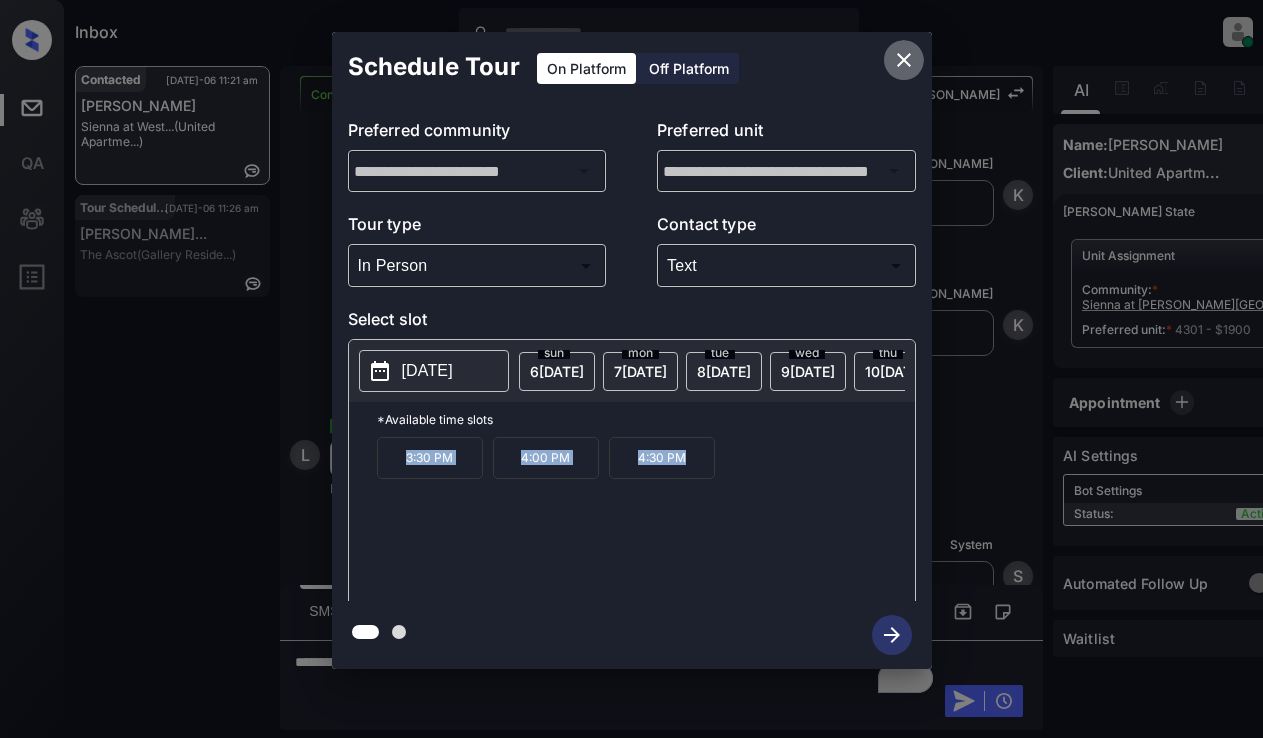 click 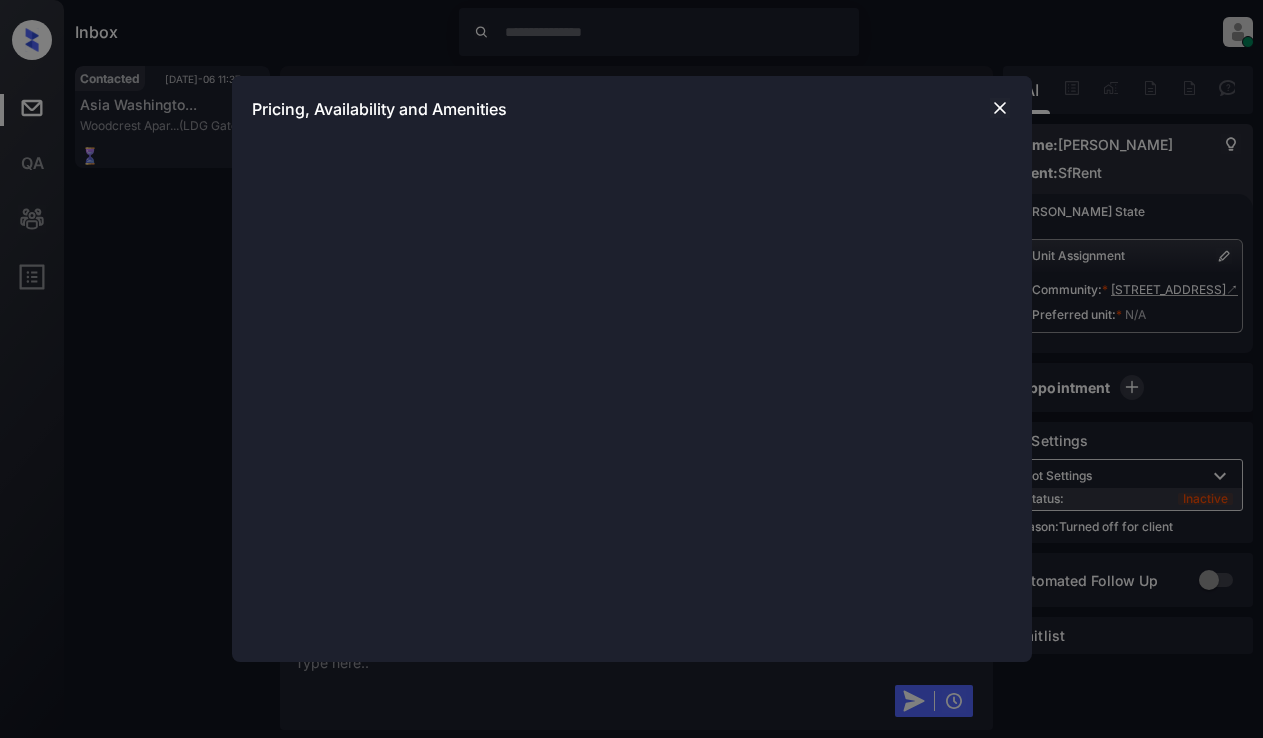 scroll, scrollTop: 0, scrollLeft: 0, axis: both 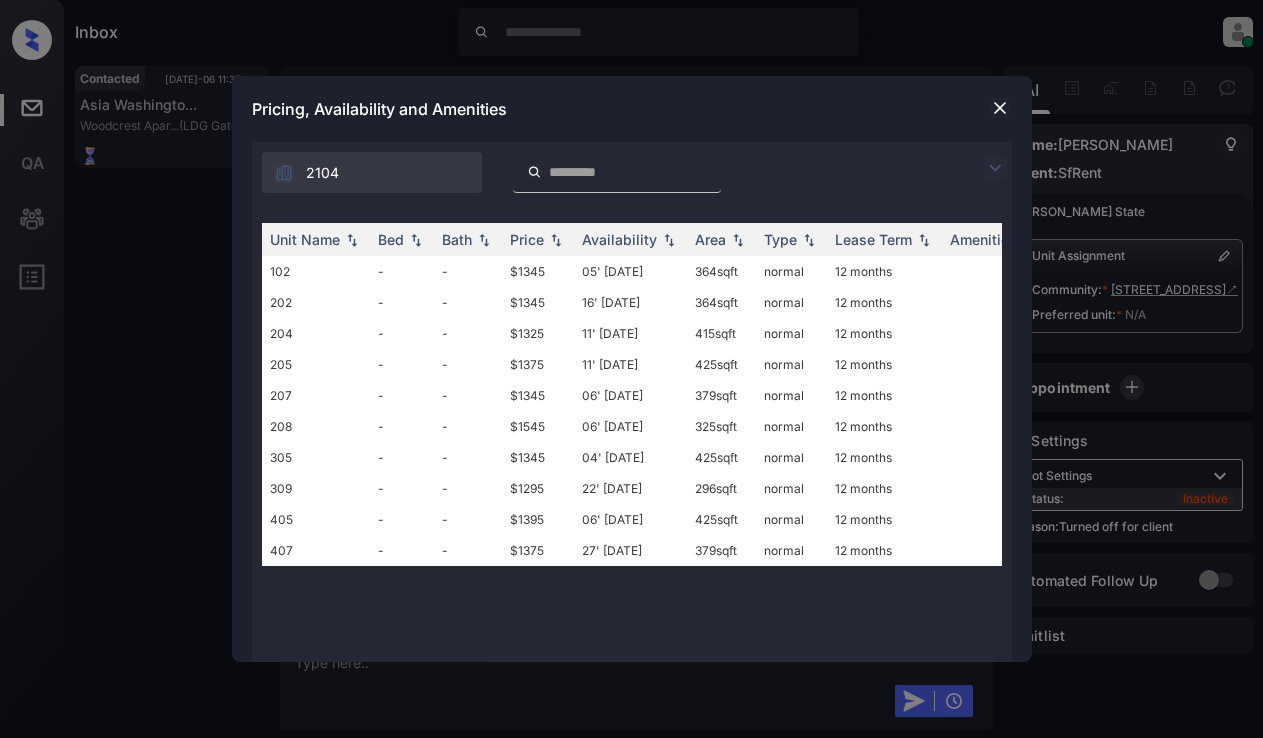 click at bounding box center [995, 168] 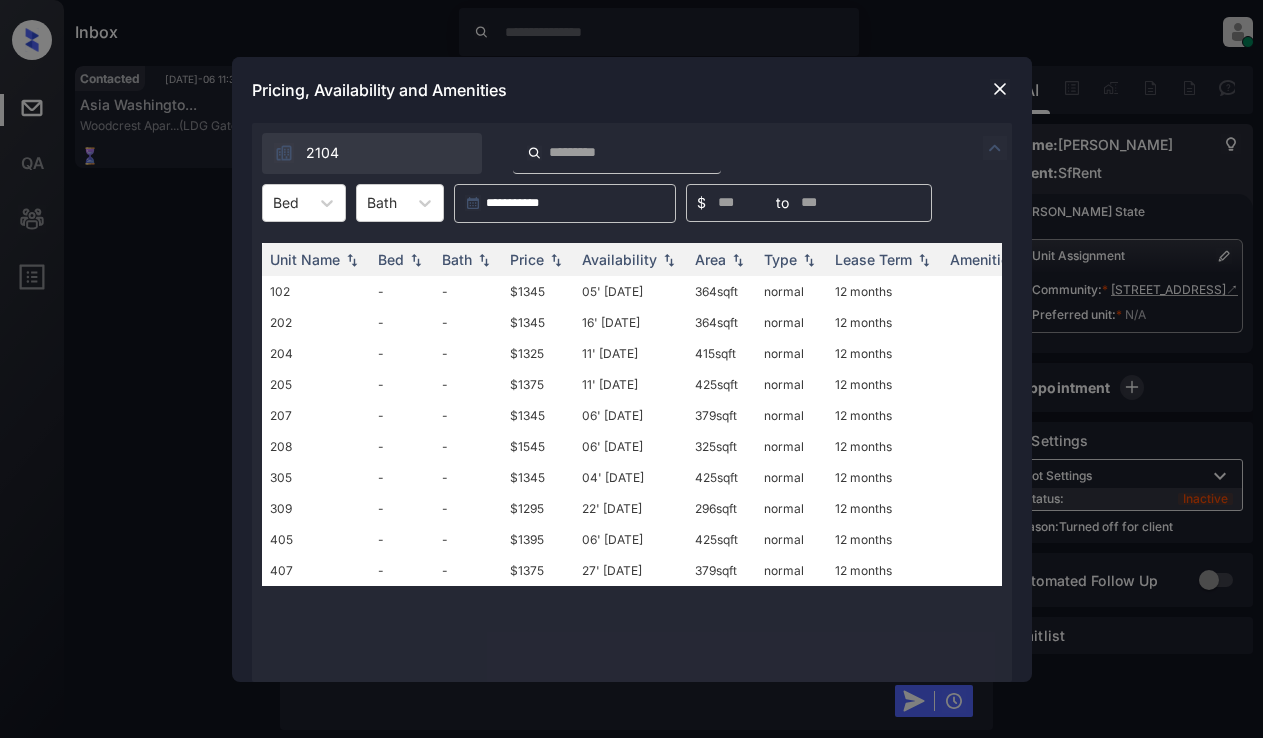 click at bounding box center [1000, 89] 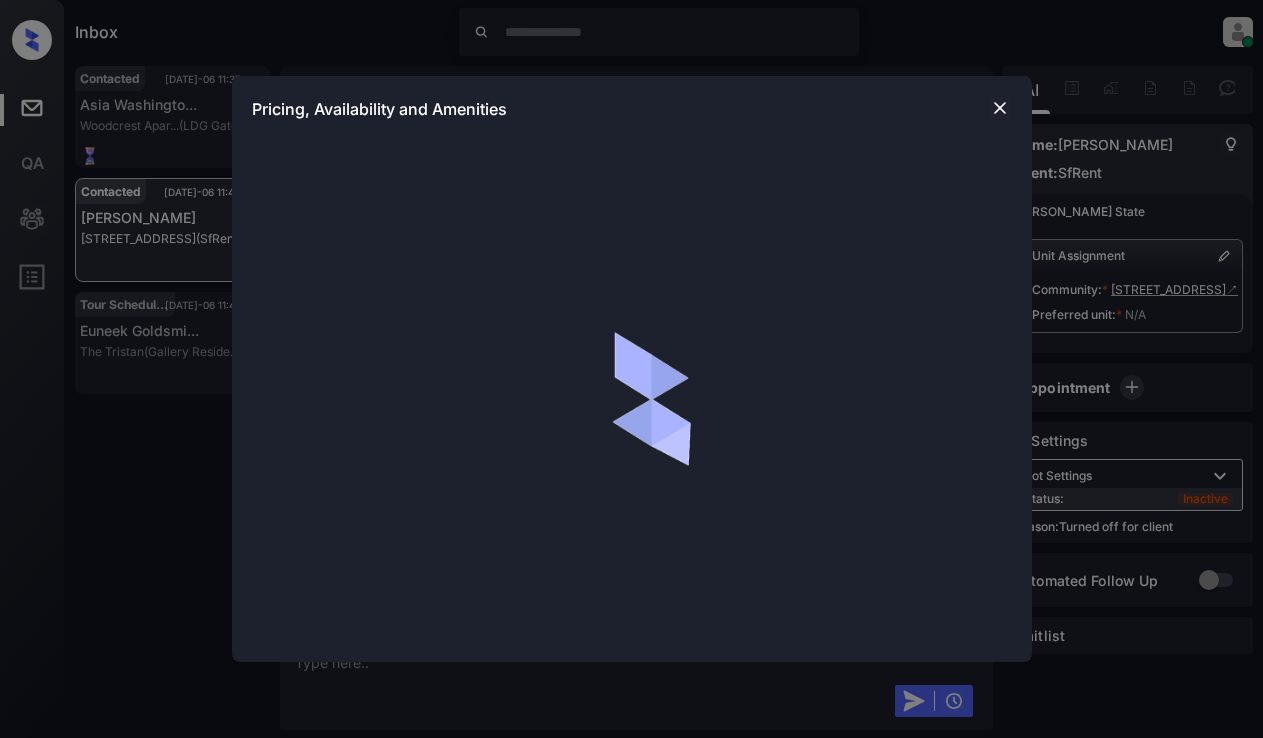 scroll, scrollTop: 0, scrollLeft: 0, axis: both 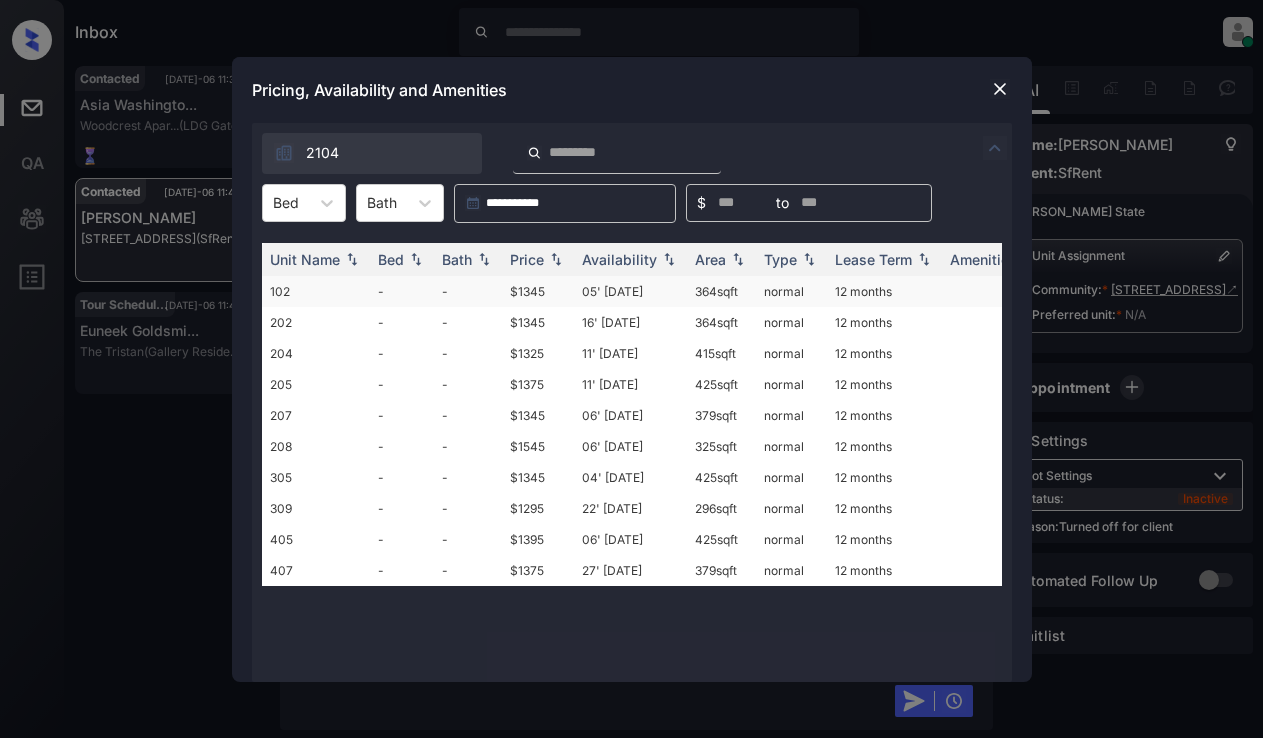 click on "$1345" at bounding box center (538, 291) 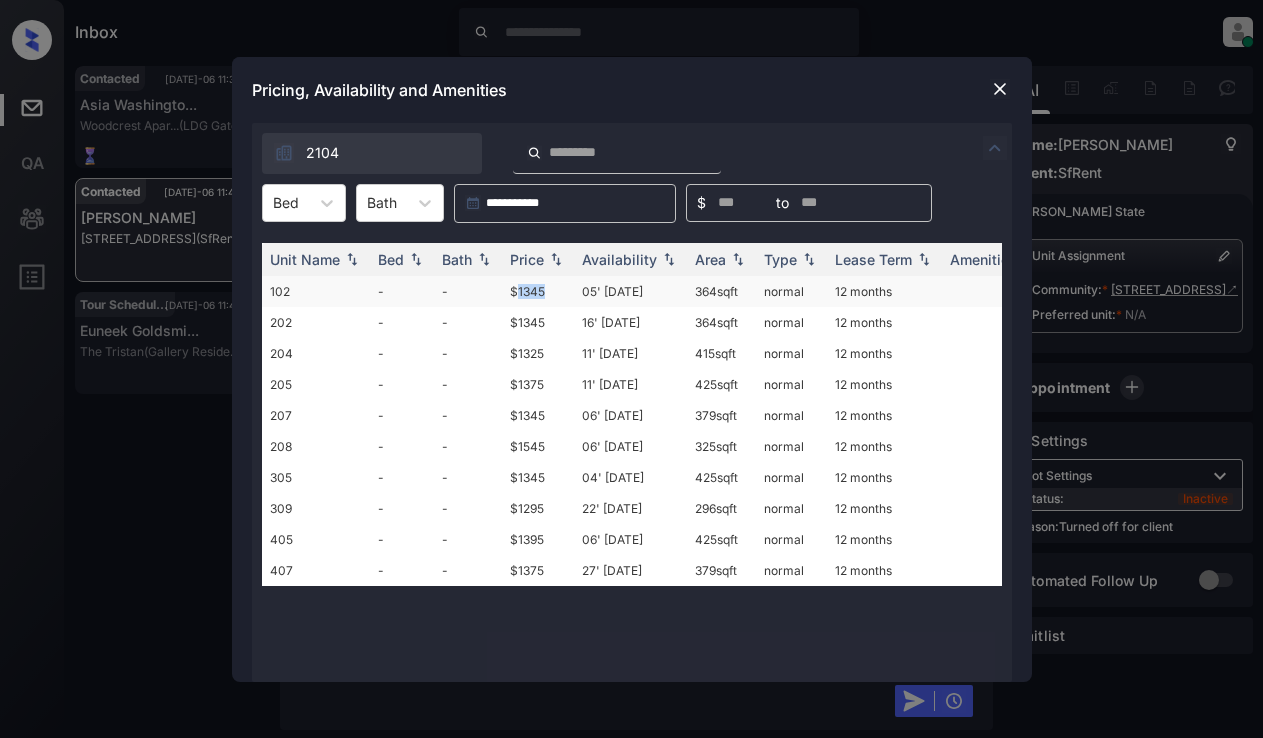 click on "$1345" at bounding box center [538, 291] 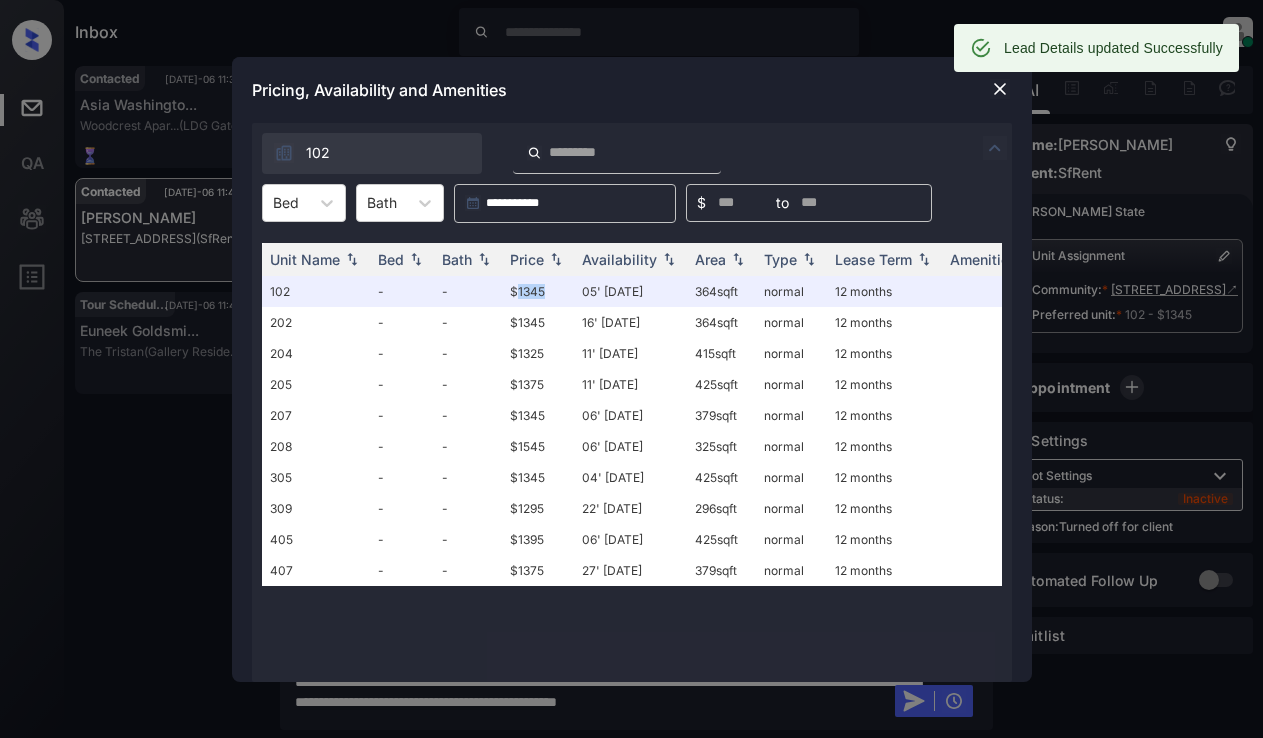 click at bounding box center (1000, 89) 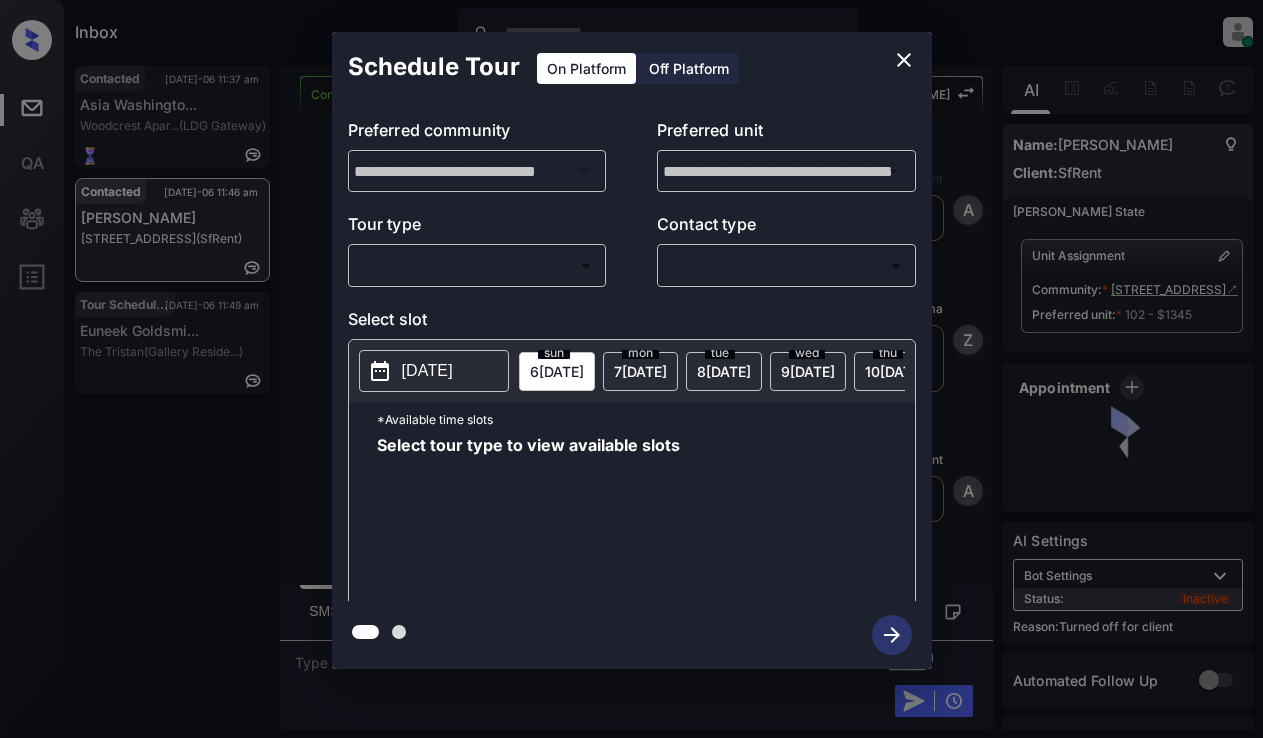 scroll, scrollTop: 0, scrollLeft: 0, axis: both 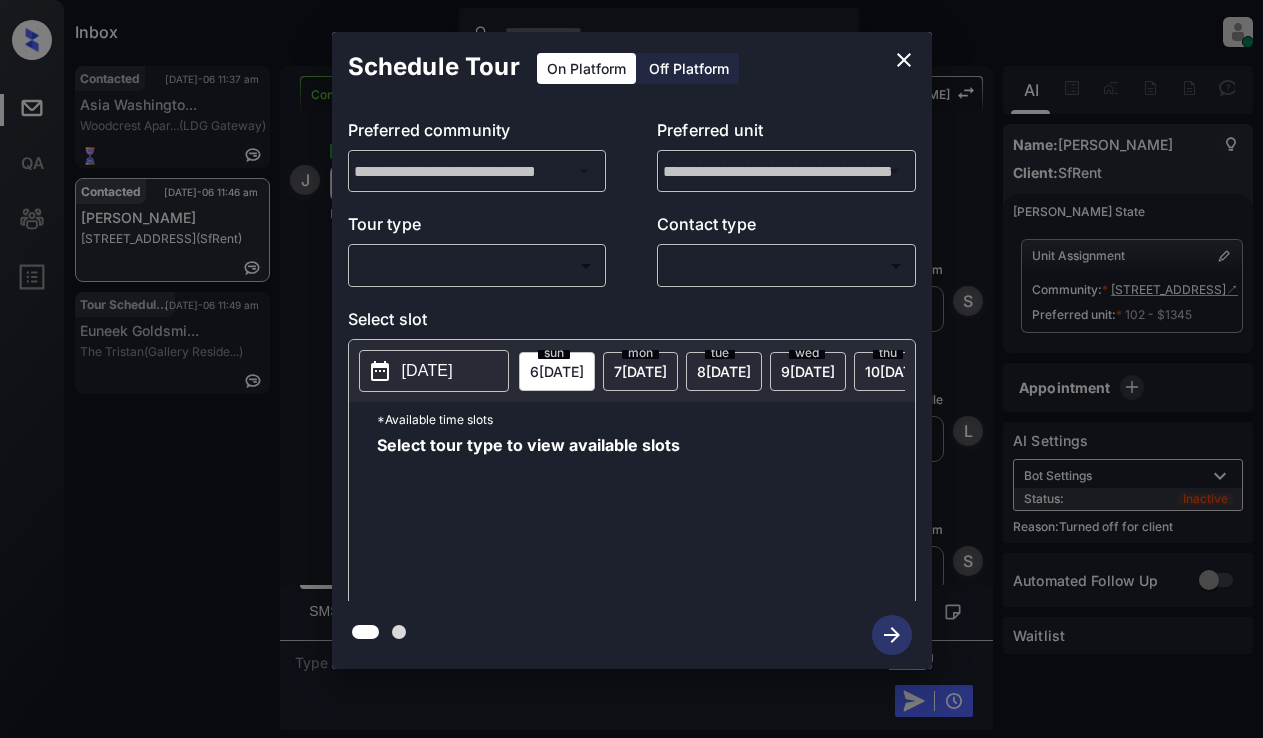 click on "Off Platform" at bounding box center (689, 68) 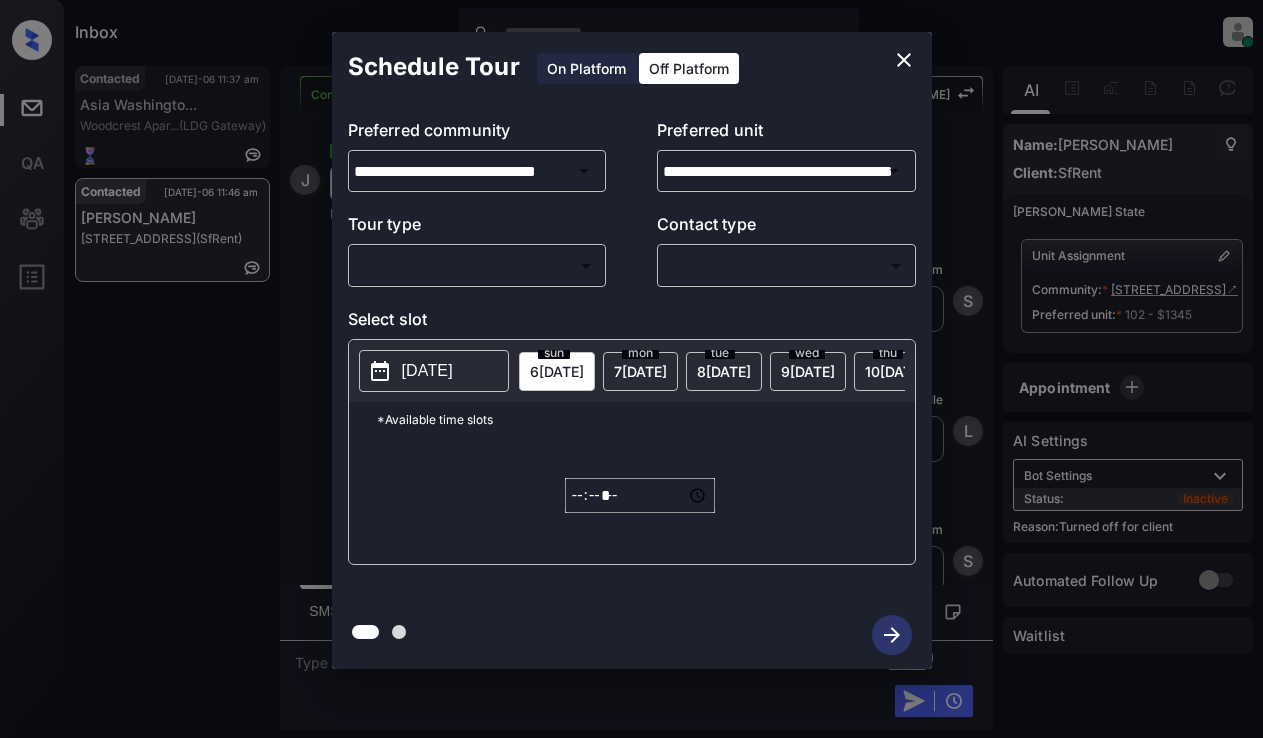 click 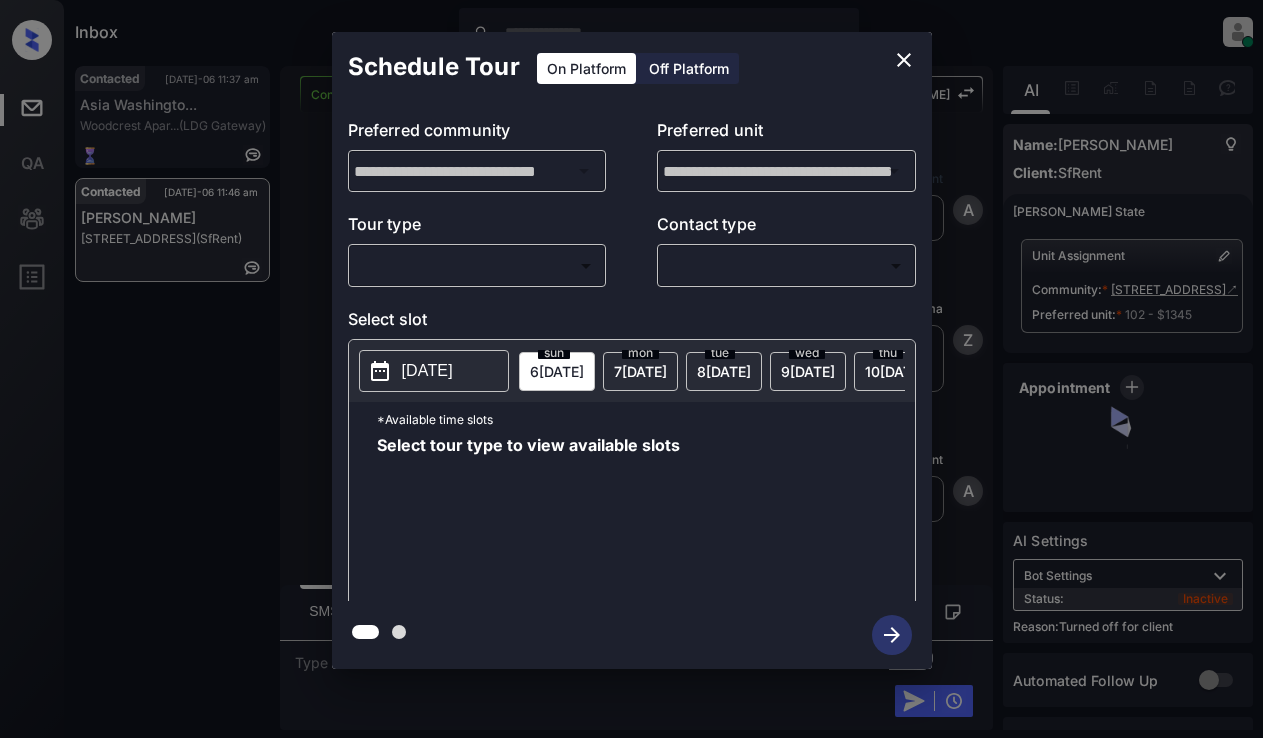 scroll, scrollTop: 0, scrollLeft: 0, axis: both 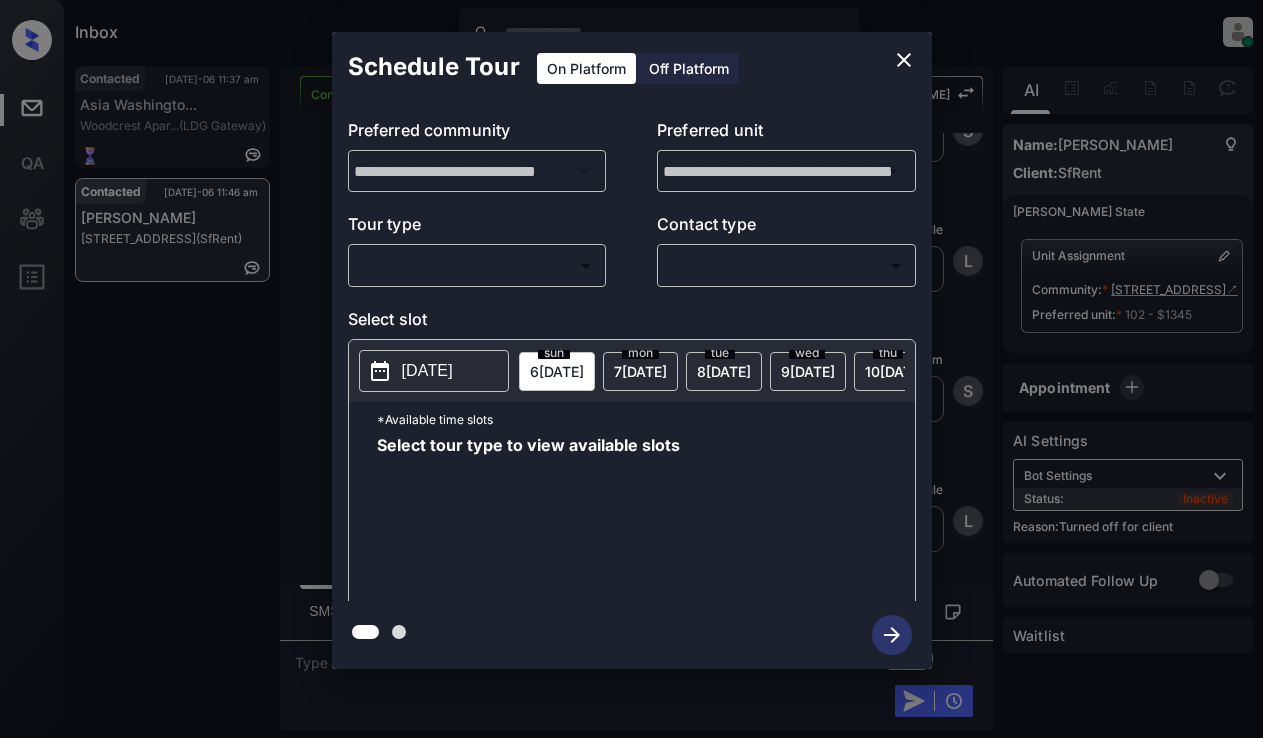 click at bounding box center (583, 171) 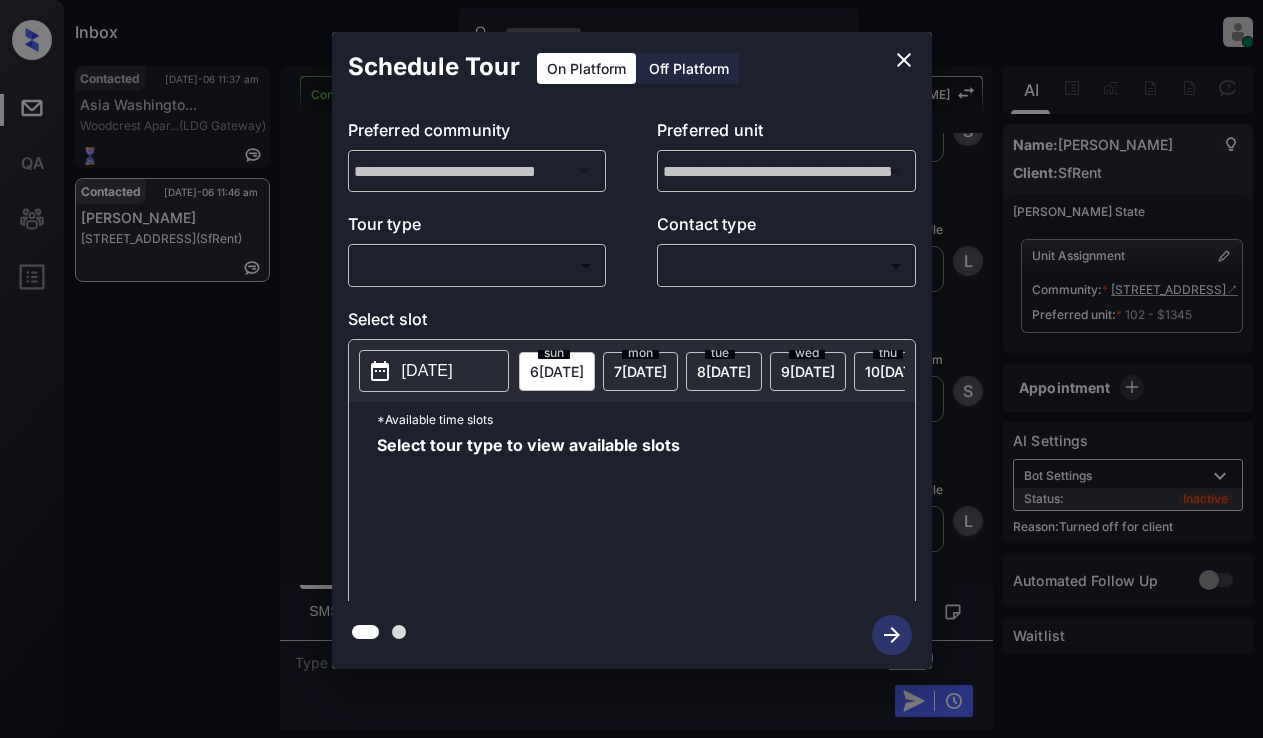 click on "Off Platform" at bounding box center (689, 68) 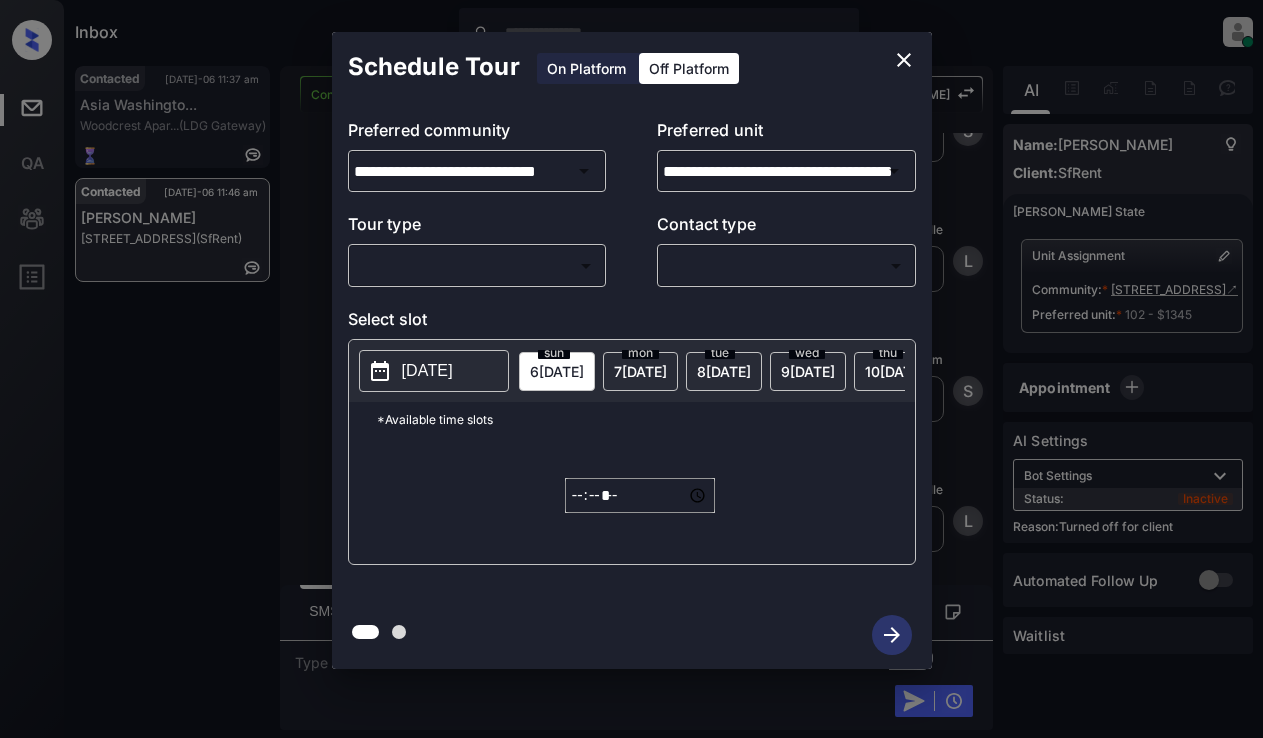 click 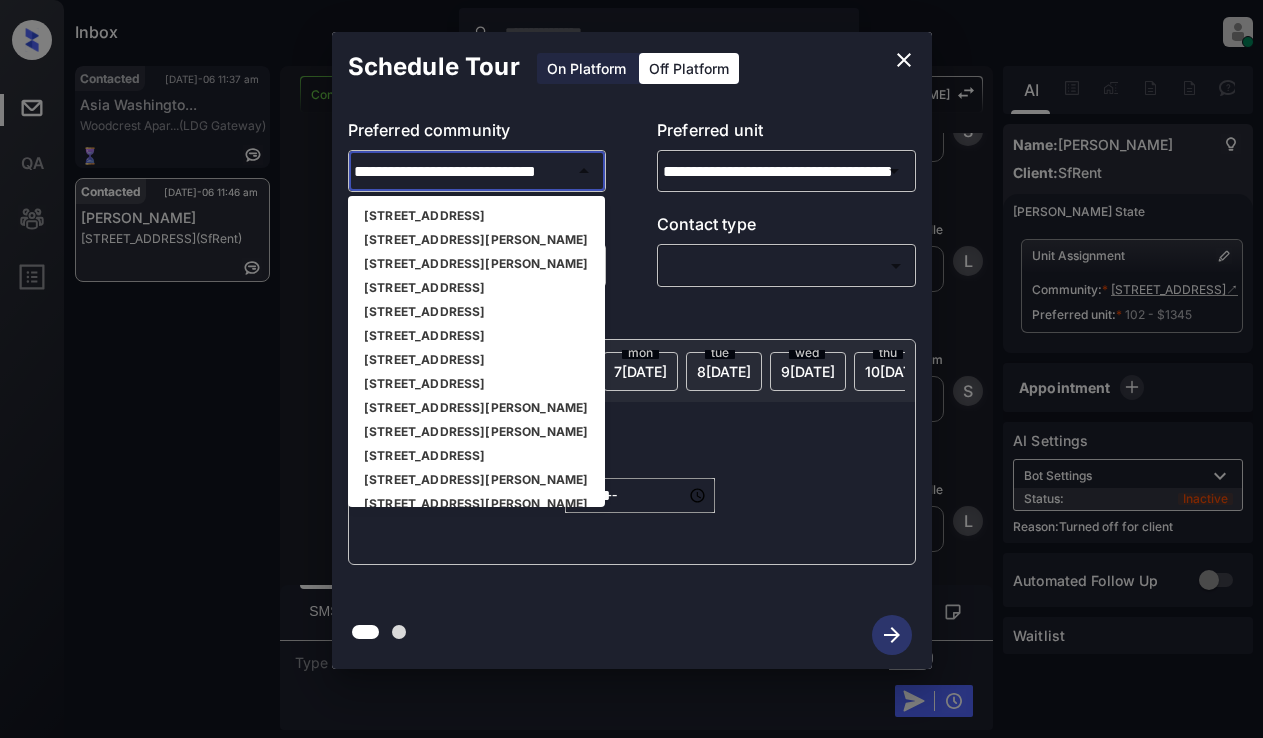 click on "[STREET_ADDRESS][PERSON_NAME]" at bounding box center [476, 480] 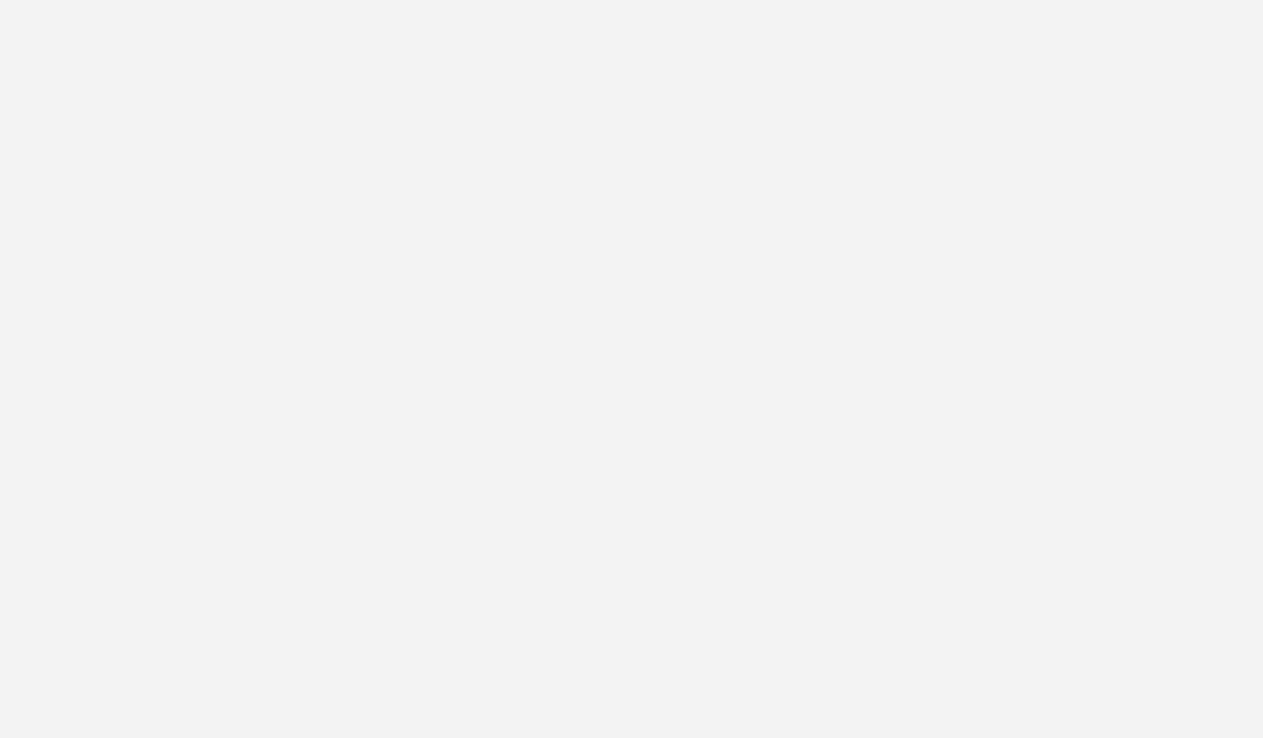click at bounding box center (631, 369) 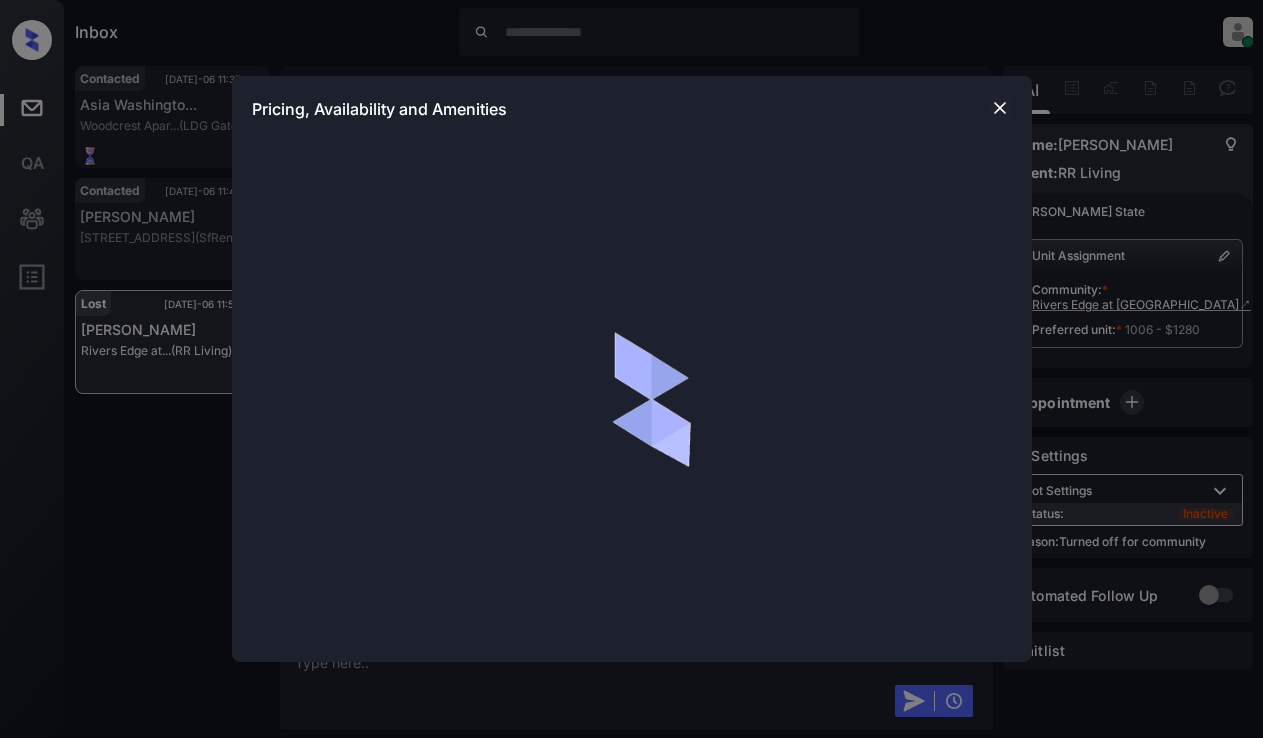 scroll, scrollTop: 0, scrollLeft: 0, axis: both 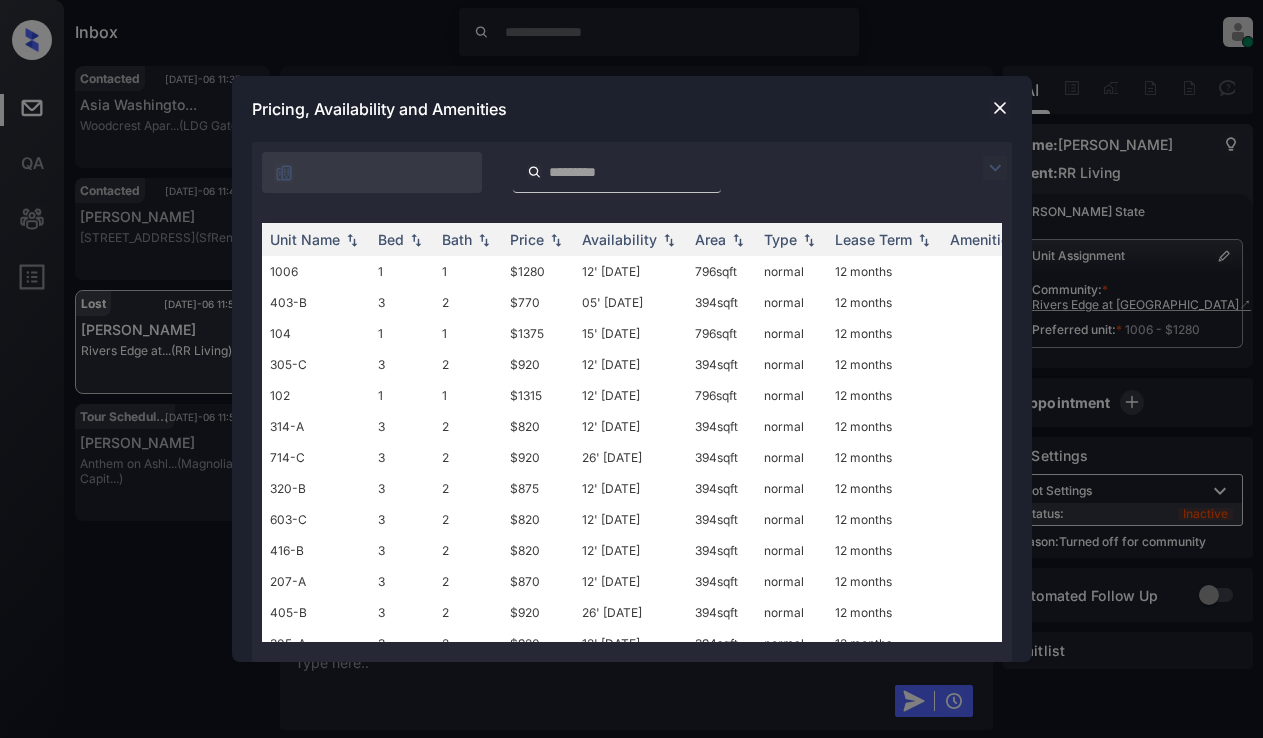 click at bounding box center [995, 168] 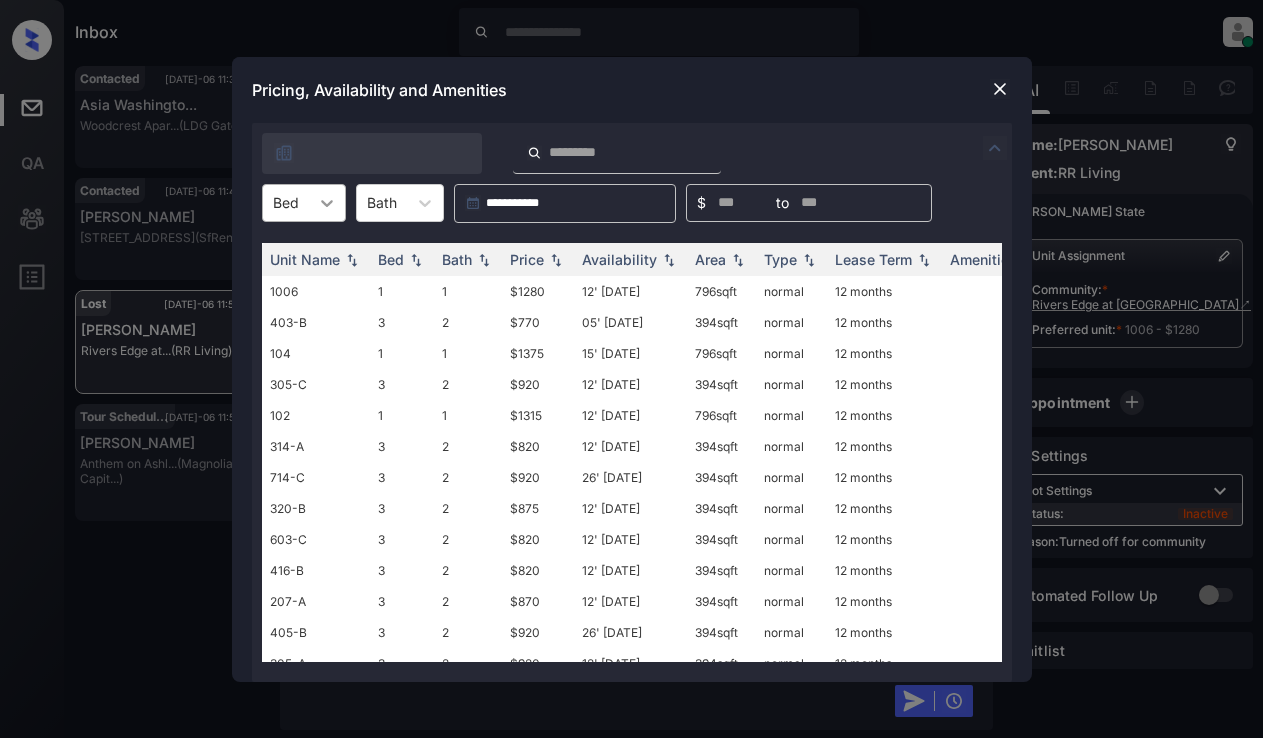 click at bounding box center [327, 203] 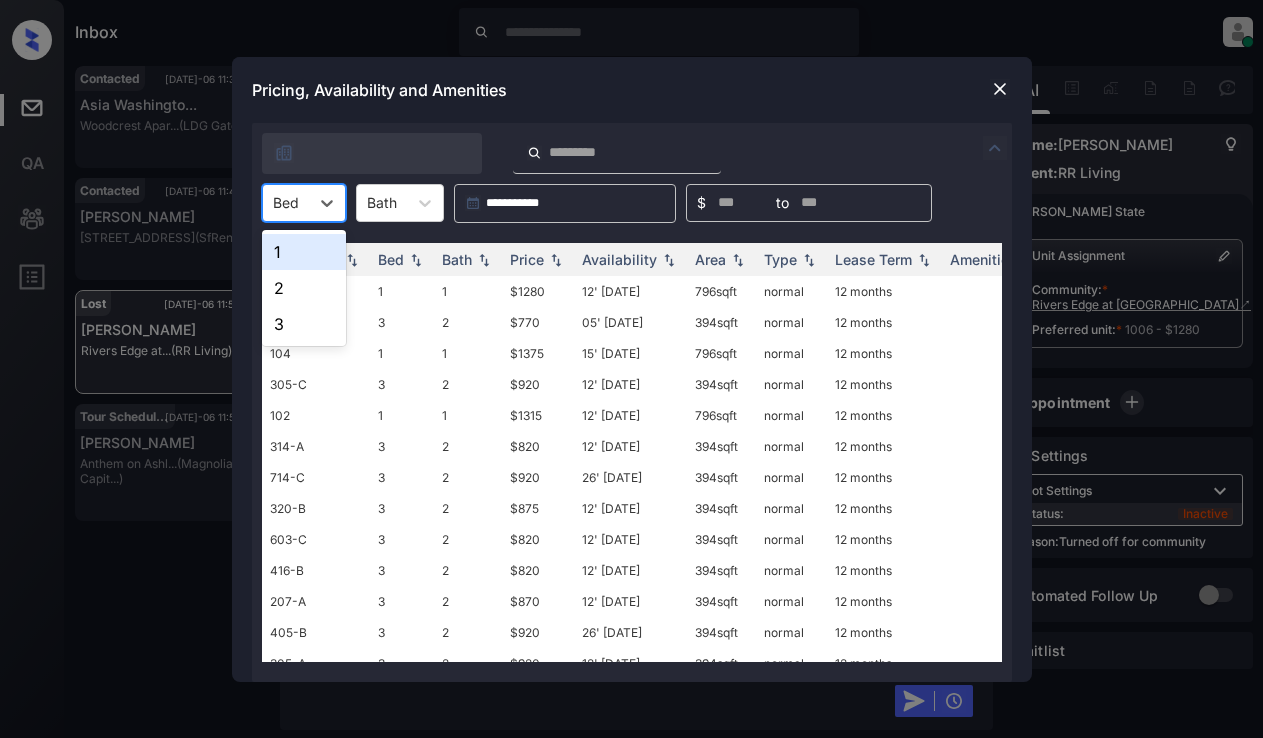 click on "1" at bounding box center [304, 252] 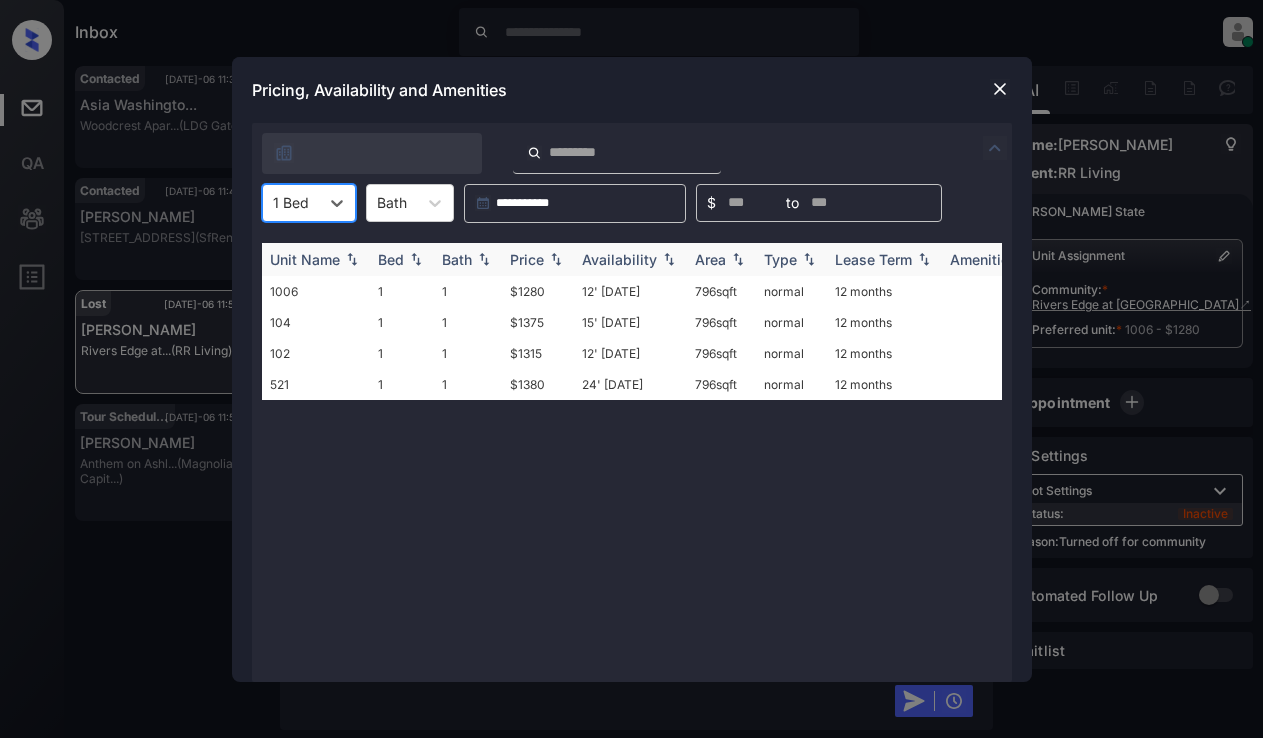 click on "Price" at bounding box center (527, 259) 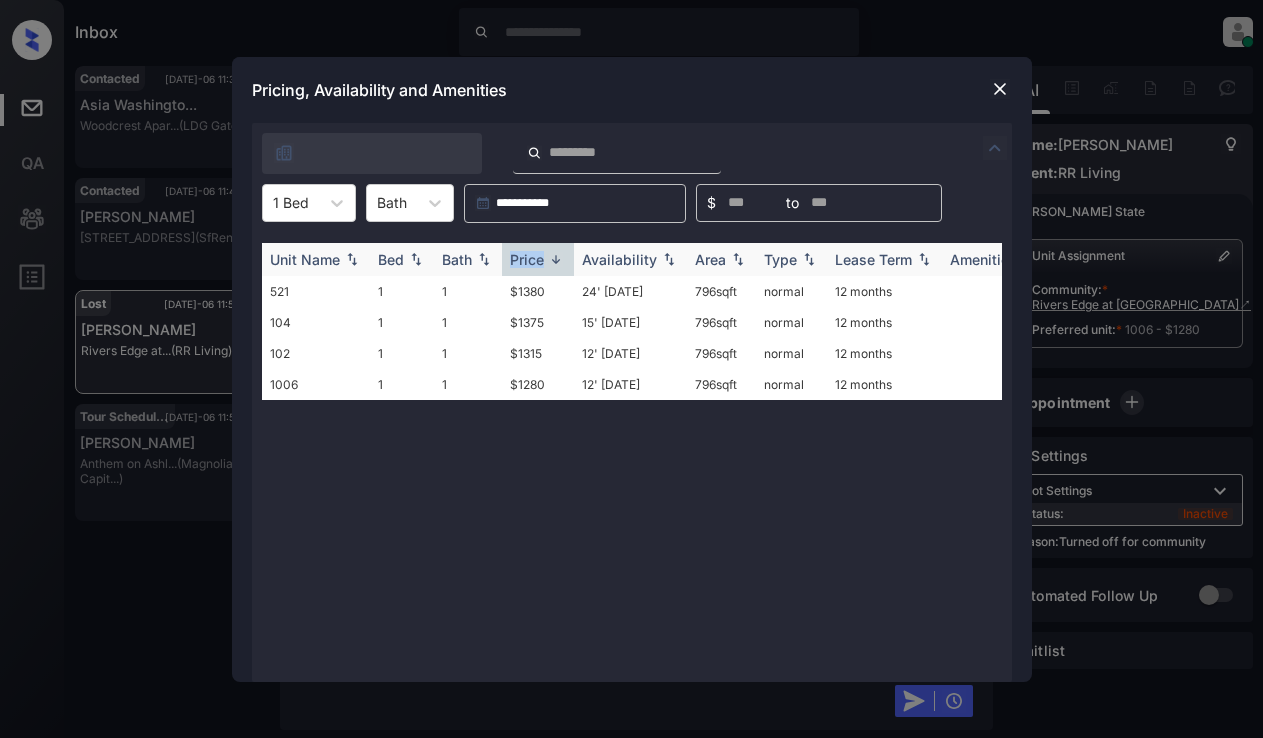 click on "Price" at bounding box center [527, 259] 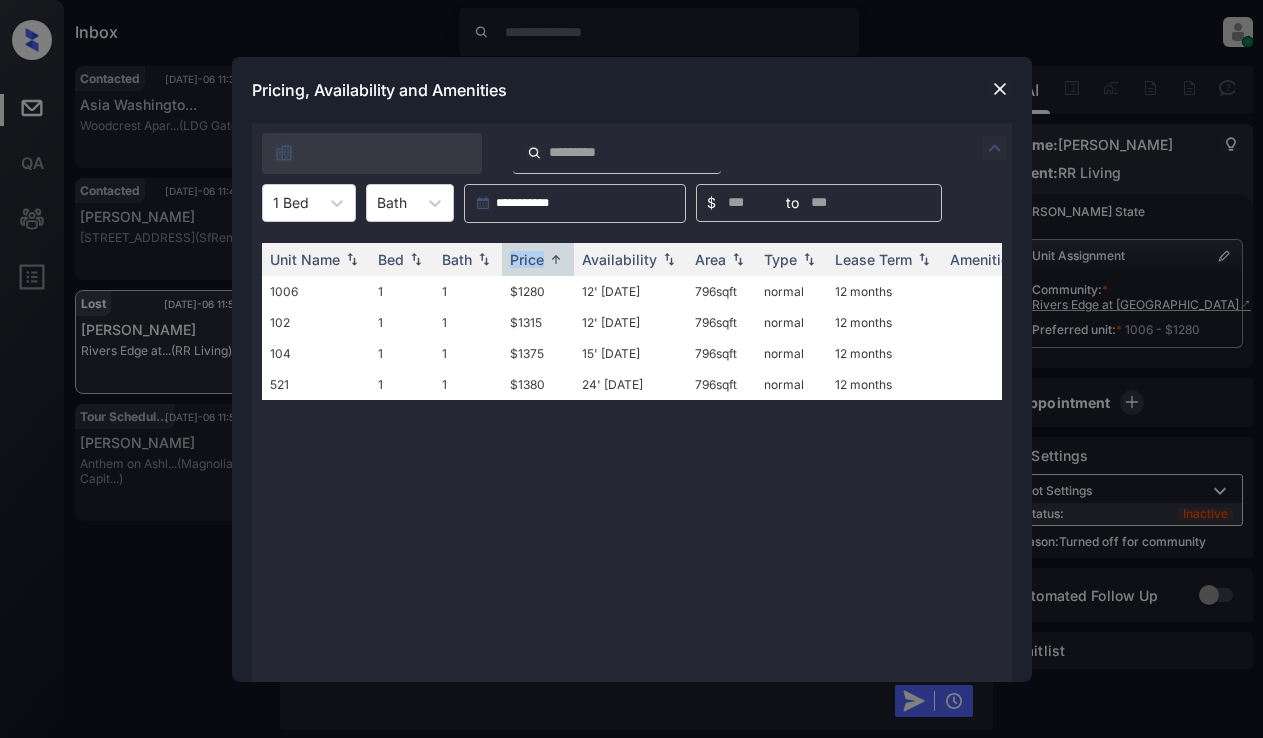 click at bounding box center [1000, 89] 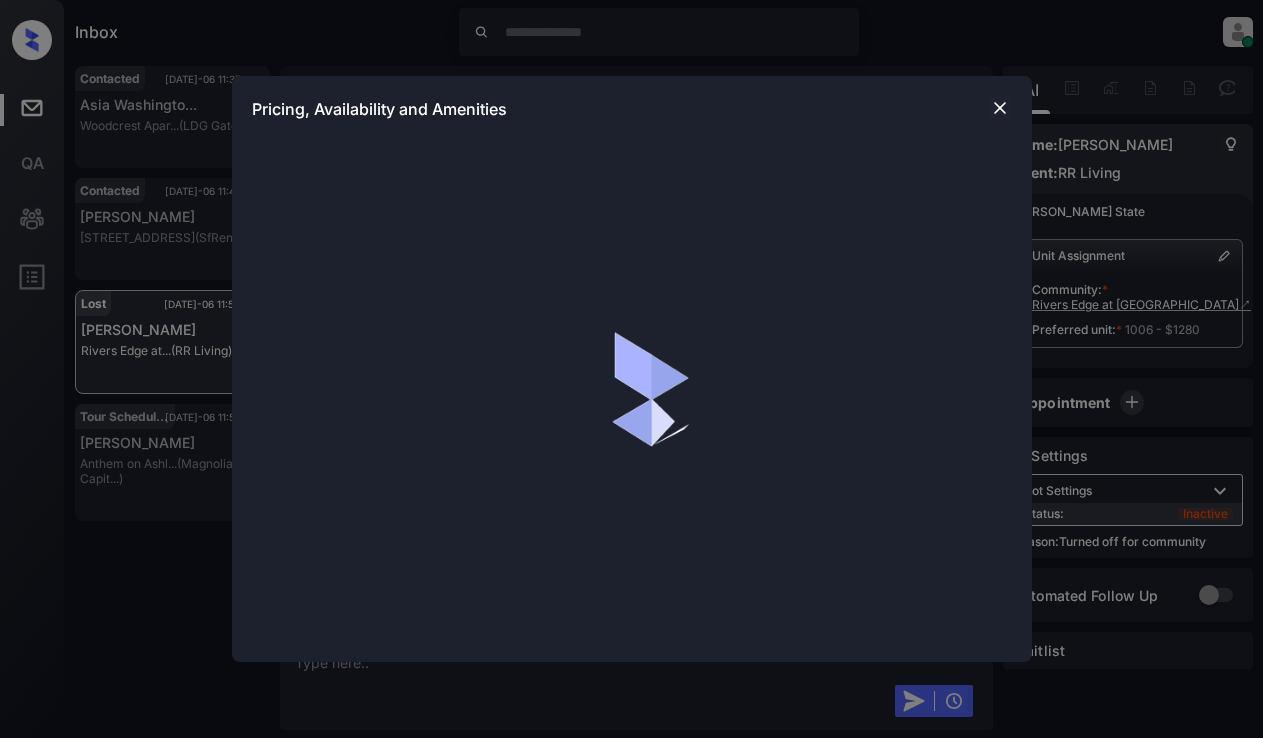 scroll, scrollTop: 0, scrollLeft: 0, axis: both 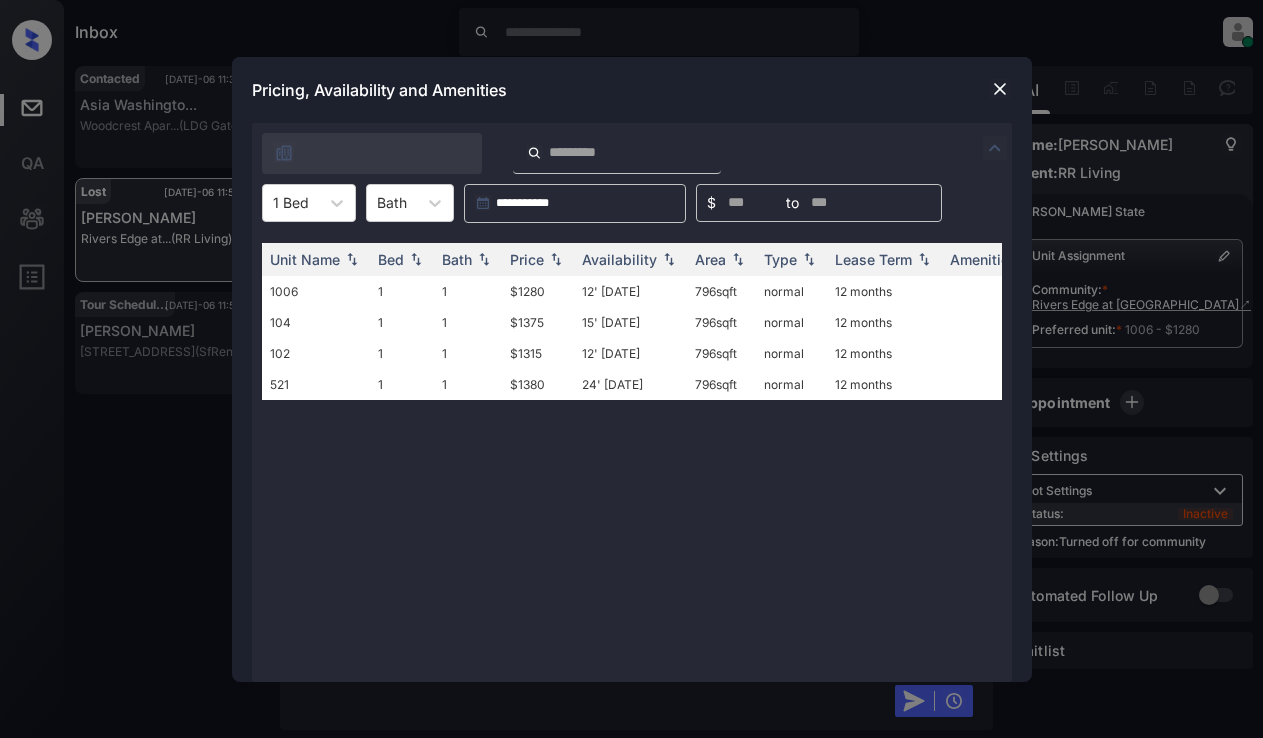 click at bounding box center (1000, 89) 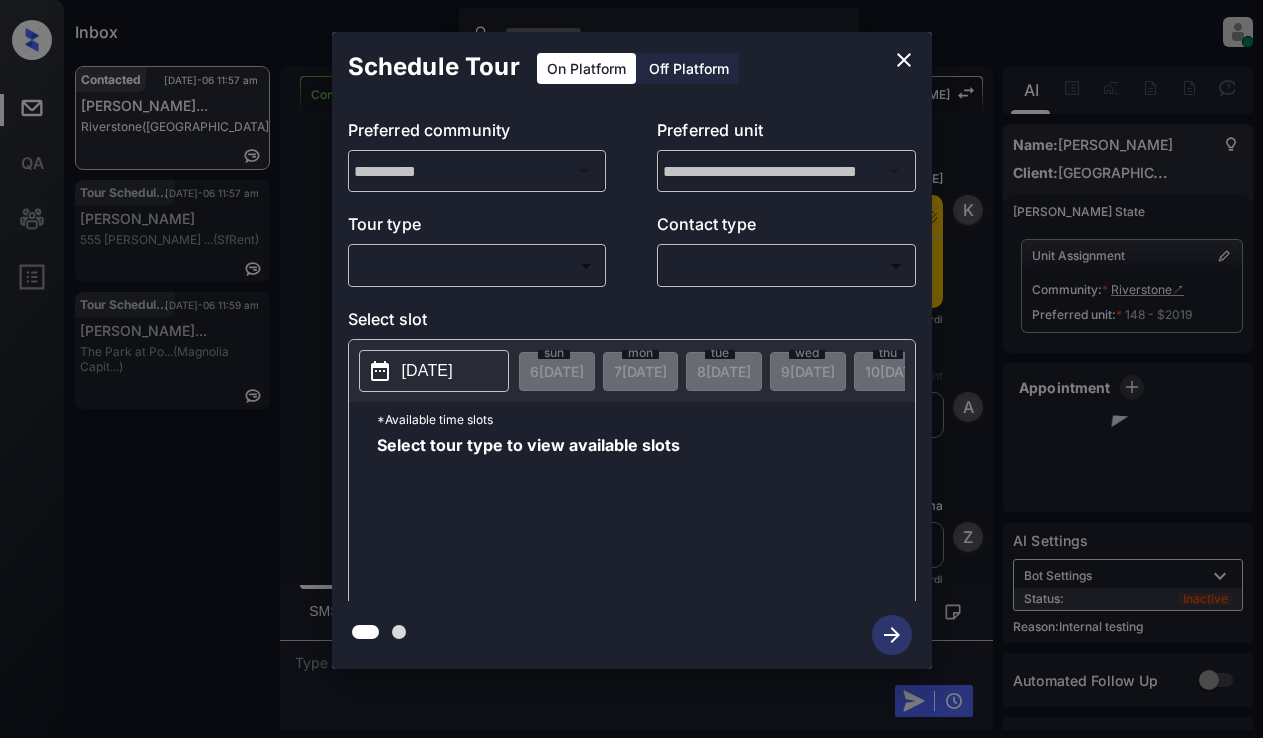 scroll, scrollTop: 0, scrollLeft: 0, axis: both 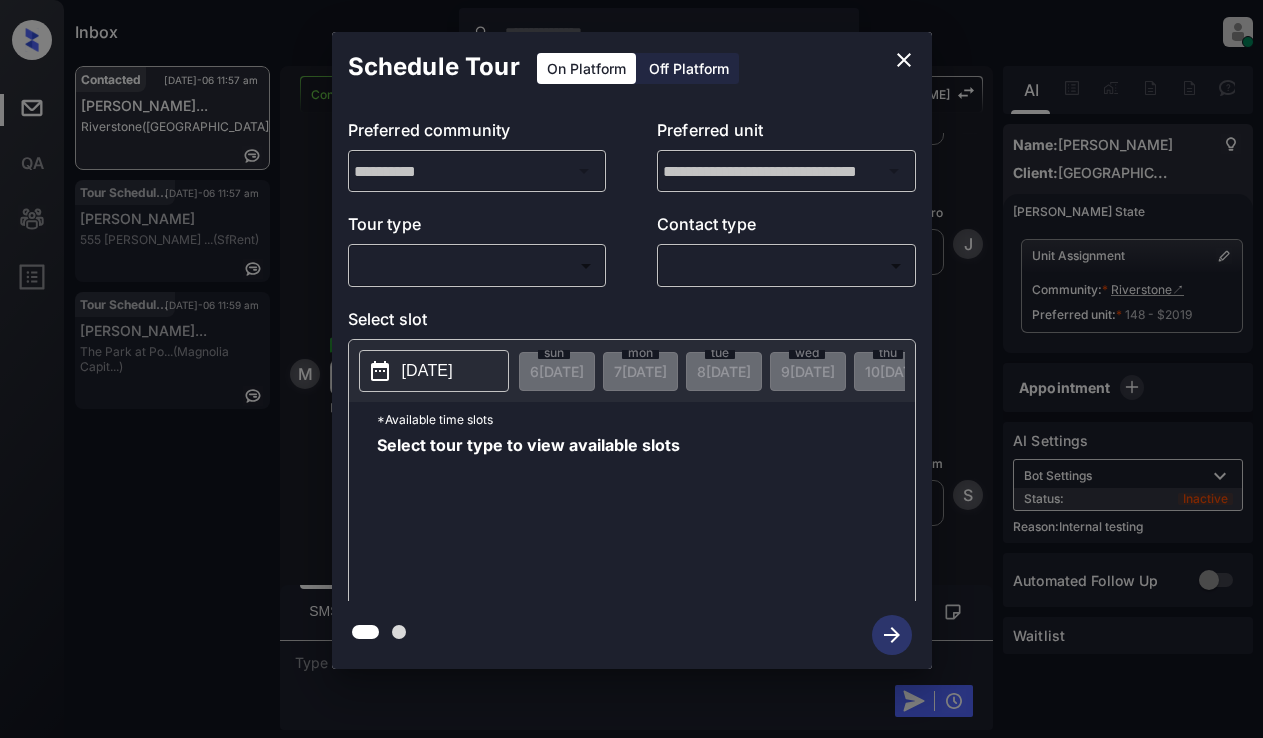 click on "Inbox Lyzzelle [PERSON_NAME] Online Set yourself   offline Set yourself   on break Profile Switch to  light  mode Sign out Contacted [DATE]-06 11:57 am   [PERSON_NAME]... [GEOGRAPHIC_DATA]  (Fairfield) Tour Scheduled [DATE]-06 11:57 am   [PERSON_NAME] 555 [PERSON_NAME] ...  (SfRent) Tour Scheduled [DATE]-06 11:59 am   [PERSON_NAME]... The Park at [GEOGRAPHIC_DATA]...  (Magnolia Capit...) Contacted Lost Lead Sentiment: Angry Upon sliding the acknowledgement:  Lead will move to lost stage. * ​ SMS and call option will be set to opt out. AFM will be turned off for the lead. Kelsey New Message Kelsey Notes Note: [URL][DOMAIN_NAME] - Paste this link into your browser to view [PERSON_NAME] conversation with the prospect [DATE] 11:06 am  Sync'd w  yardi K New Message Agent Lead created via leadPoller in Inbound stage. [DATE] 11:06 am A New Message Zuma Lead transferred to leasing agent: [PERSON_NAME] [DATE] 11:06 am  Sync'd w  yardi Z New Message Agent AFM Request sent to [PERSON_NAME]. [DATE] 11:06 am" at bounding box center (631, 369) 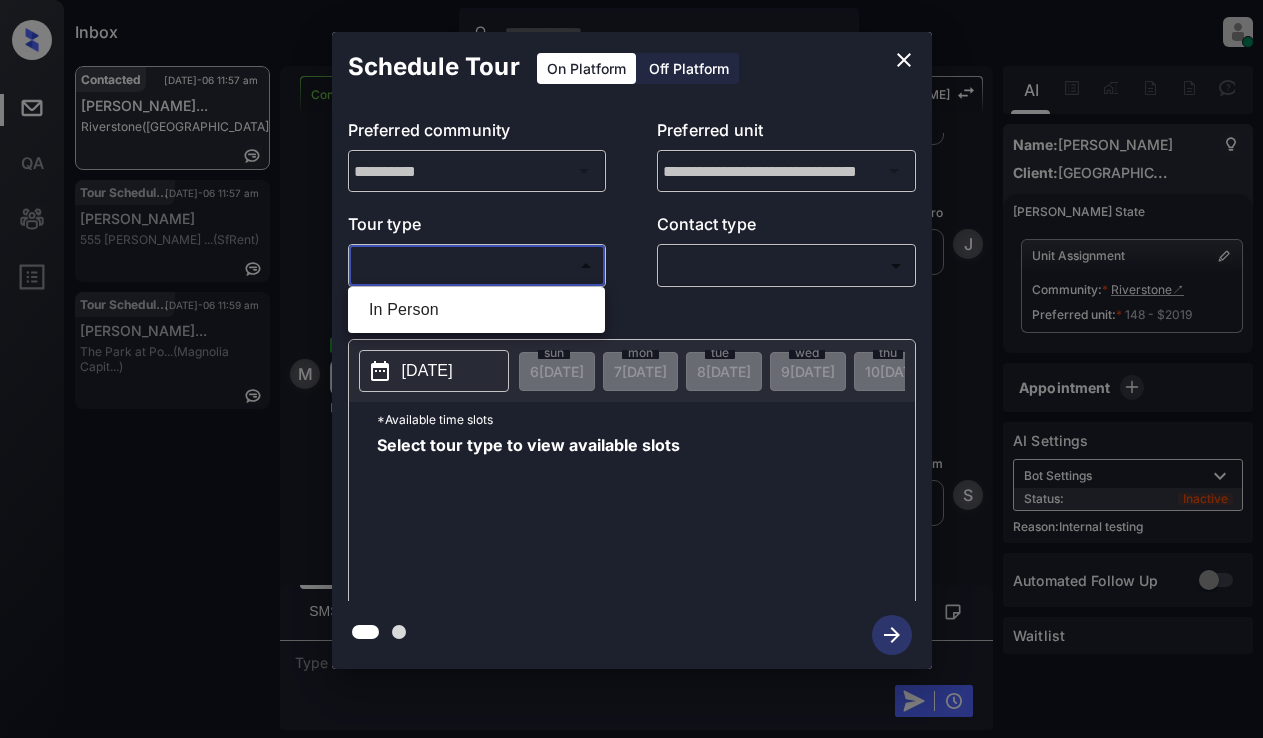 drag, startPoint x: 413, startPoint y: 311, endPoint x: 451, endPoint y: 310, distance: 38.013157 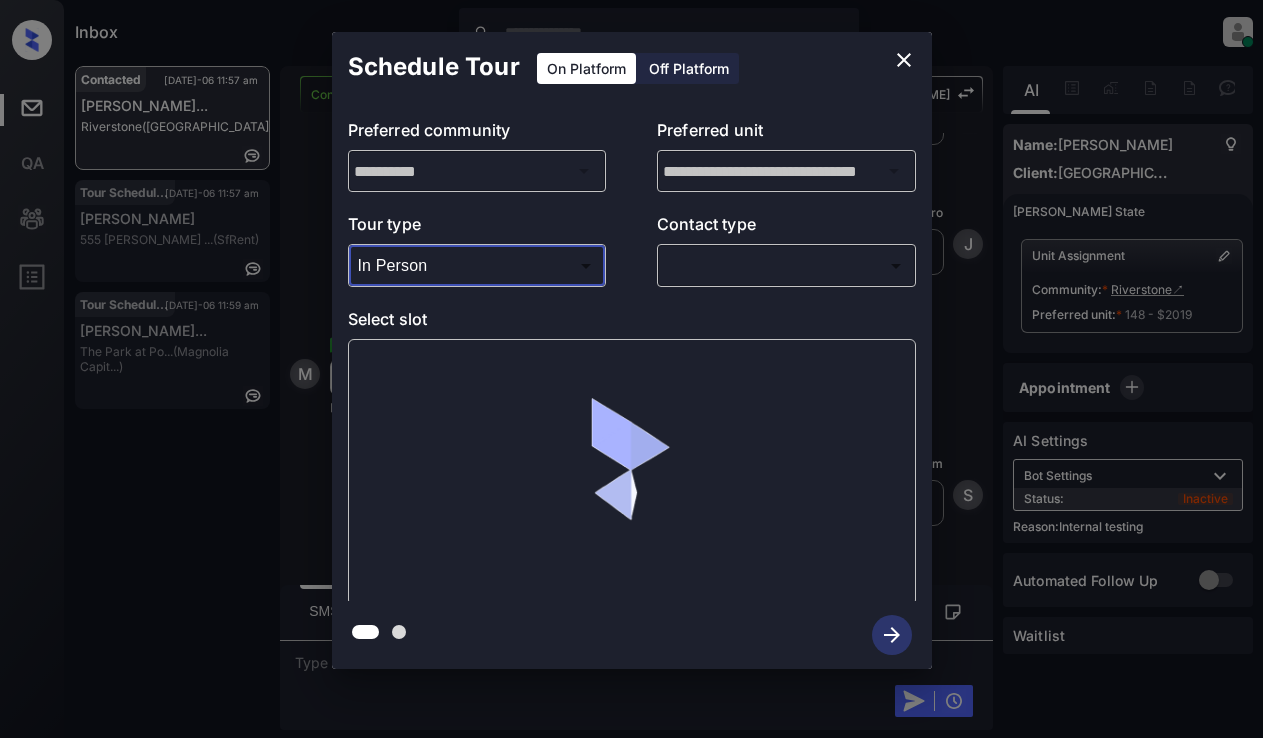 click on "Inbox Lyzzelle M. Ceralde Online Set yourself   offline Set yourself   on break Profile Switch to  light  mode Sign out Contacted Jul-06 11:57 am   Maria Gutierre... Riverstone  (Fairfield) Tour Scheduled Jul-06 11:57 am   Vivian Ferral 555 O’Farrell ...  (SfRent) Tour Scheduled Jul-06 11:59 am   Dominick Petru... The Park at Po...  (Magnolia Capit...) Contacted Lost Lead Sentiment: Angry Upon sliding the acknowledgement:  Lead will move to lost stage. * ​ SMS and call option will be set to opt out. AFM will be turned off for the lead. Kelsey New Message Kelsey Notes Note: https://conversation.getzuma.com/686abb10b3ce3572f7d1a4de - Paste this link into your browser to view Kelsey’s conversation with the prospect Jul 06, 2025 11:06 am  Sync'd w  yardi K New Message Agent Lead created via leadPoller in Inbound stage. Jul 06, 2025 11:06 am A New Message Zuma Lead transferred to leasing agent: kelsey Jul 06, 2025 11:06 am  Sync'd w  yardi Z New Message Agent AFM Request sent to Kelsey. Jul 06, 2025 11:06 am" at bounding box center (631, 369) 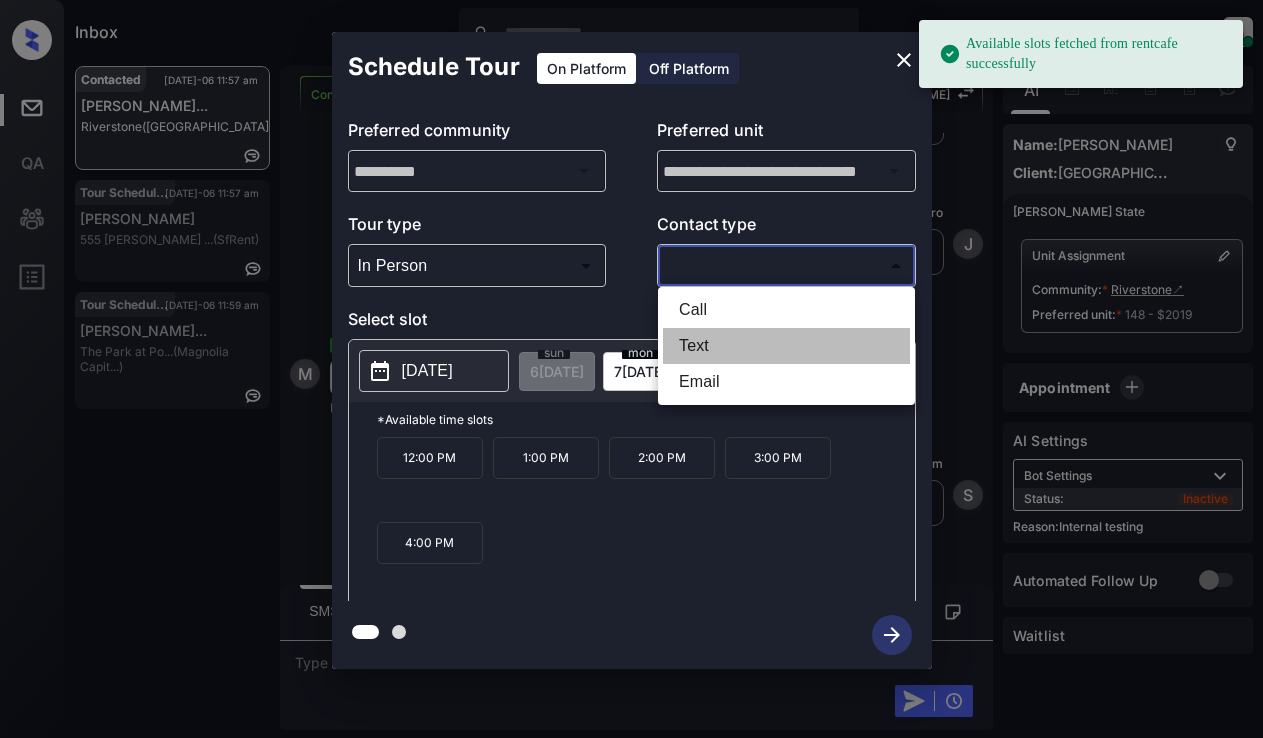 click on "Text" at bounding box center [786, 346] 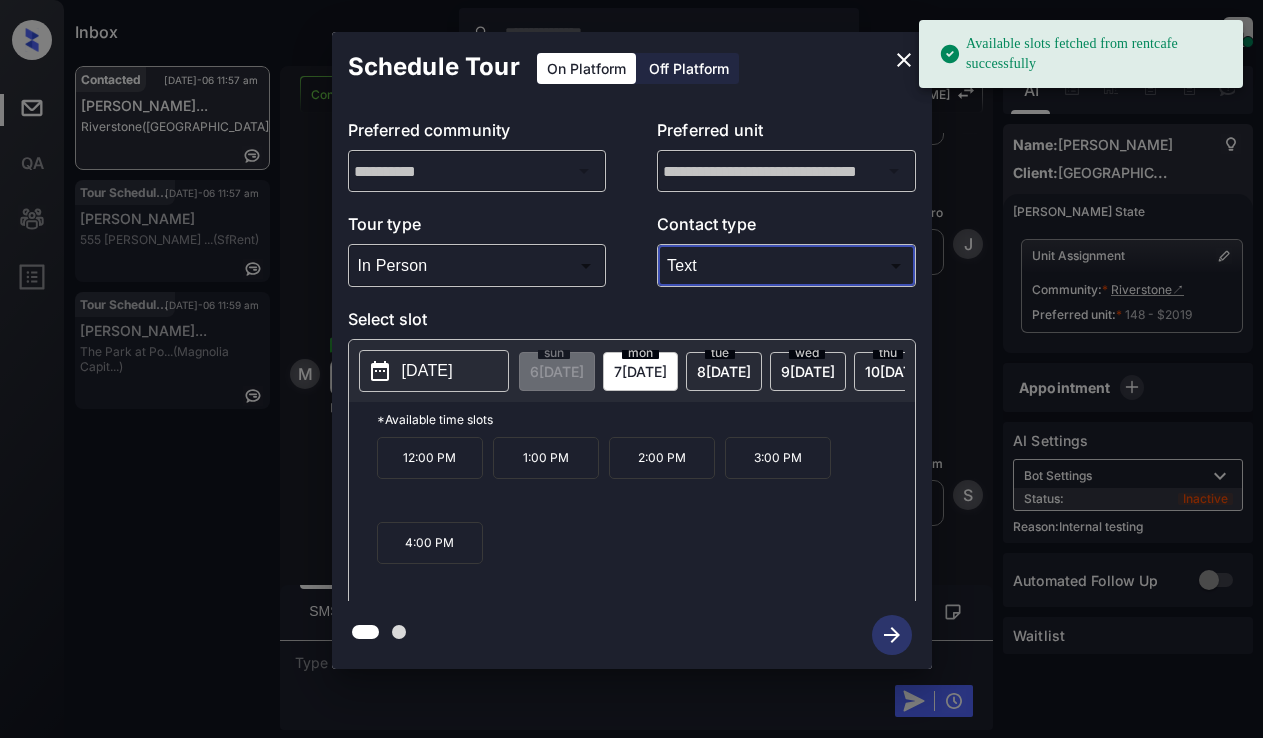 click on "2025-07-07" at bounding box center (427, 371) 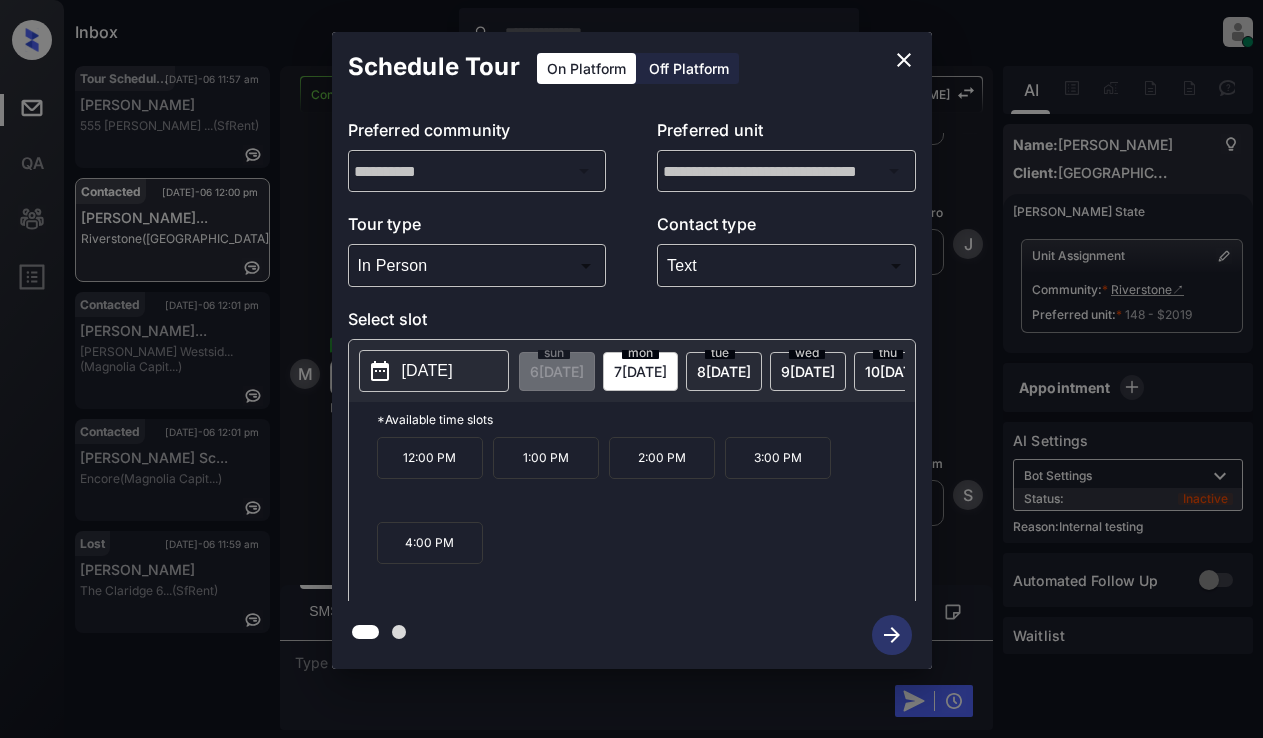click on "12:00 PM" at bounding box center (430, 458) 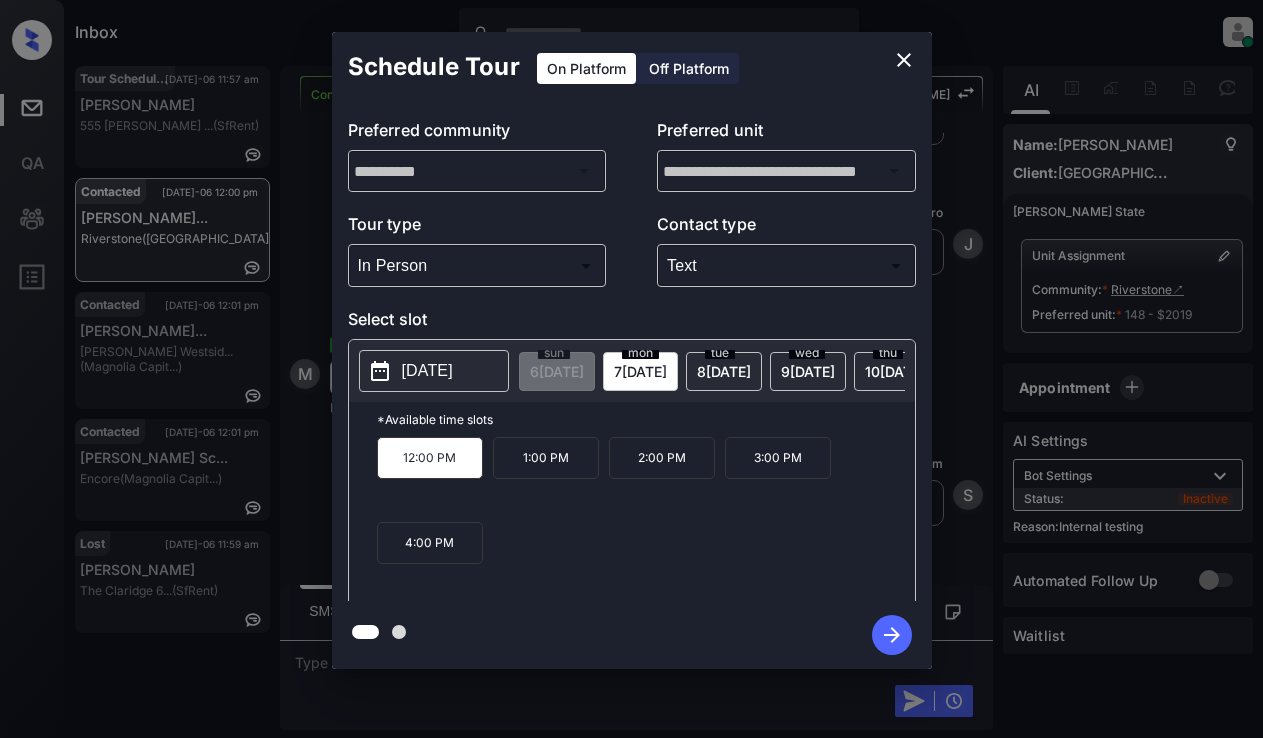 click 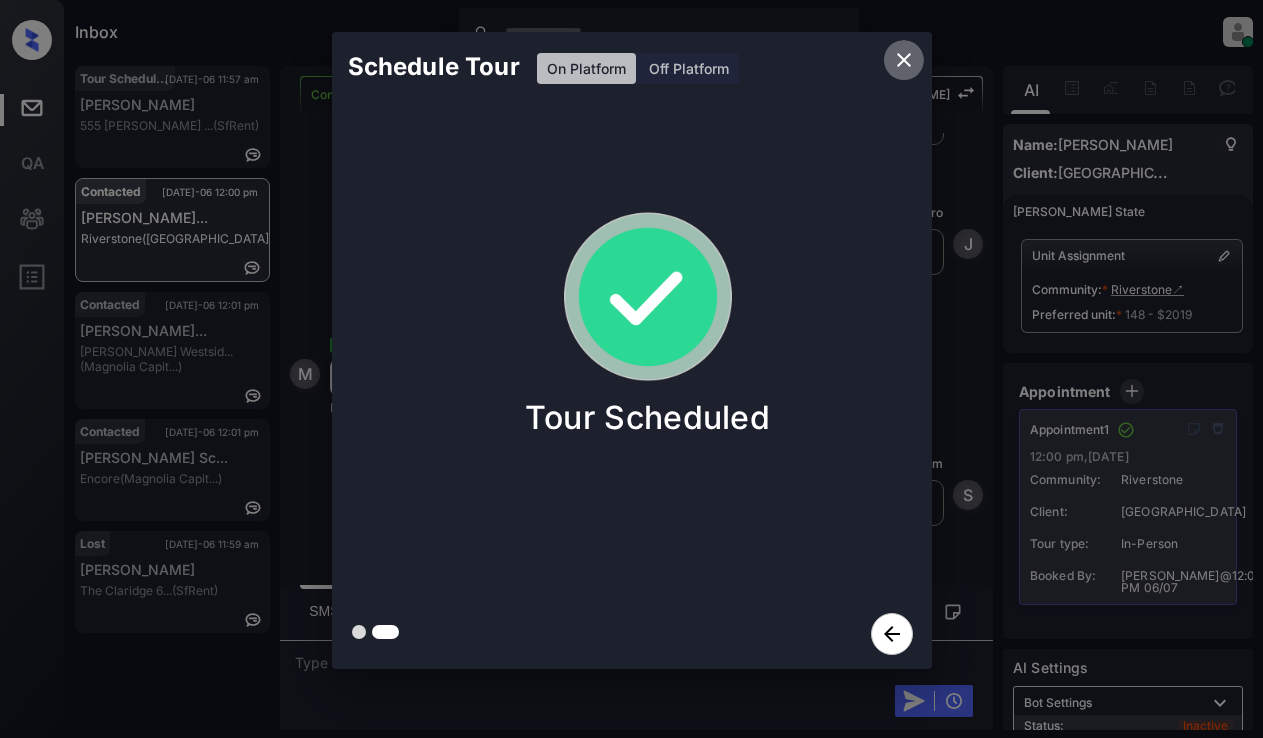 click 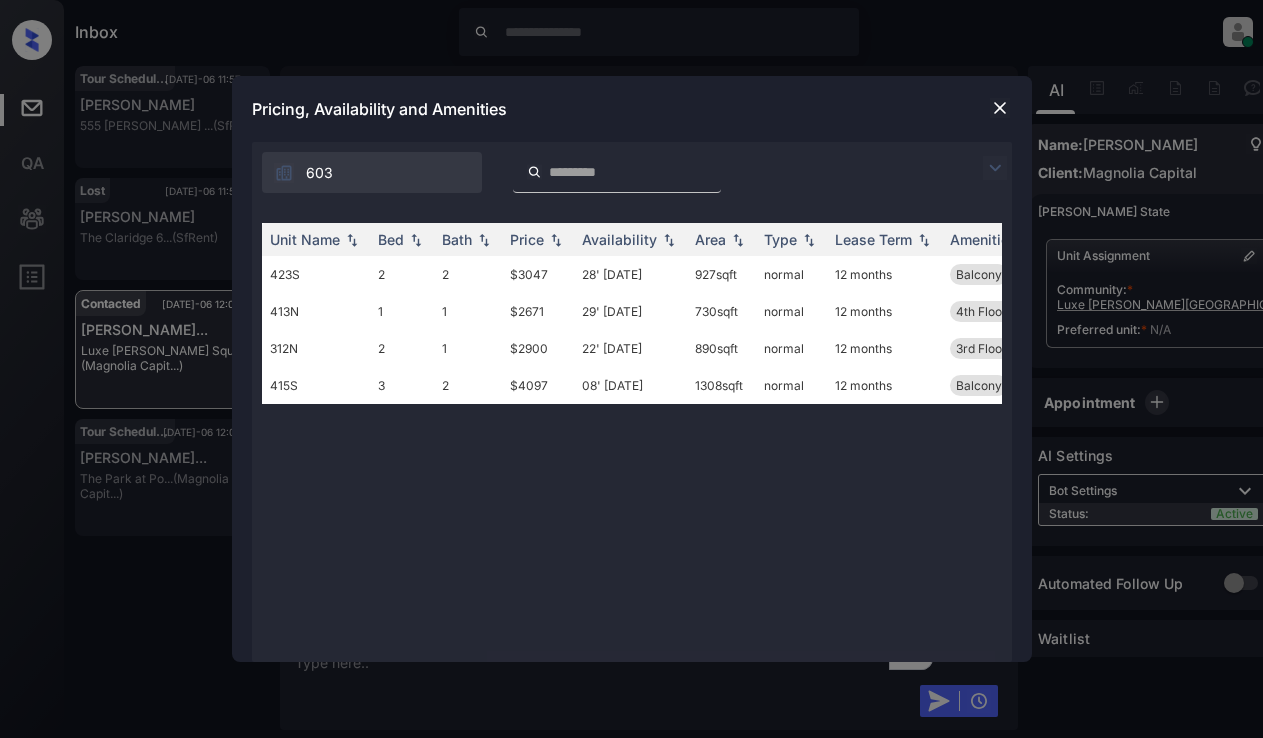 scroll, scrollTop: 0, scrollLeft: 0, axis: both 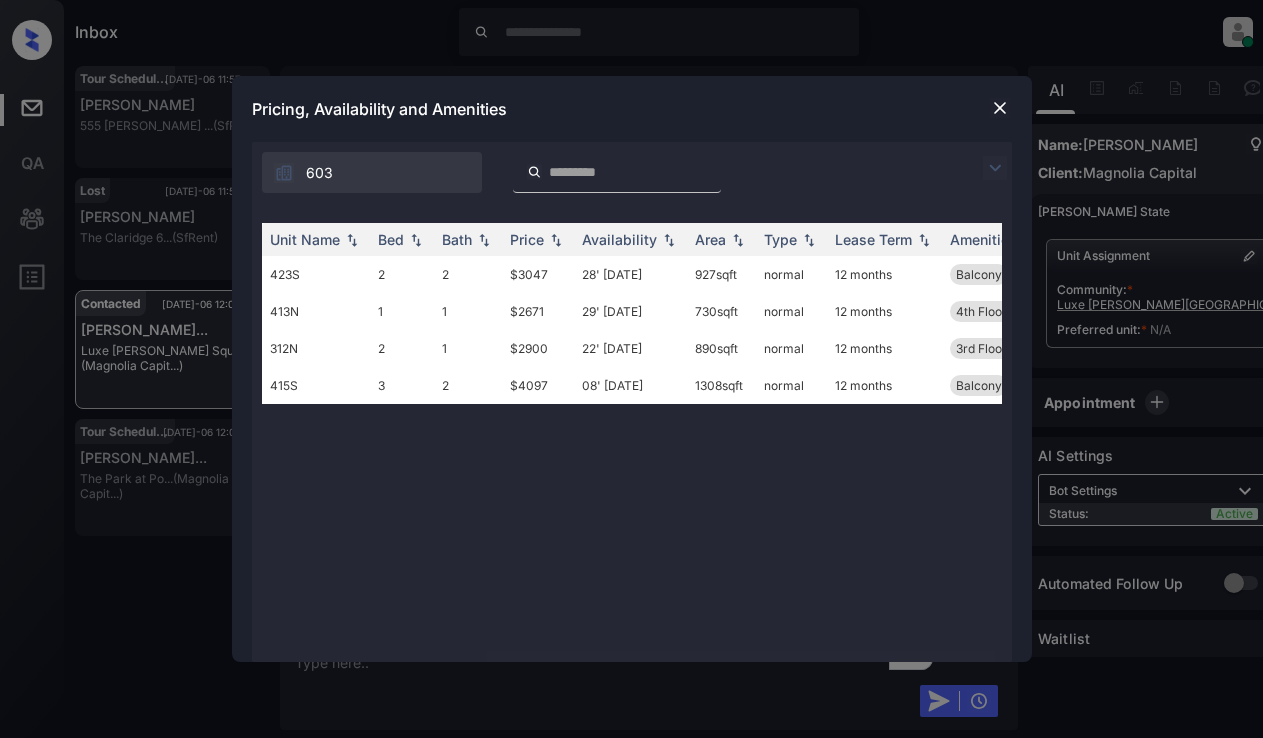 click at bounding box center [995, 168] 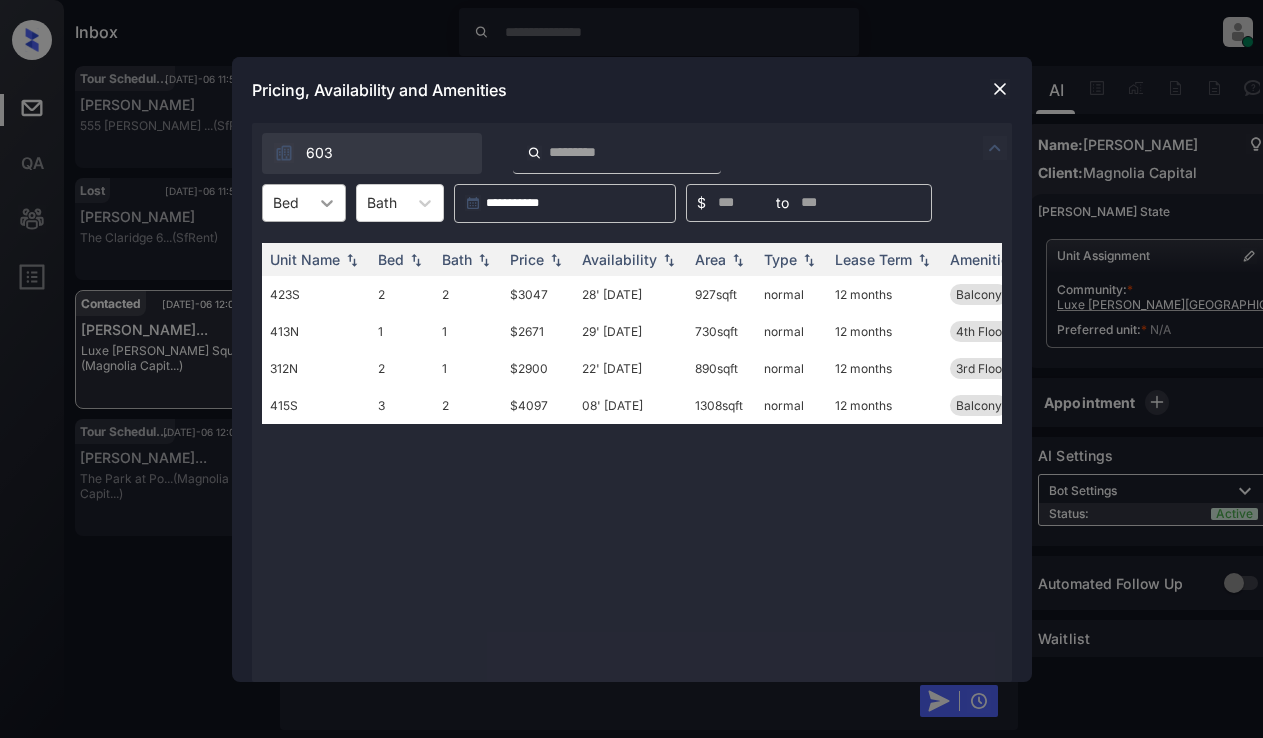 click 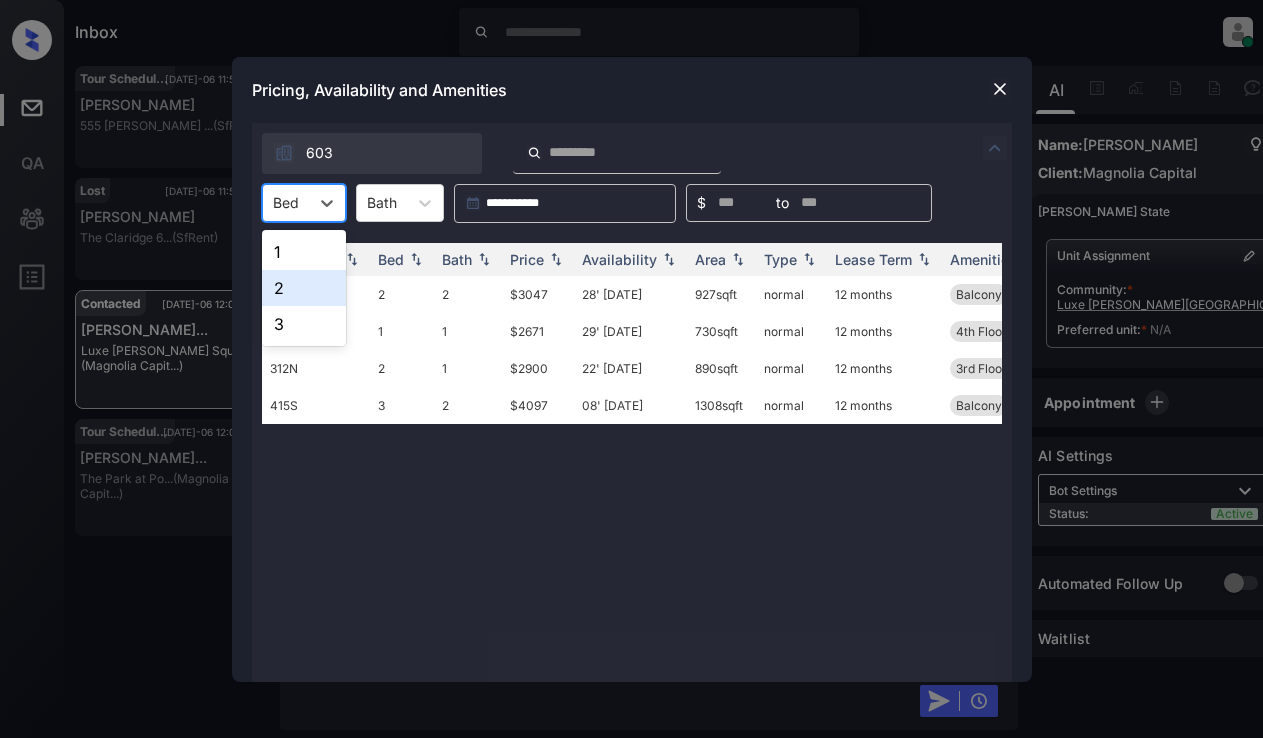 click on "2" at bounding box center [304, 288] 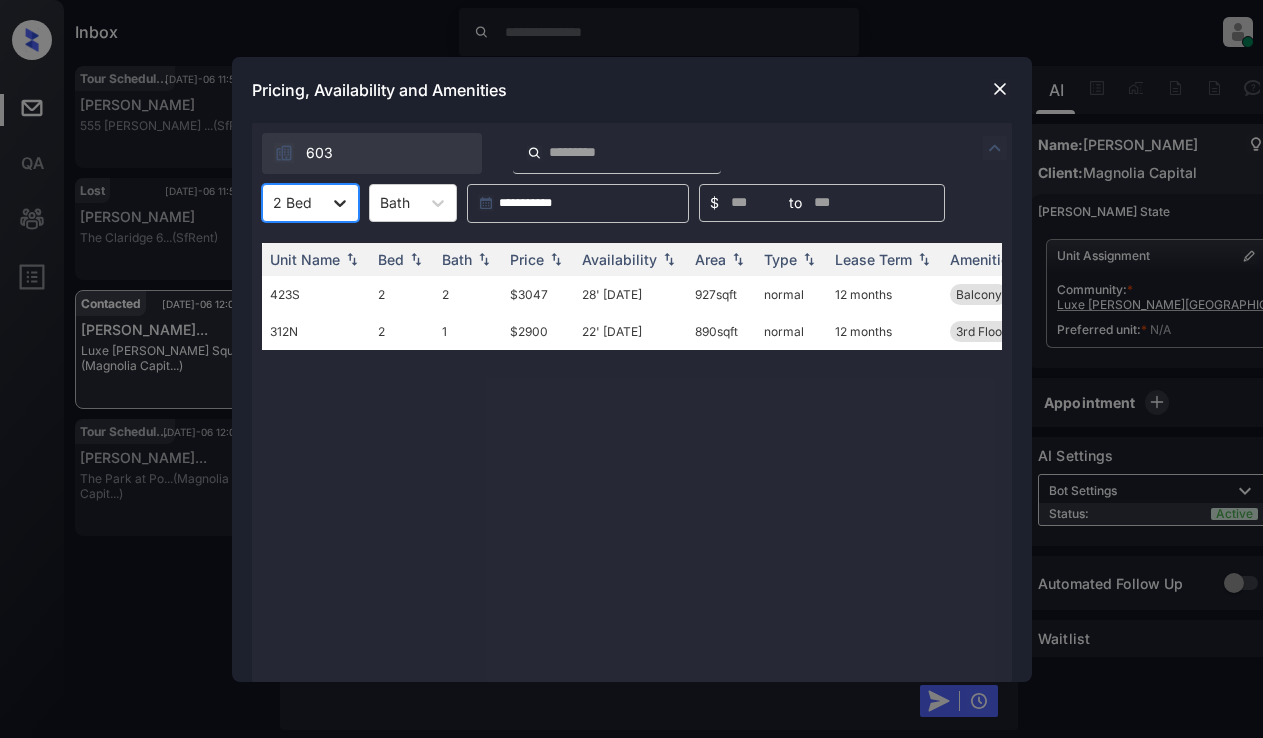 click 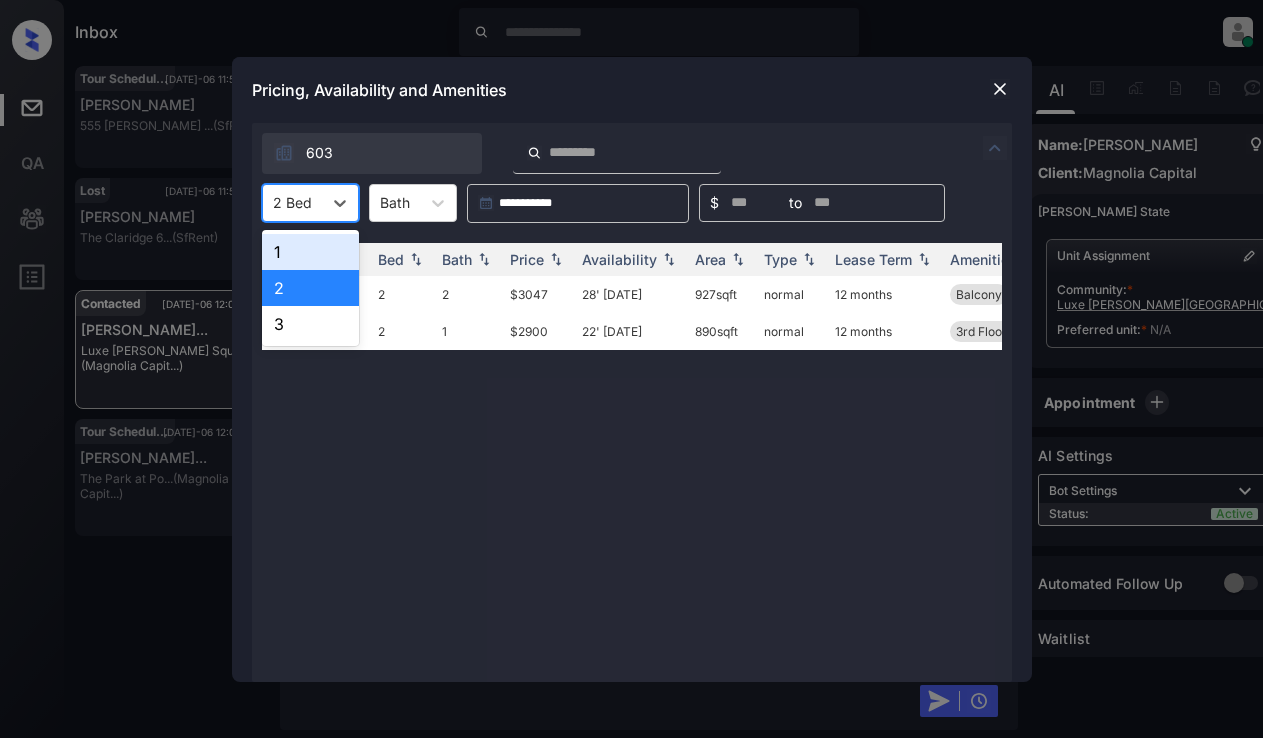 click on "1" at bounding box center (310, 252) 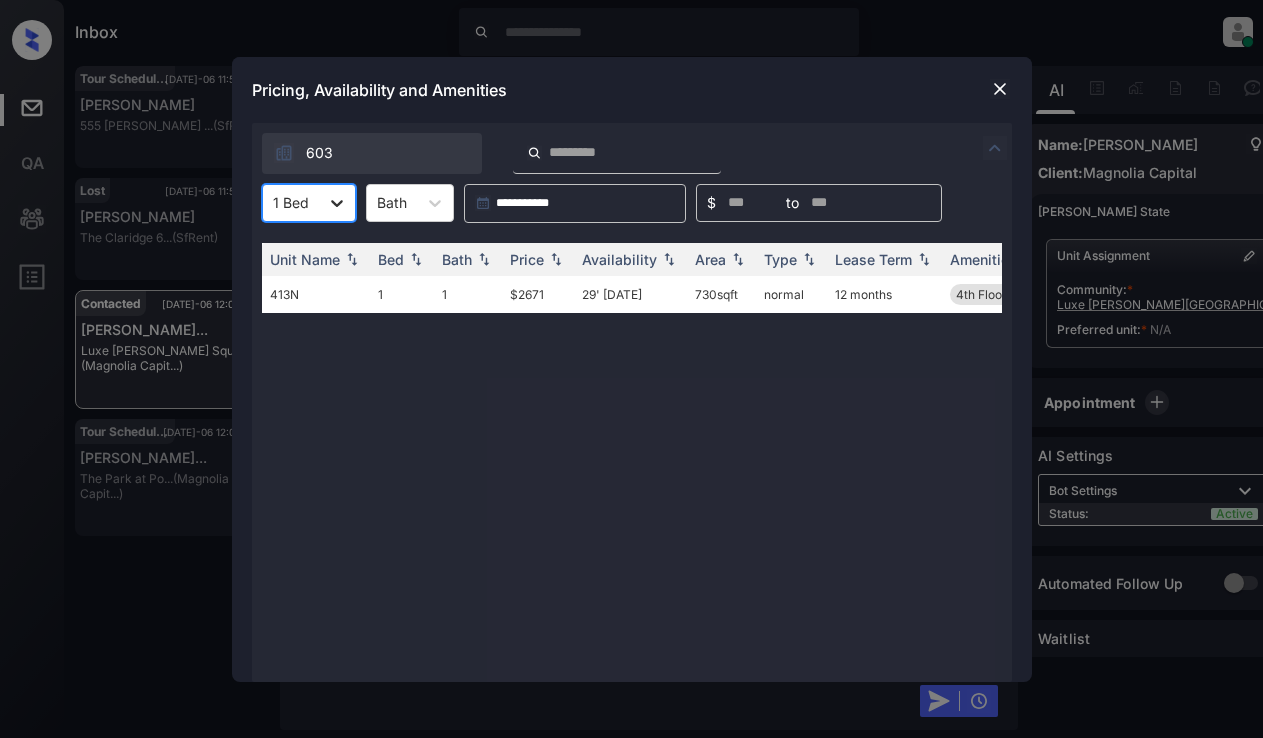 click 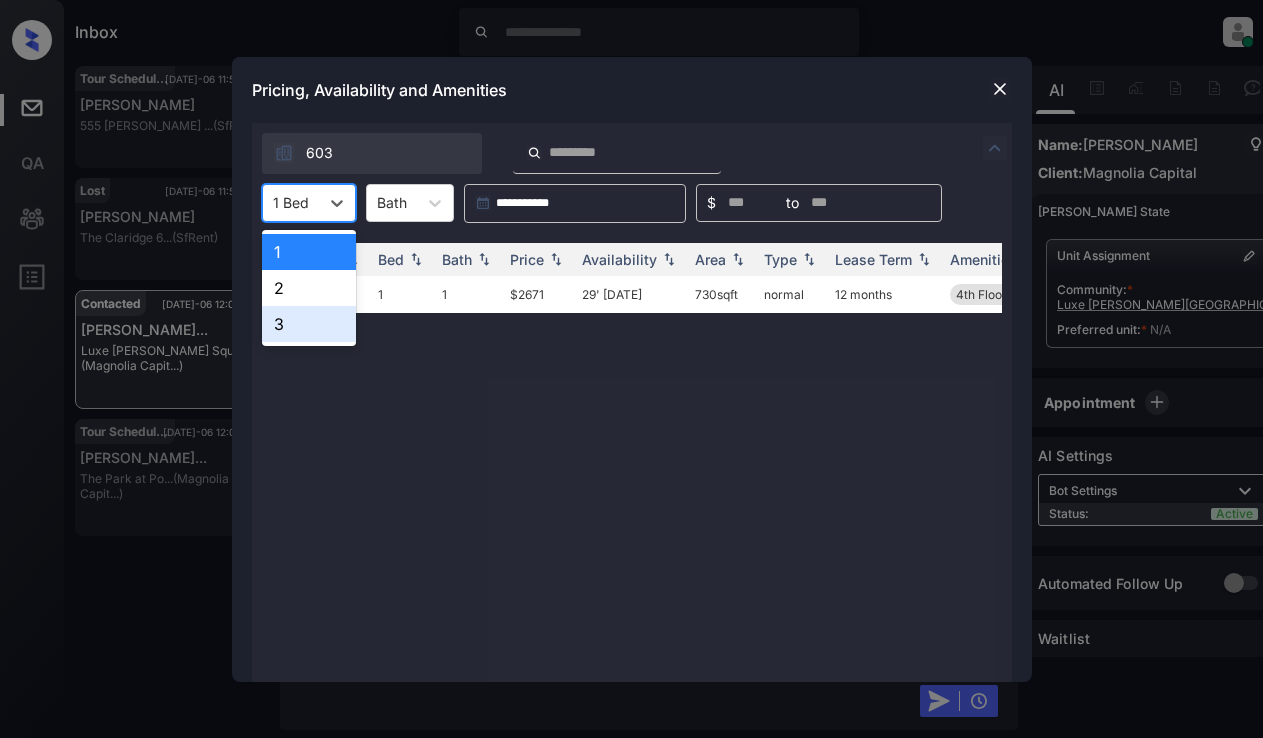 click on "3" at bounding box center [309, 324] 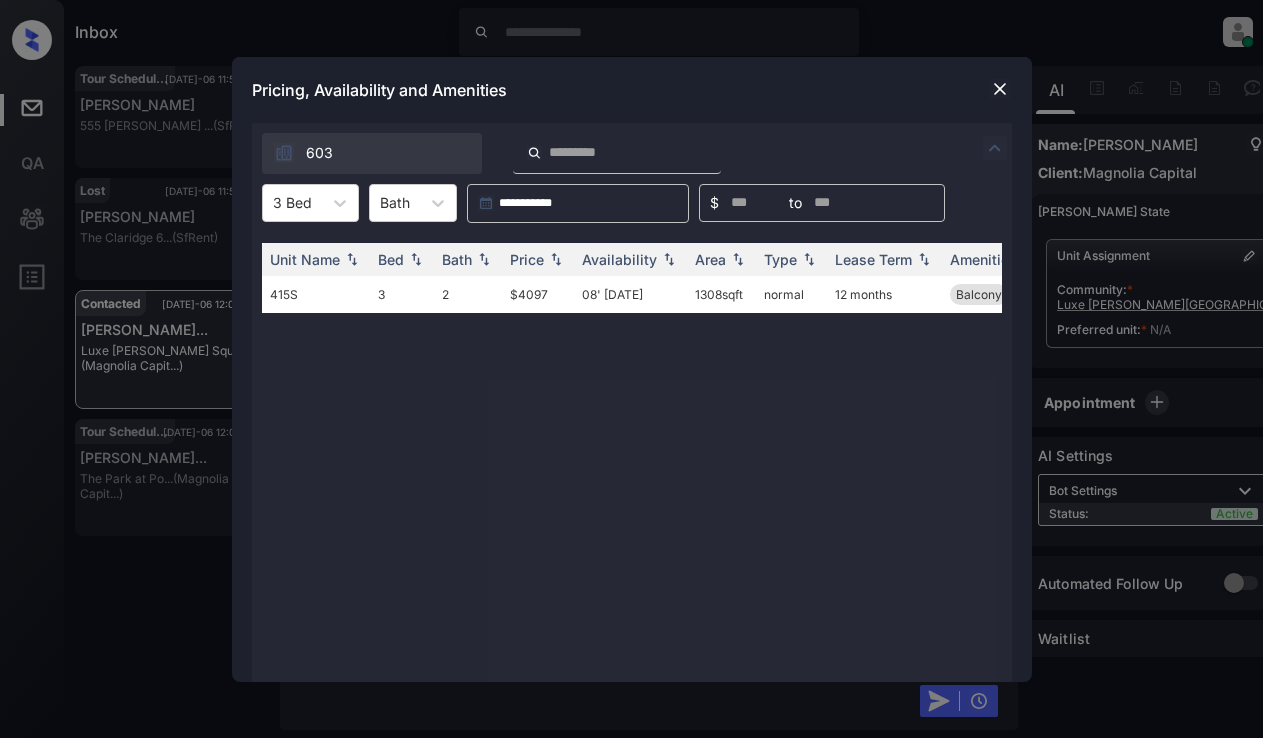 click at bounding box center [1000, 89] 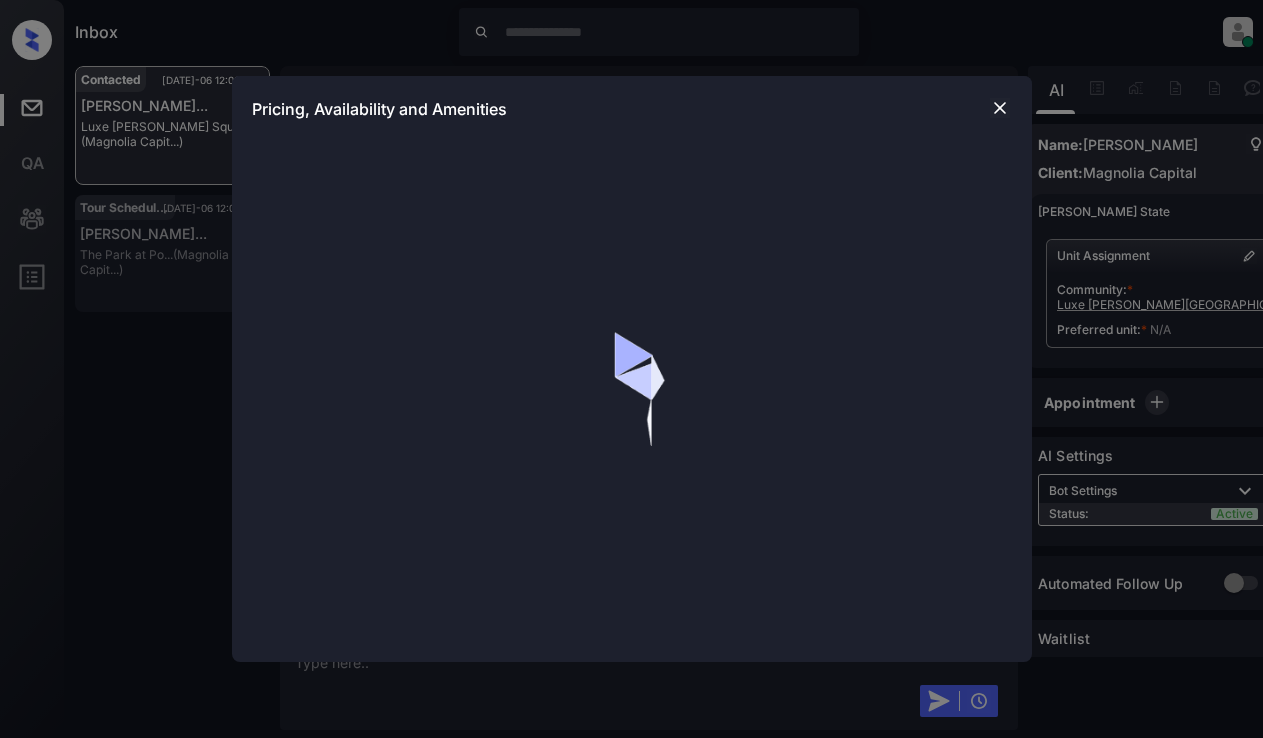 scroll, scrollTop: 0, scrollLeft: 0, axis: both 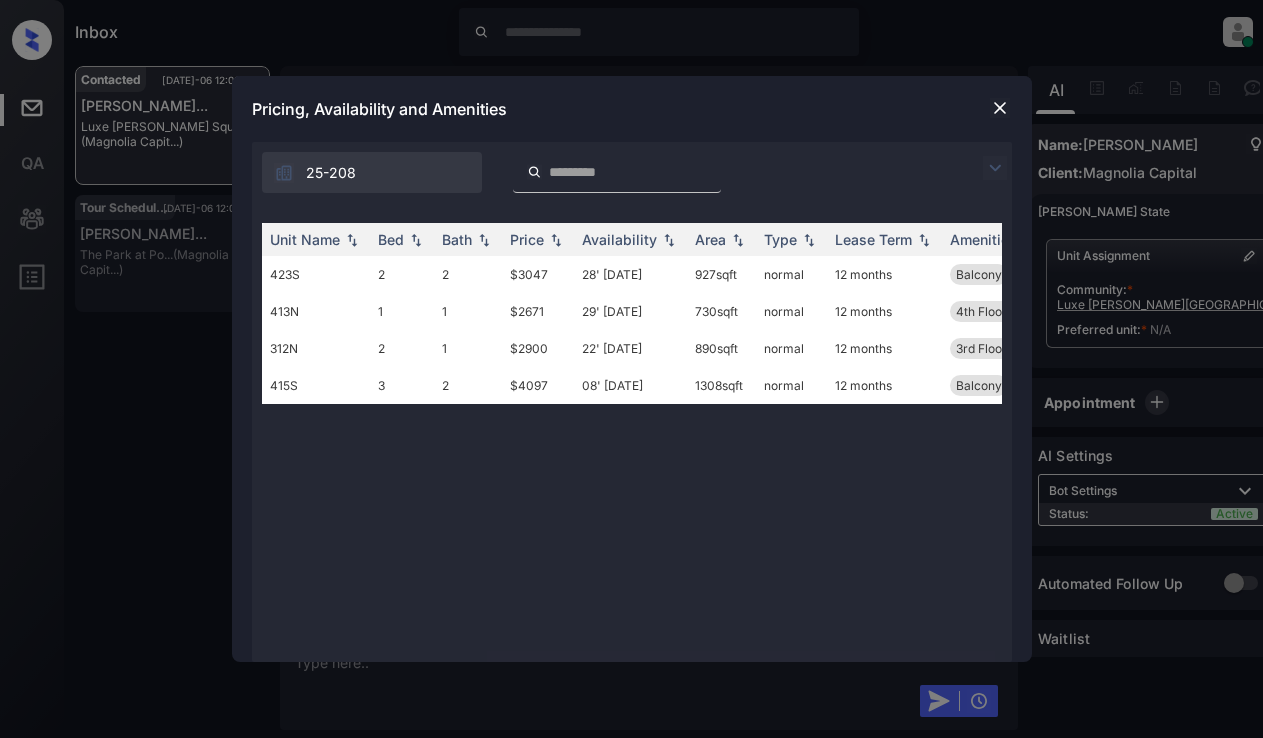 click at bounding box center [995, 168] 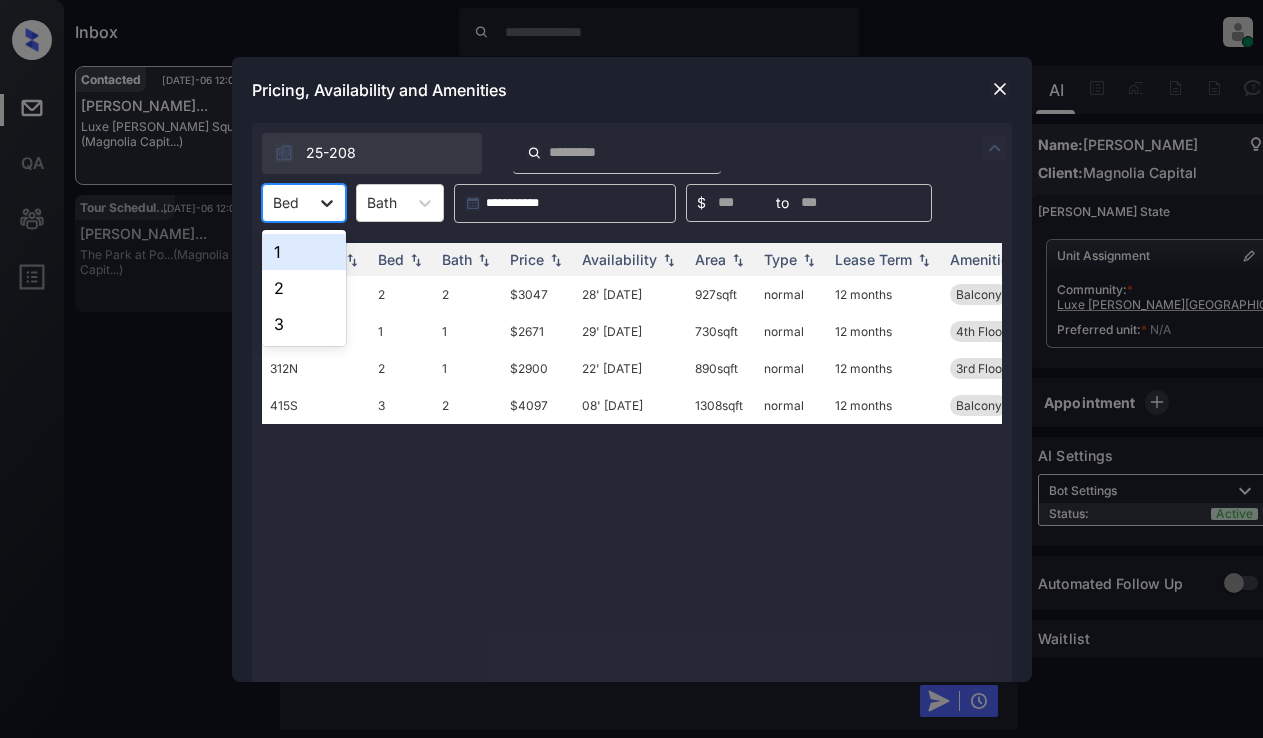 click 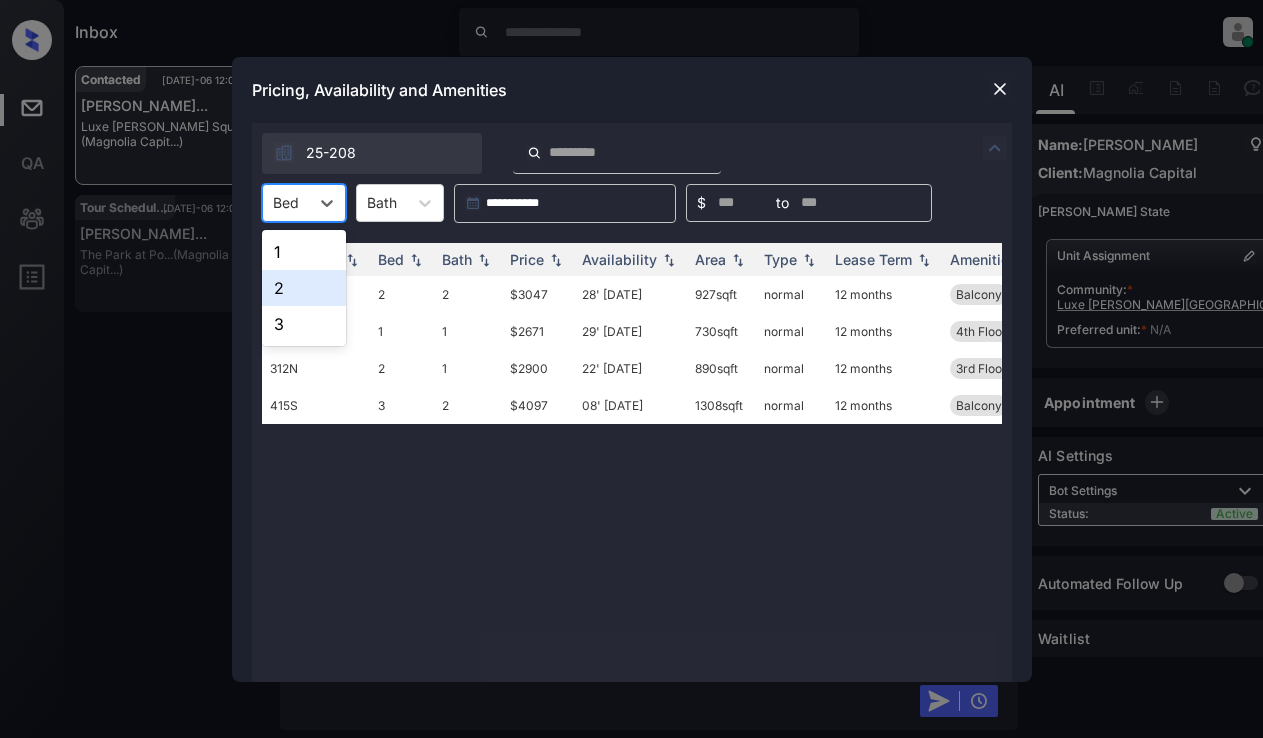 click on "2" at bounding box center [304, 288] 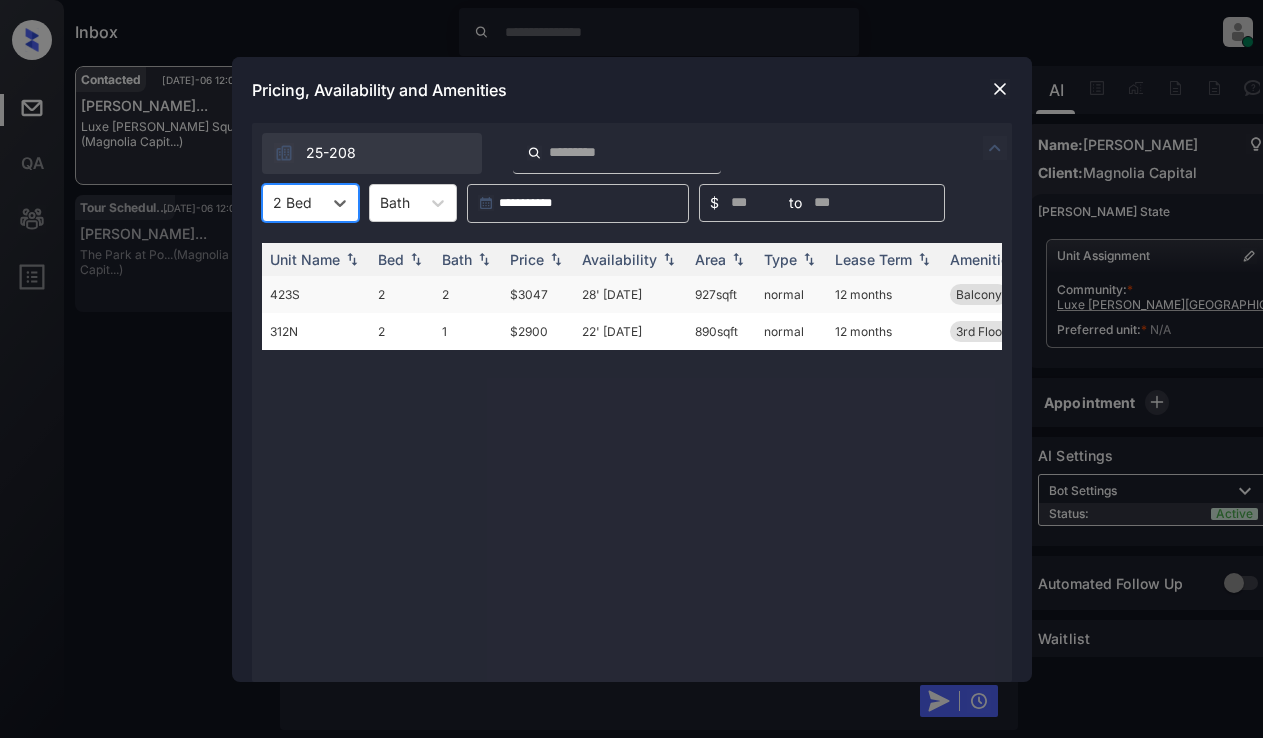 click on "$3047" at bounding box center (538, 294) 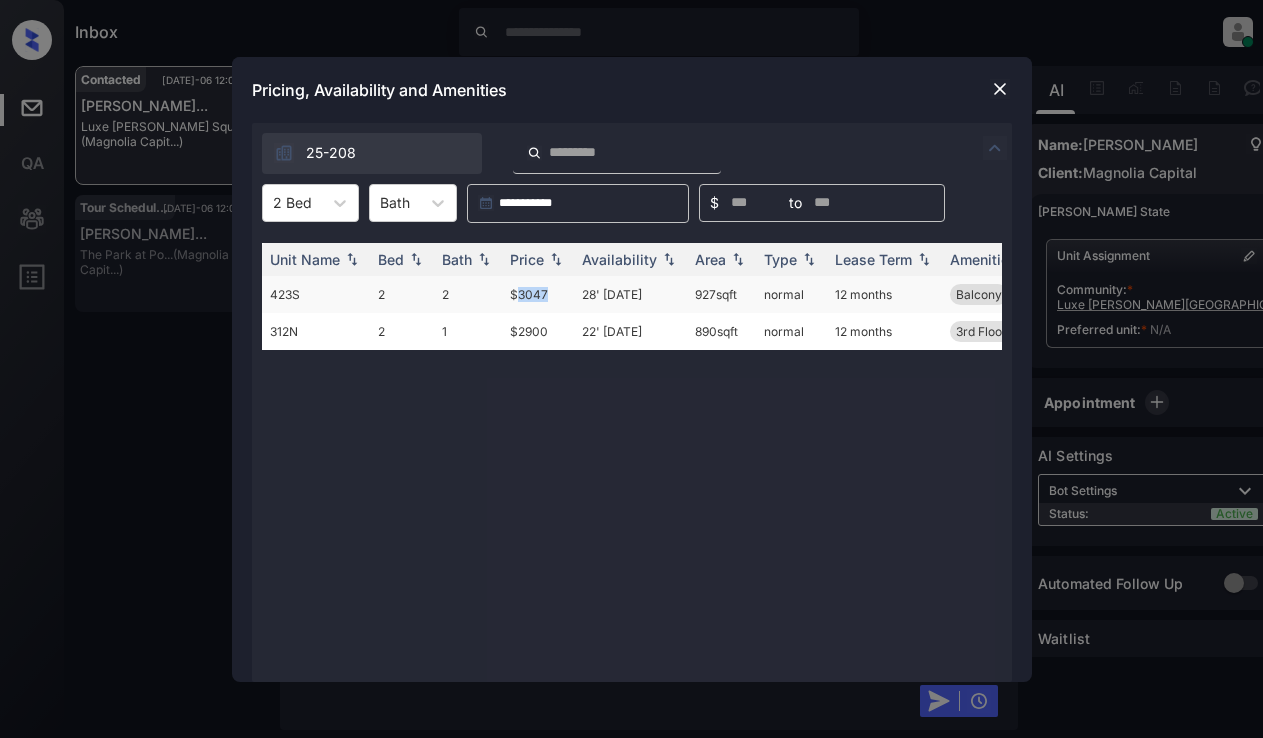 click on "$3047" at bounding box center [538, 294] 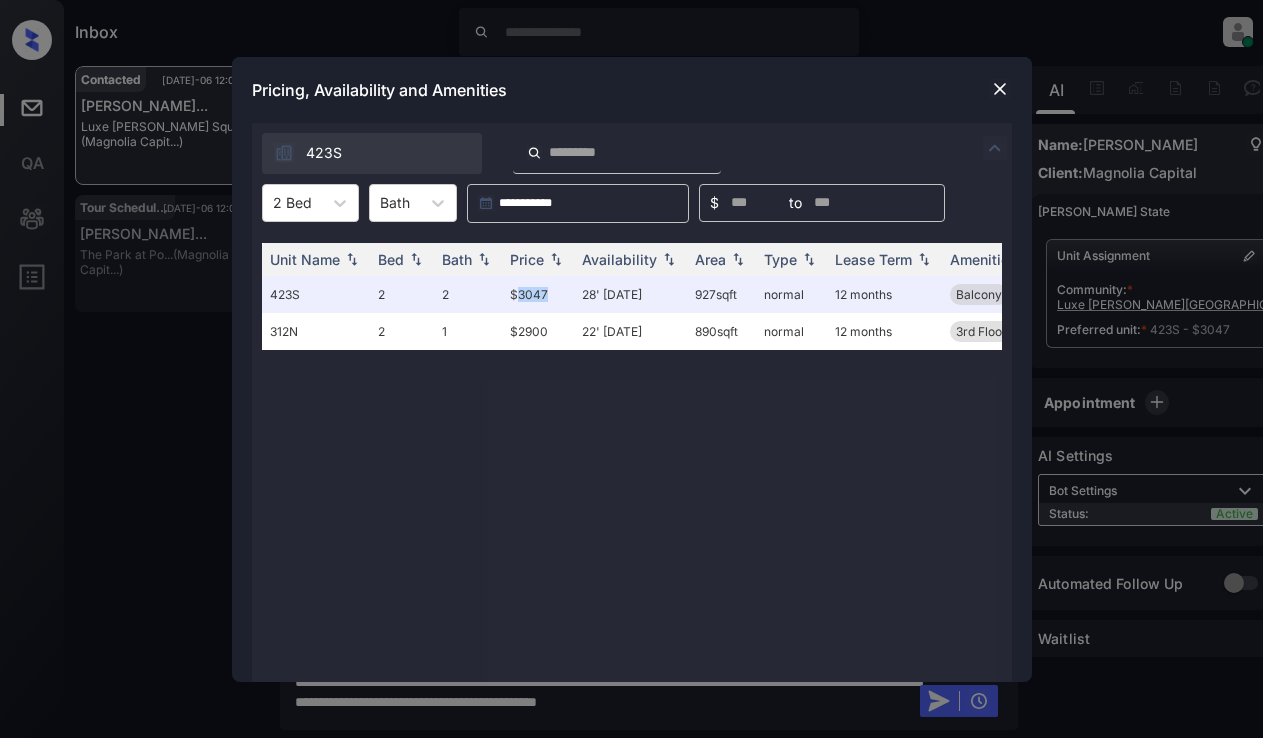 click at bounding box center [1000, 89] 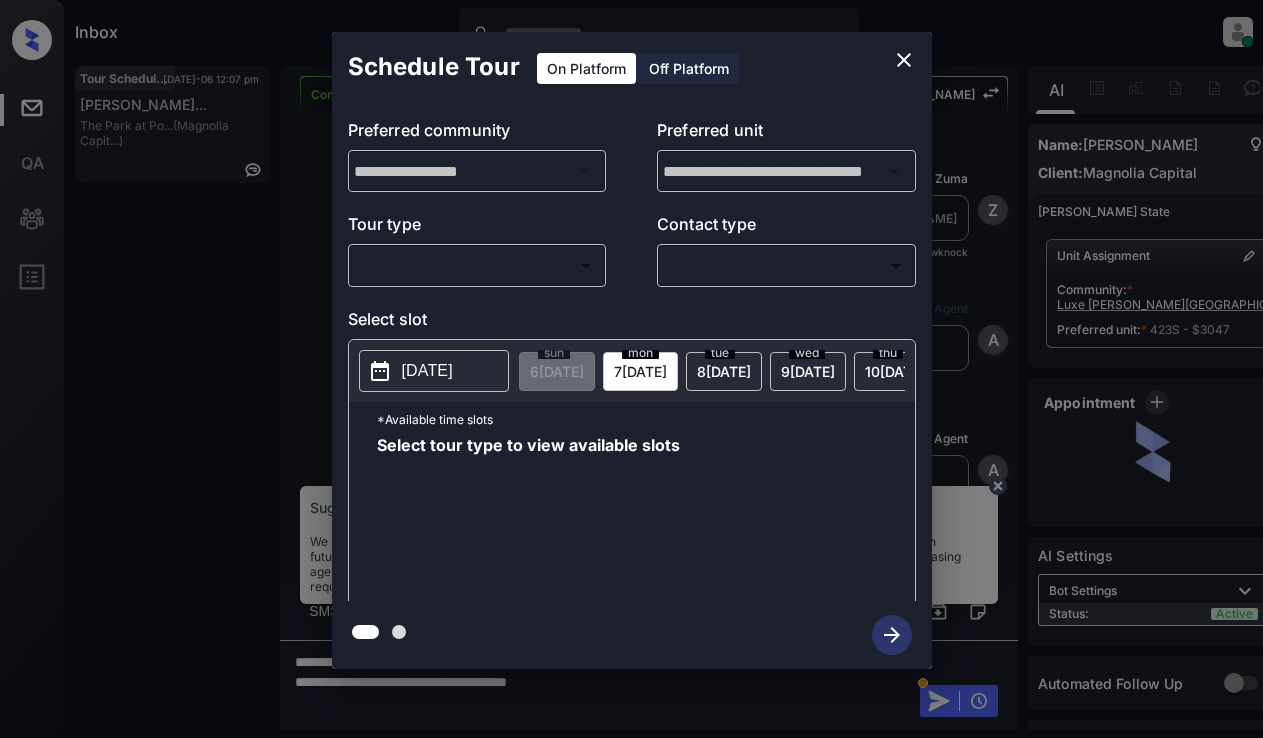 scroll, scrollTop: 0, scrollLeft: 0, axis: both 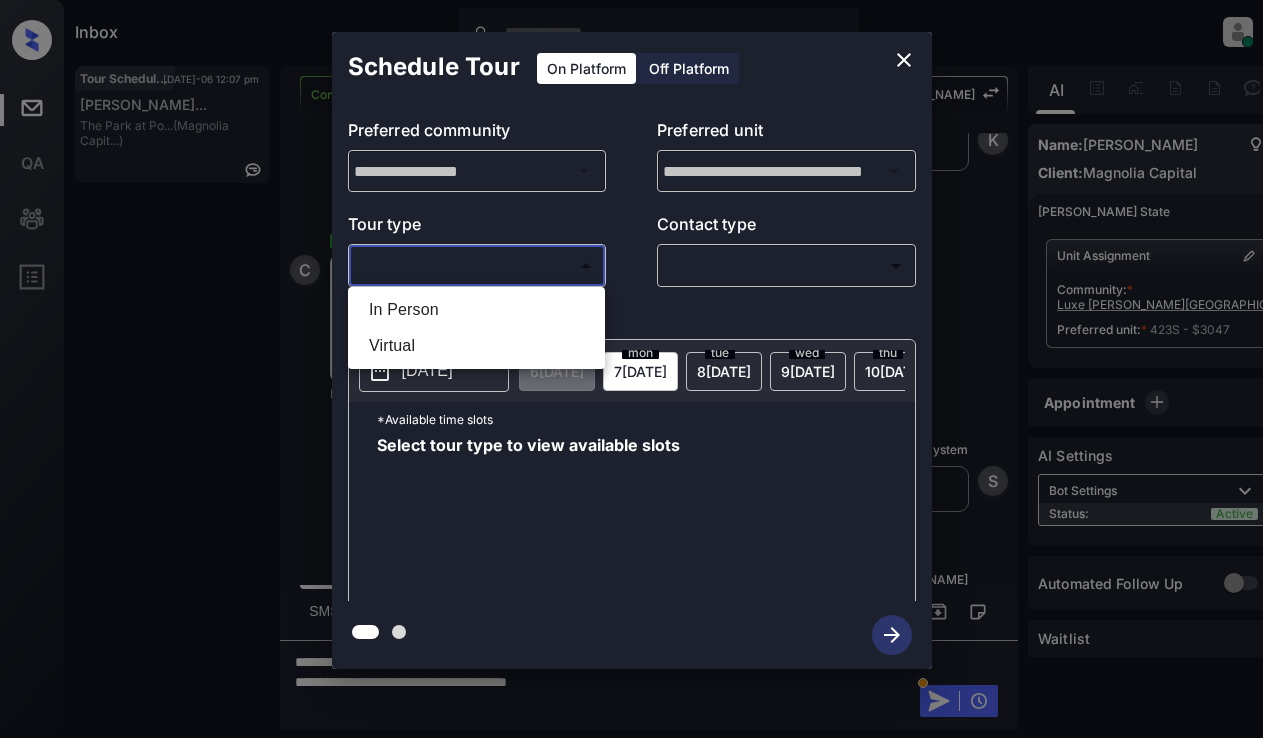 click on "Inbox Lyzzelle M. Ceralde Online Set yourself   offline Set yourself   on break Profile Switch to  light  mode Sign out Tour Scheduled Jul-06 12:07 pm   Dominick Petru... The Park at Po...  (Magnolia Capit...) Contacted Lost Lead Sentiment: Angry Upon sliding the acknowledgement:  Lead will move to lost stage. * ​ SMS and call option will be set to opt out. AFM will be turned off for the lead. Kelsey New Message Zuma Lead transferred to leasing agent: kelsey Jul 06, 2025 11:56 am  Sync'd w  knock Z New Message Agent Lead created via webhook in Inbound stage. Jul 06, 2025 11:56 am A New Message Agent AFM Request sent to Kelsey. Jul 06, 2025 11:56 am A New Message Agent Notes Note: Structured Note:
Move In Date: 2025-10-01
Jul 06, 2025 11:56 am A New Message Kelsey Lead Details Updated
Move In Date:  1-10-2025
Jul 06, 2025 11:57 am K New Message Kelsey Jul 06, 2025 11:57 am   | SmarterAFMV2Sms  Sync'd w  knock K New Message Kelsey Lead archived by Kelsey! Jul 06, 2025 11:57 am K New Message   knock C S" at bounding box center (631, 369) 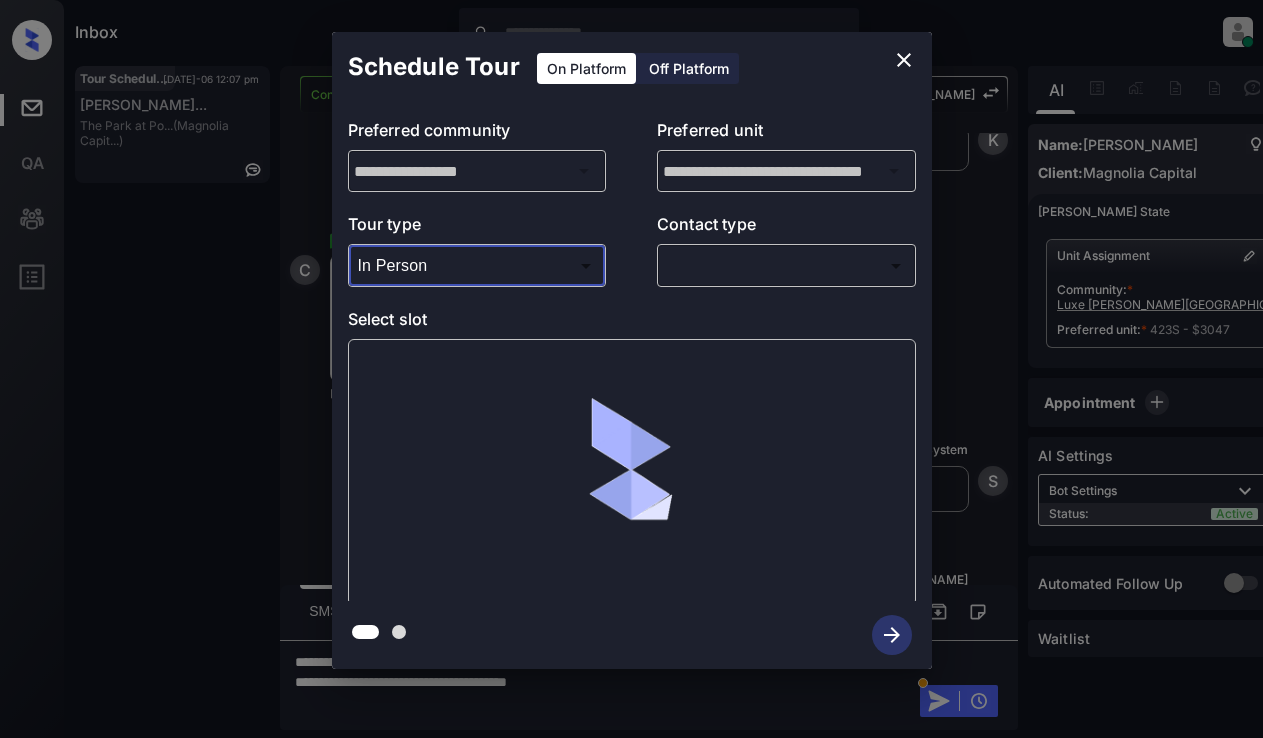 click on "Inbox Lyzzelle M. Ceralde Online Set yourself   offline Set yourself   on break Profile Switch to  light  mode Sign out Tour Scheduled Jul-06 12:07 pm   Dominick Petru... The Park at Po...  (Magnolia Capit...) Contacted Lost Lead Sentiment: Angry Upon sliding the acknowledgement:  Lead will move to lost stage. * ​ SMS and call option will be set to opt out. AFM will be turned off for the lead. Kelsey New Message Zuma Lead transferred to leasing agent: kelsey Jul 06, 2025 11:56 am  Sync'd w  knock Z New Message Agent Lead created via webhook in Inbound stage. Jul 06, 2025 11:56 am A New Message Agent AFM Request sent to Kelsey. Jul 06, 2025 11:56 am A New Message Agent Notes Note: Structured Note:
Move In Date: 2025-10-01
Jul 06, 2025 11:56 am A New Message Kelsey Lead Details Updated
Move In Date:  1-10-2025
Jul 06, 2025 11:57 am K New Message Kelsey Jul 06, 2025 11:57 am   | SmarterAFMV2Sms  Sync'd w  knock K New Message Kelsey Lead archived by Kelsey! Jul 06, 2025 11:57 am K New Message   knock C S" at bounding box center (631, 369) 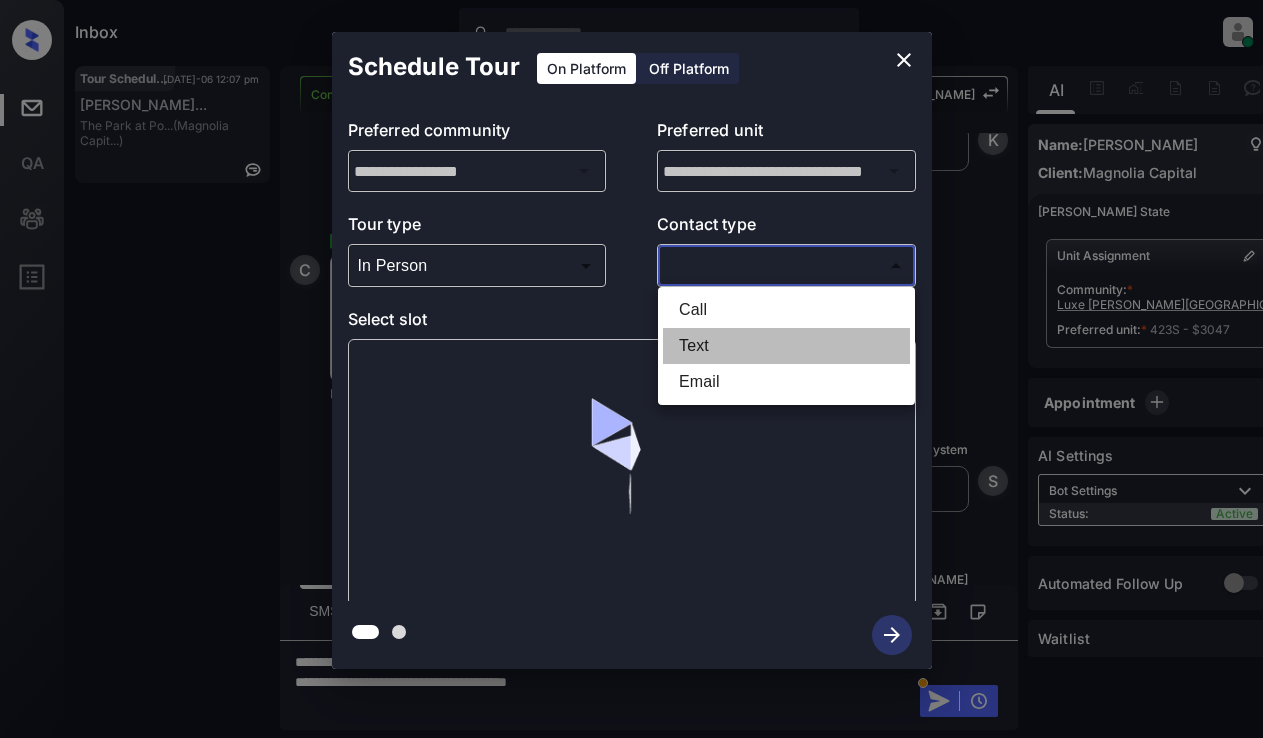 click on "Text" at bounding box center [786, 346] 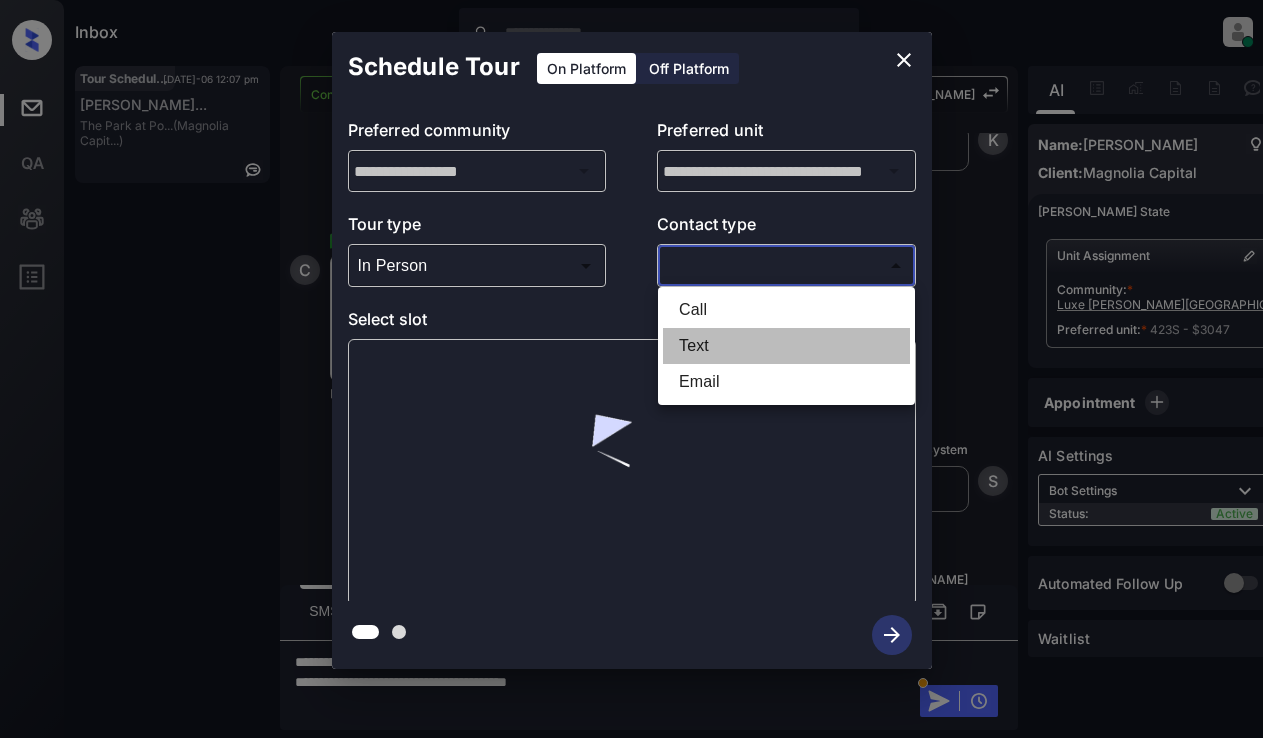 type on "****" 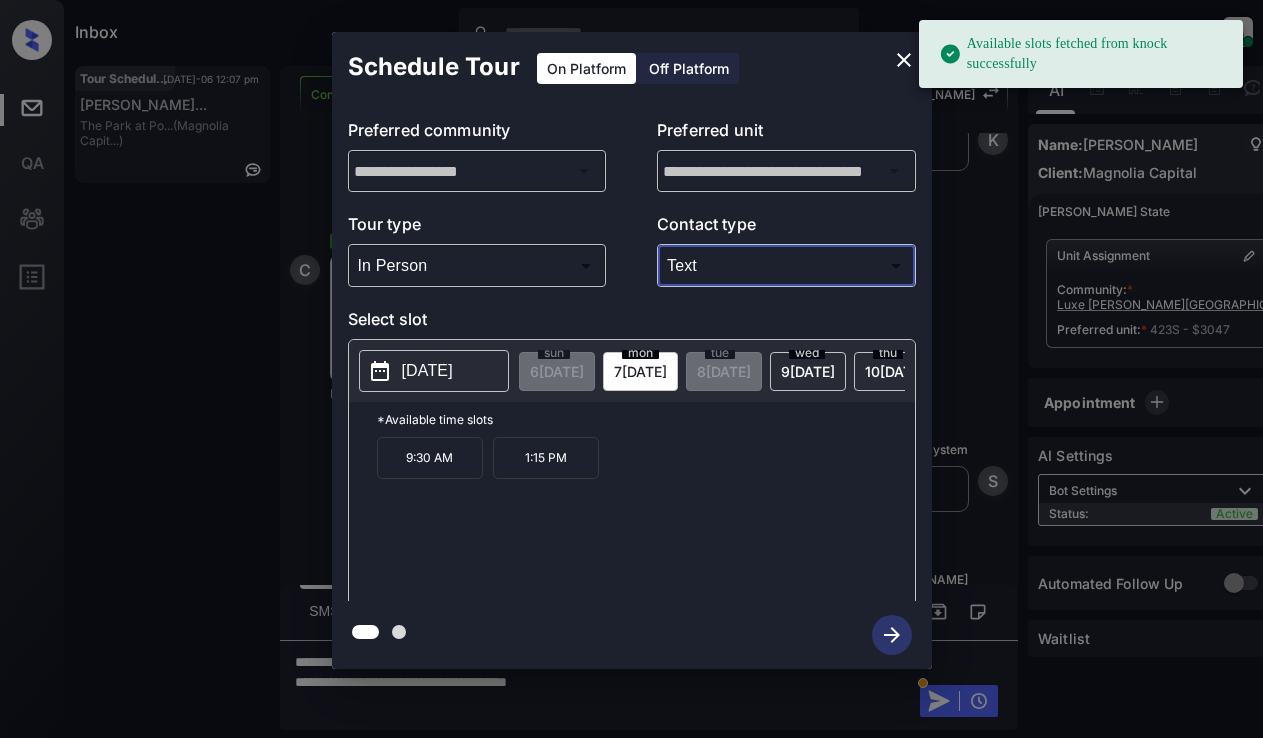 click on "[DATE]" at bounding box center [427, 371] 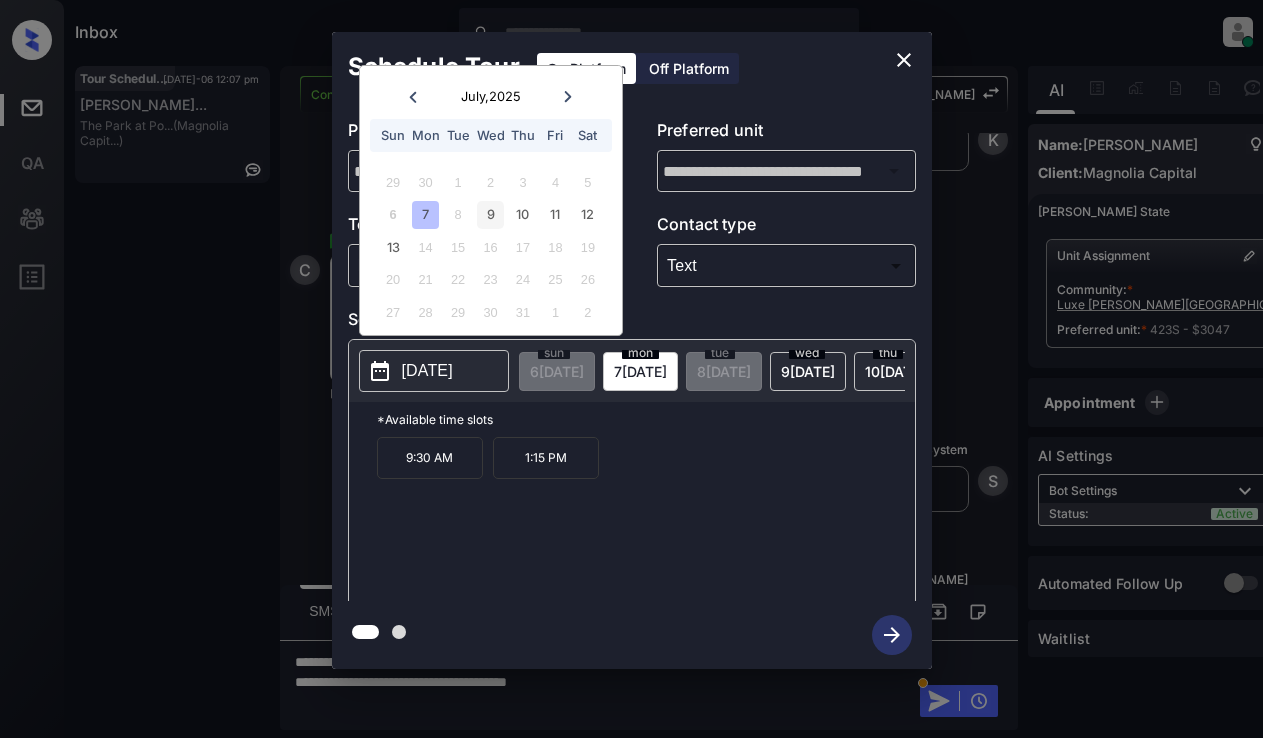 click on "9" at bounding box center [490, 214] 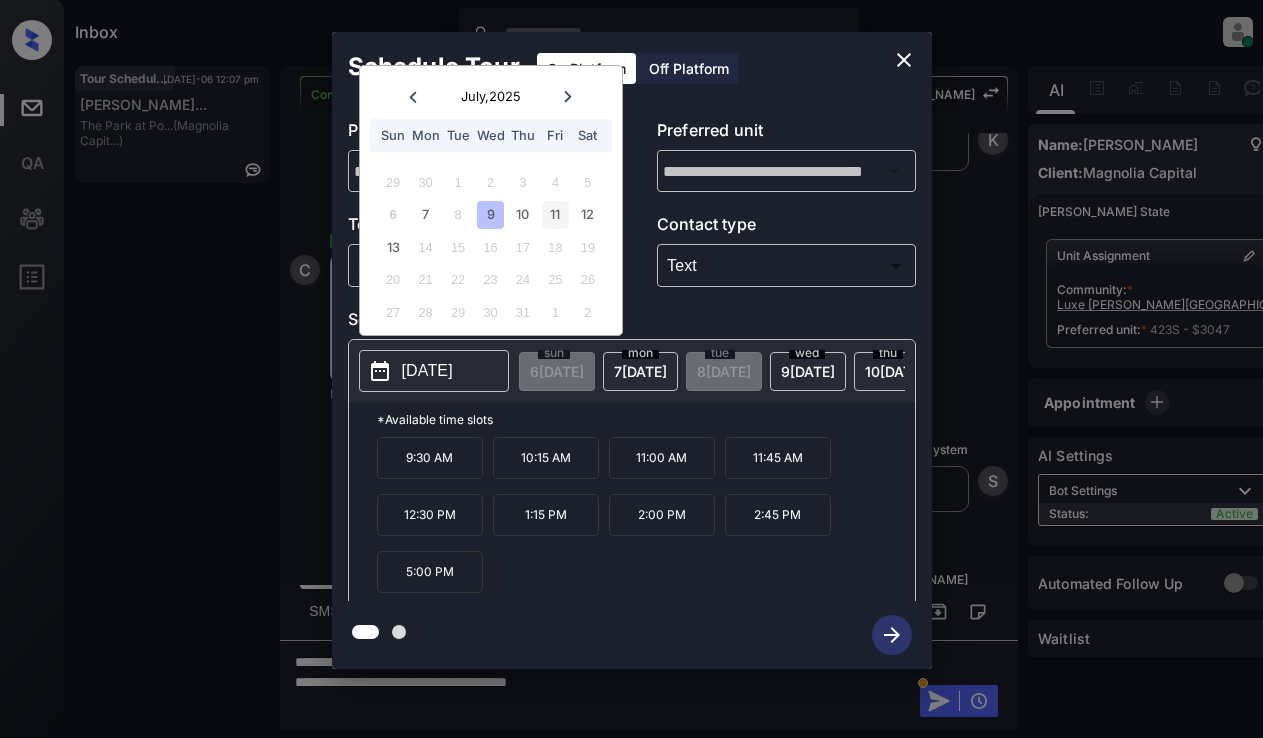 click on "11" at bounding box center (555, 214) 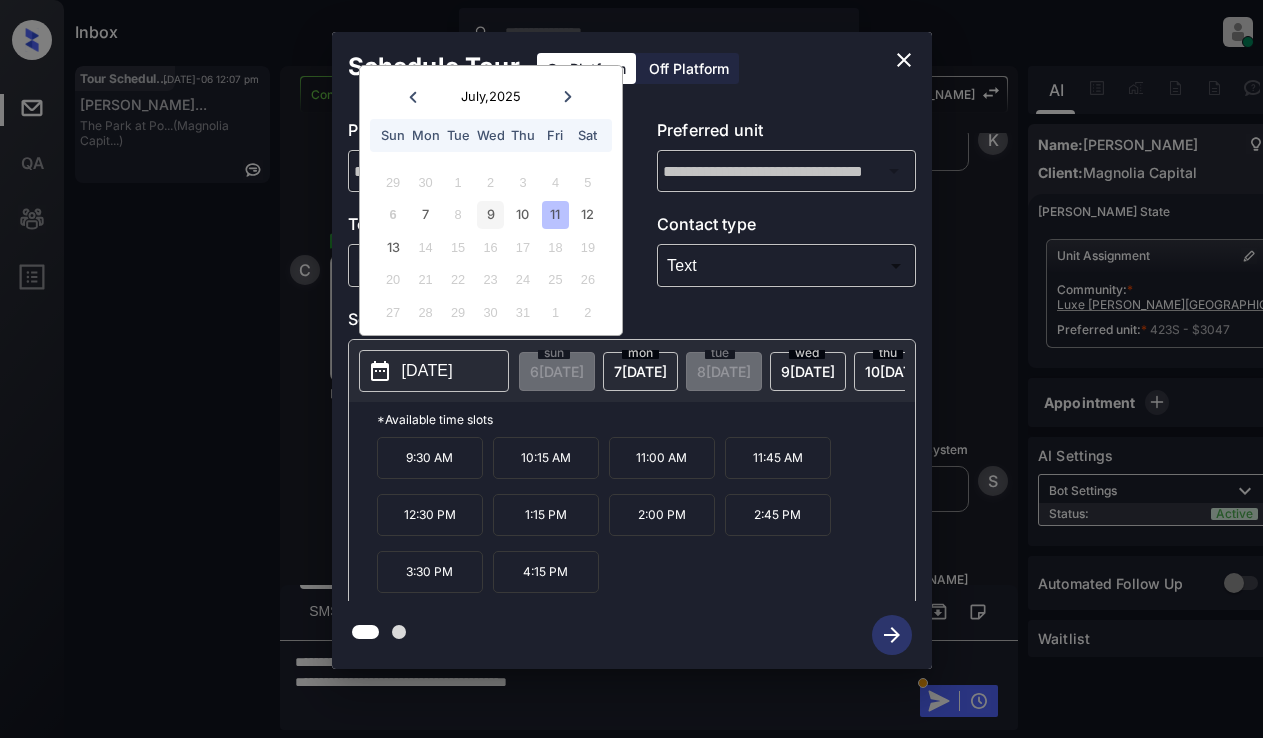 click on "9" at bounding box center [490, 214] 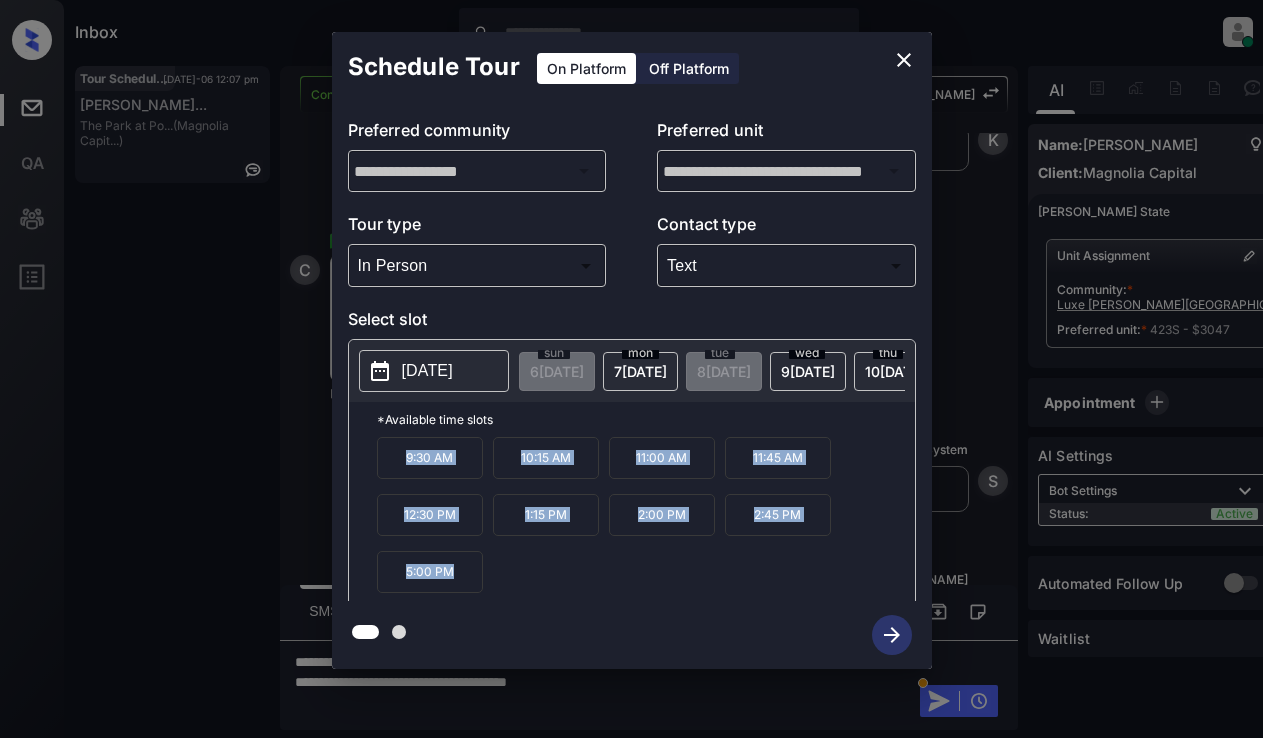drag, startPoint x: 404, startPoint y: 472, endPoint x: 481, endPoint y: 584, distance: 135.91542 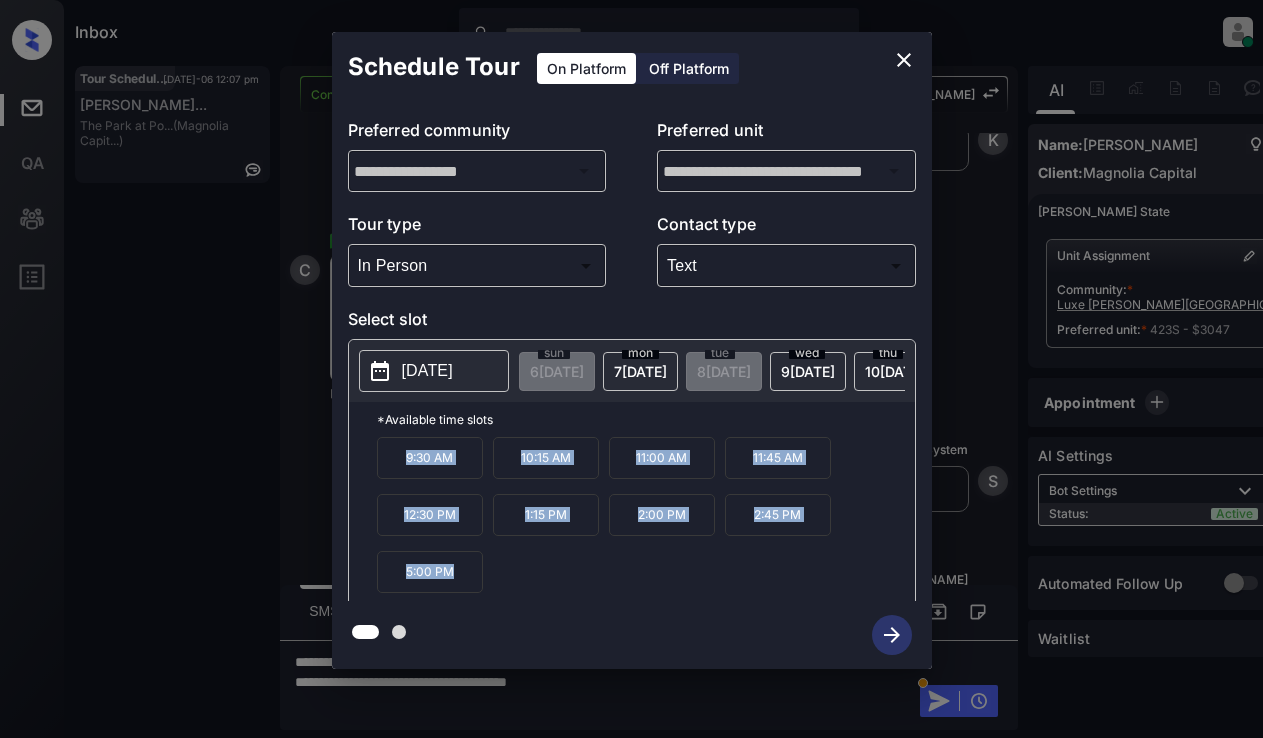 click on "9:30 AM 10:15 AM 11:00 AM 11:45 AM 12:30 PM 1:15 PM 2:00 PM 2:45 PM 5:00 PM" at bounding box center [646, 517] 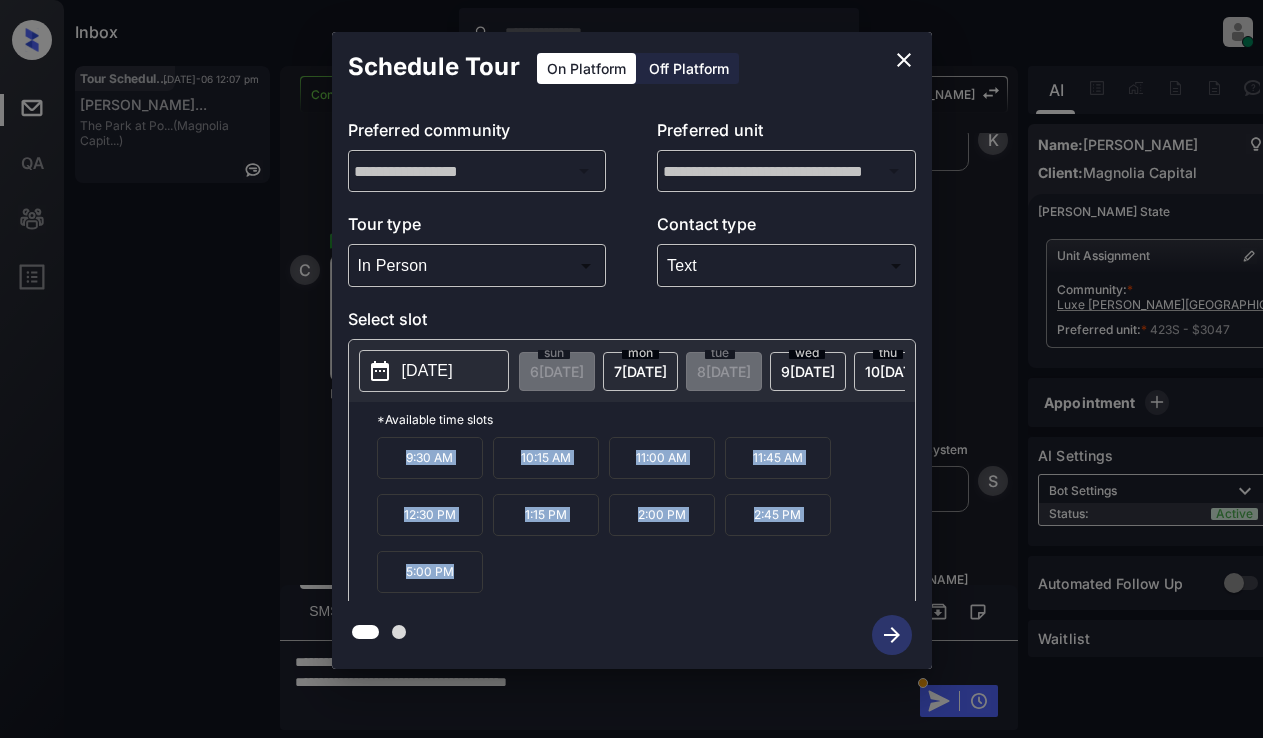 copy on "9:30 AM 10:15 AM 11:00 AM 11:45 AM 12:30 PM 1:15 PM 2:00 PM 2:45 PM 5:00 PM" 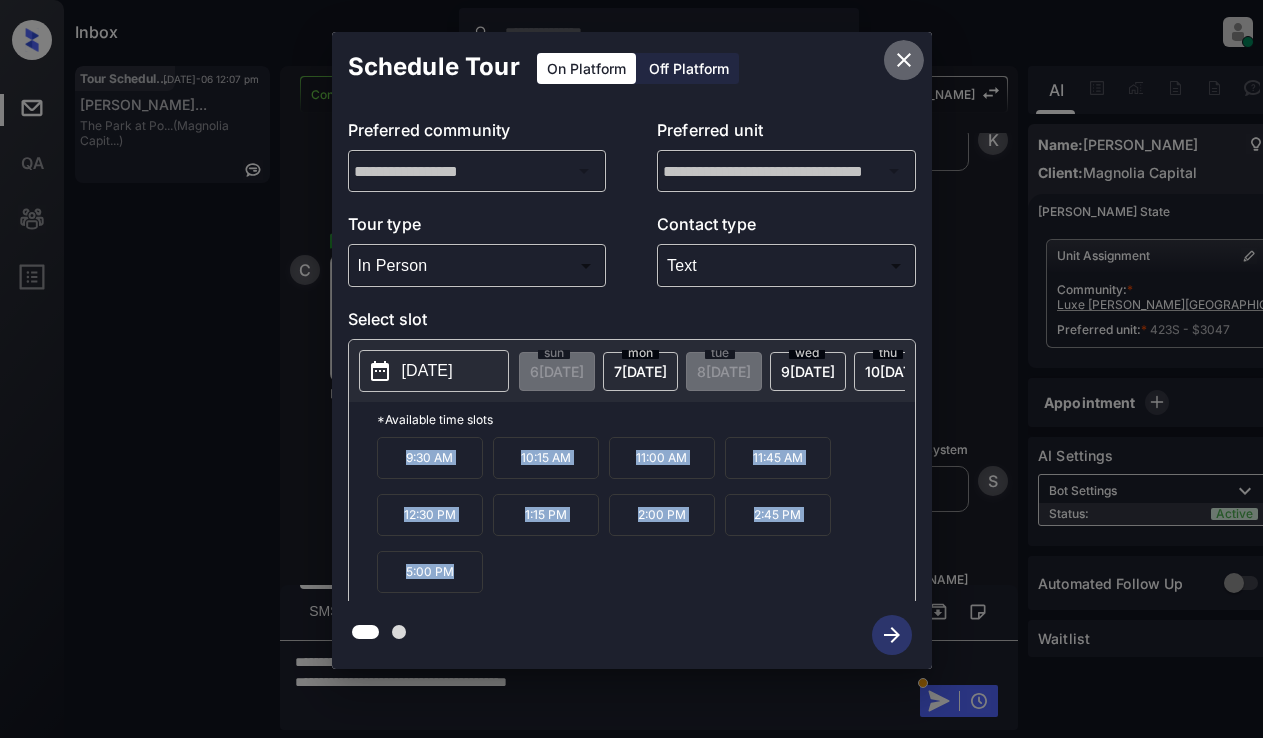 click 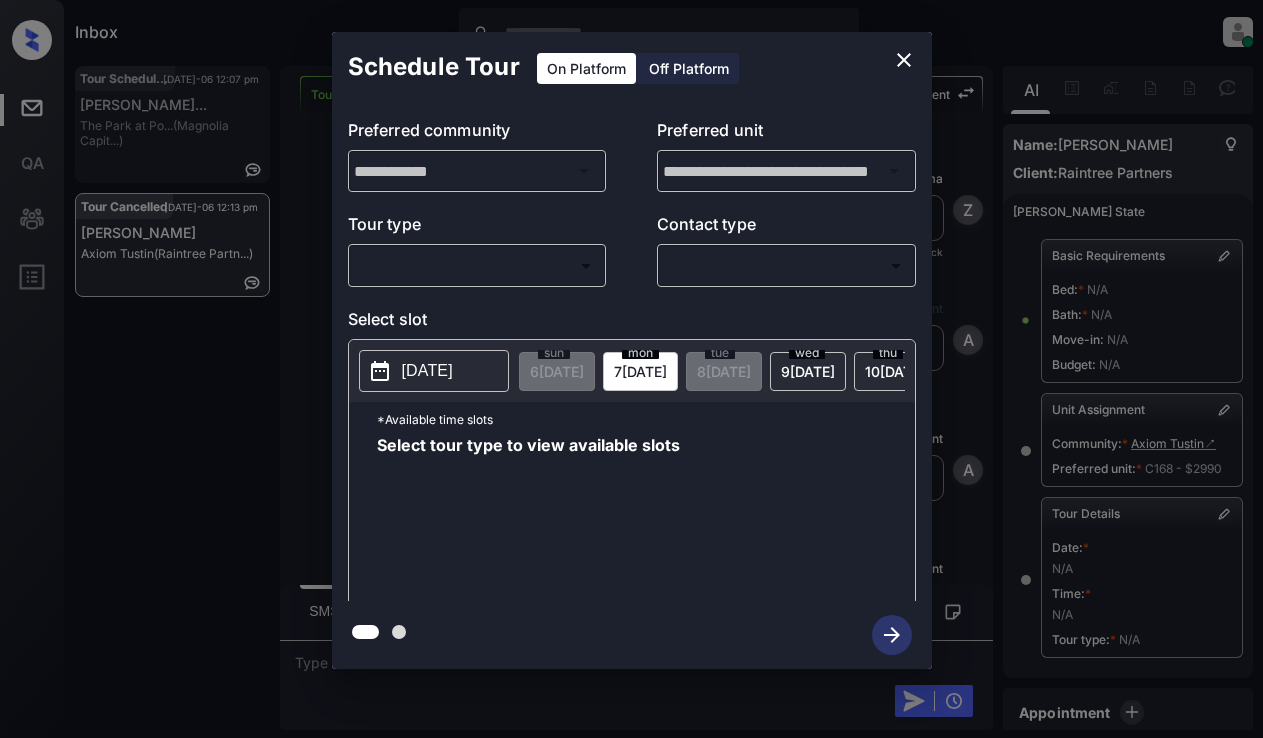 scroll, scrollTop: 0, scrollLeft: 0, axis: both 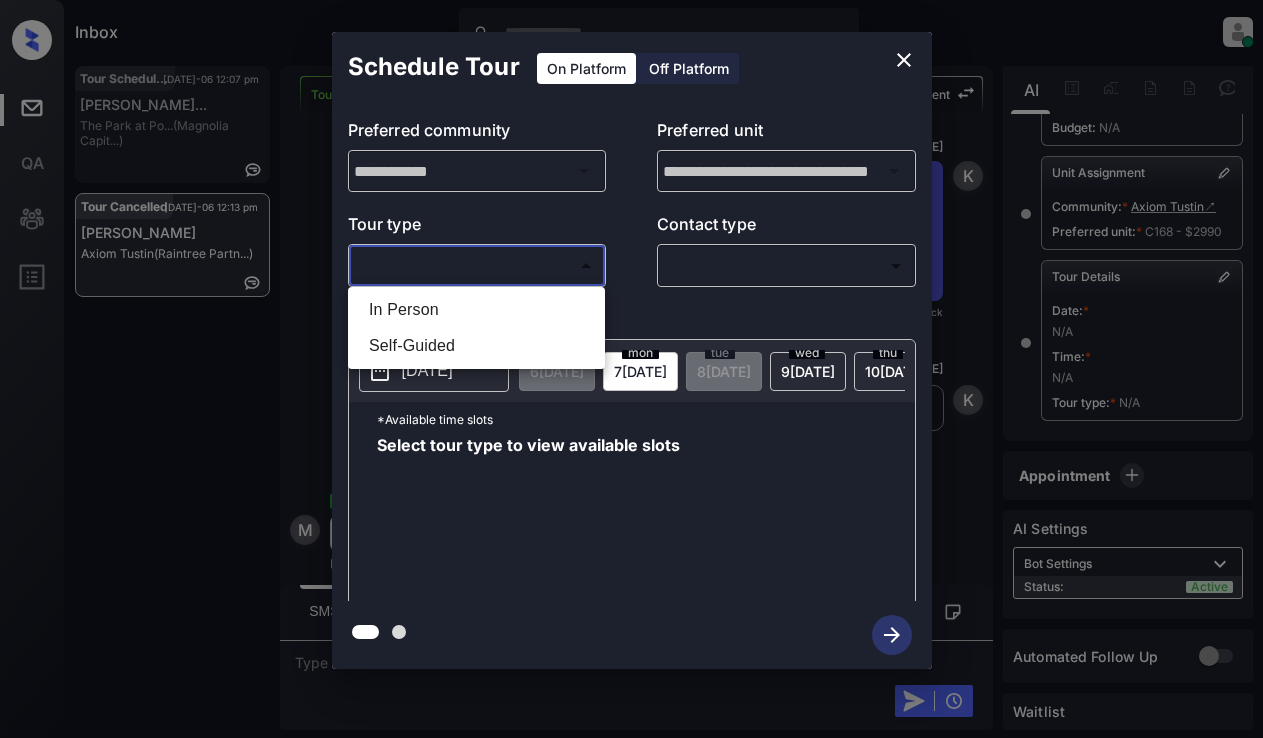 click on "Inbox Lyzzelle [PERSON_NAME] Online Set yourself   offline Set yourself   on break Profile Switch to  light  mode Sign out Tour Scheduled [DATE]-06 12:07 pm   [PERSON_NAME]... The Park at [GEOGRAPHIC_DATA]...  (Magnolia Capit...) Tour Cancelled [DATE]-06 12:13 pm   [PERSON_NAME]  (Raintree Partn...) Tour Cancelled Lost Lead Sentiment: Angry Upon sliding the acknowledgement:  Lead will move to lost stage. * ​ SMS and call option will be set to opt out. AFM will be turned off for the lead. Knock Agent New Message [PERSON_NAME] Lead transferred to leasing agent: [PERSON_NAME] [DATE] 08:54 pm  Sync'd w  knock Z New Message Agent Lead created via webhook in Inbound stage. [DATE] 08:54 pm A New Message Agent AFM Request sent to [PERSON_NAME]. [DATE] 08:54 pm A New Message Agent Notes Note: Structured Note:
Bedroom: 2
[DATE] 08:54 pm A New Message [PERSON_NAME] Lead Details Updated
BedRoom: 2
[DATE] 08:54 pm K New Message [PERSON_NAME] A preferred unit has been added as, A118 [DATE] 08:54 pm K New Message [PERSON_NAME]" at bounding box center (631, 369) 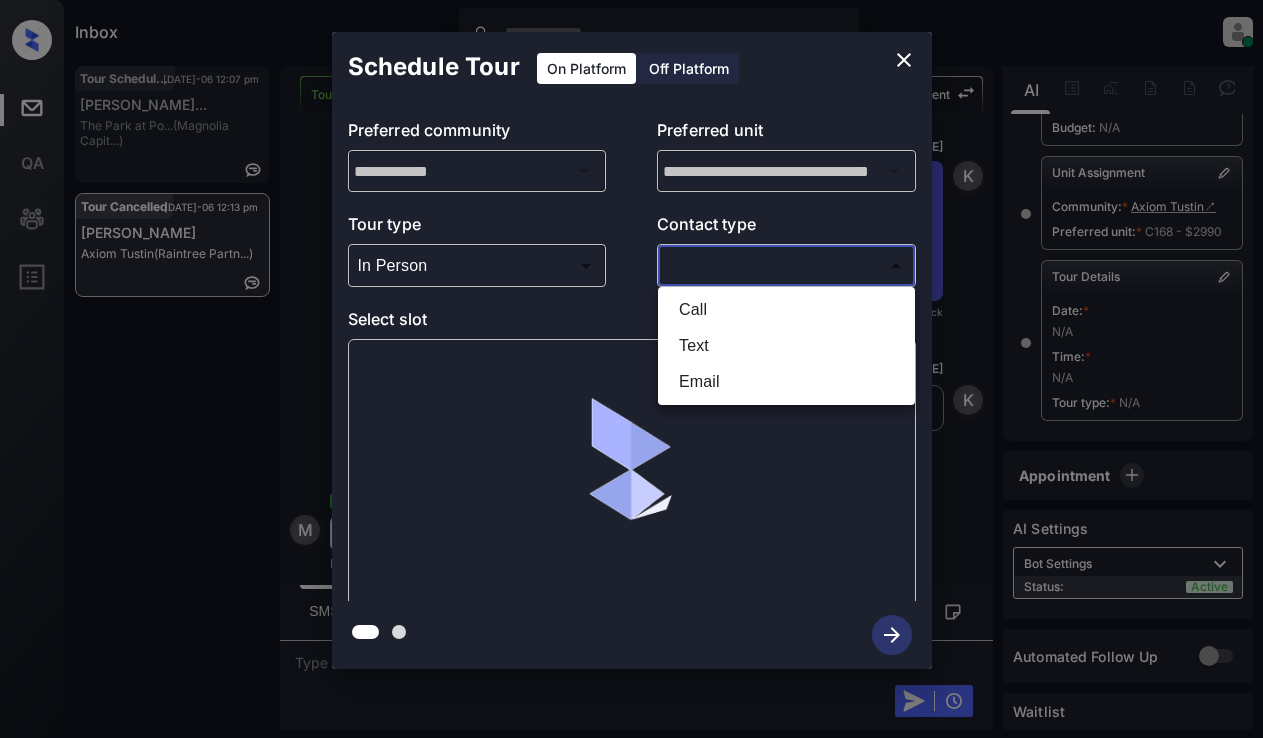 click on "Inbox Lyzzelle [PERSON_NAME] Online Set yourself   offline Set yourself   on break Profile Switch to  light  mode Sign out Tour Scheduled [DATE]-06 12:07 pm   [PERSON_NAME]... The Park at [GEOGRAPHIC_DATA]...  (Magnolia Capit...) Tour Cancelled [DATE]-06 12:13 pm   [PERSON_NAME]  (Raintree Partn...) Tour Cancelled Lost Lead Sentiment: Angry Upon sliding the acknowledgement:  Lead will move to lost stage. * ​ SMS and call option will be set to opt out. AFM will be turned off for the lead. Knock Agent New Message [PERSON_NAME] Lead transferred to leasing agent: [PERSON_NAME] [DATE] 08:54 pm  Sync'd w  knock Z New Message Agent Lead created via webhook in Inbound stage. [DATE] 08:54 pm A New Message Agent AFM Request sent to [PERSON_NAME]. [DATE] 08:54 pm A New Message Agent Notes Note: Structured Note:
Bedroom: 2
[DATE] 08:54 pm A New Message [PERSON_NAME] Lead Details Updated
BedRoom: 2
[DATE] 08:54 pm K New Message [PERSON_NAME] A preferred unit has been added as, A118 [DATE] 08:54 pm K New Message [PERSON_NAME]" at bounding box center (631, 369) 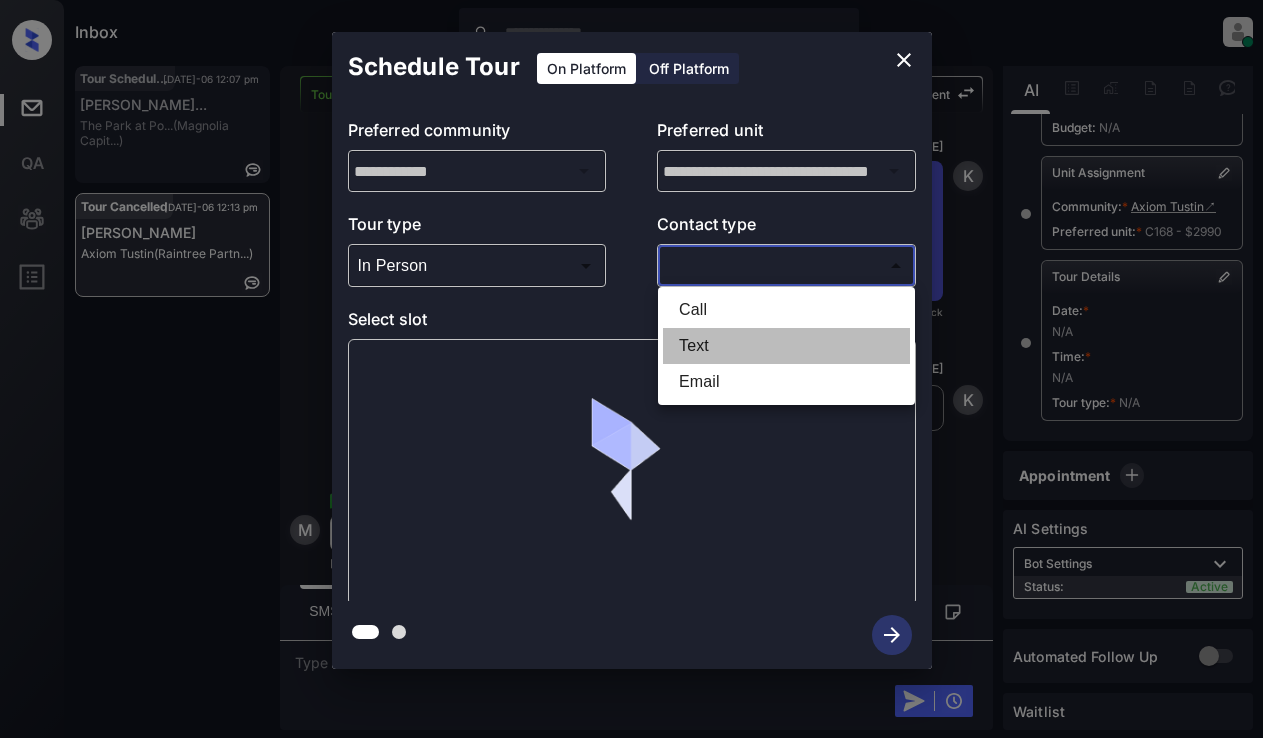 click on "Text" at bounding box center [786, 346] 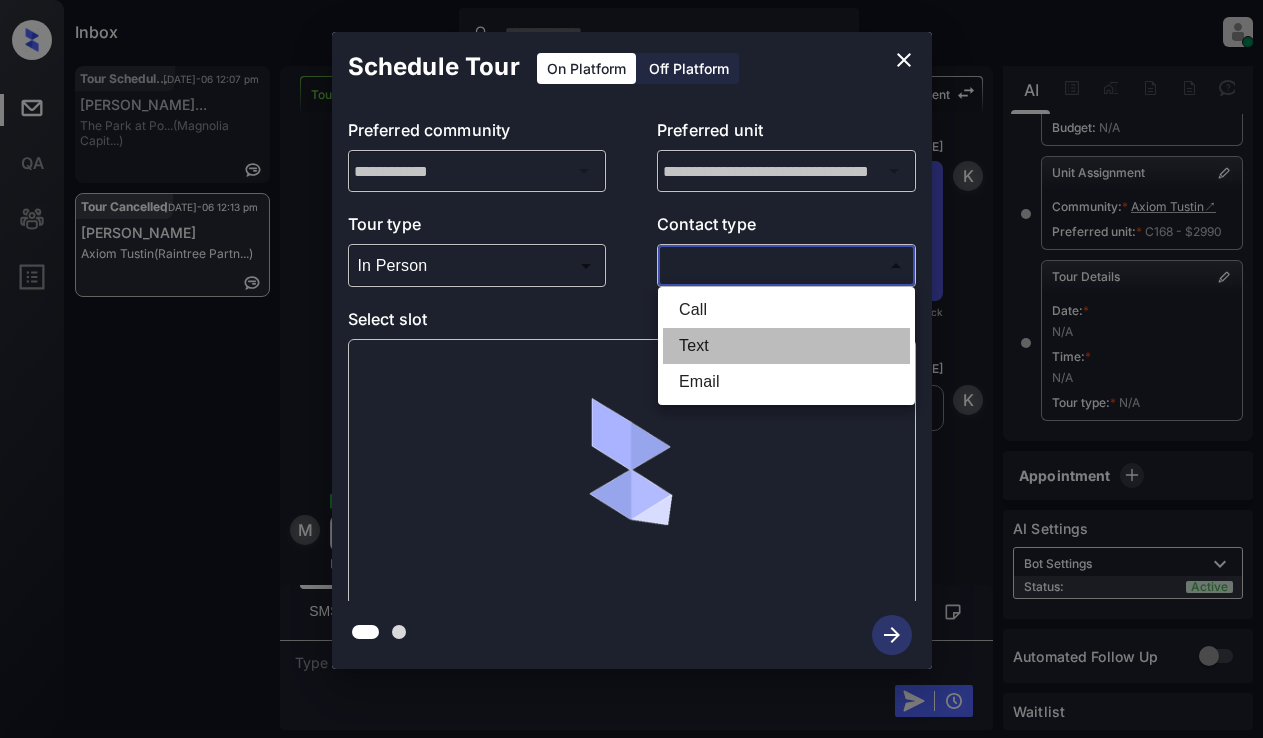 type on "****" 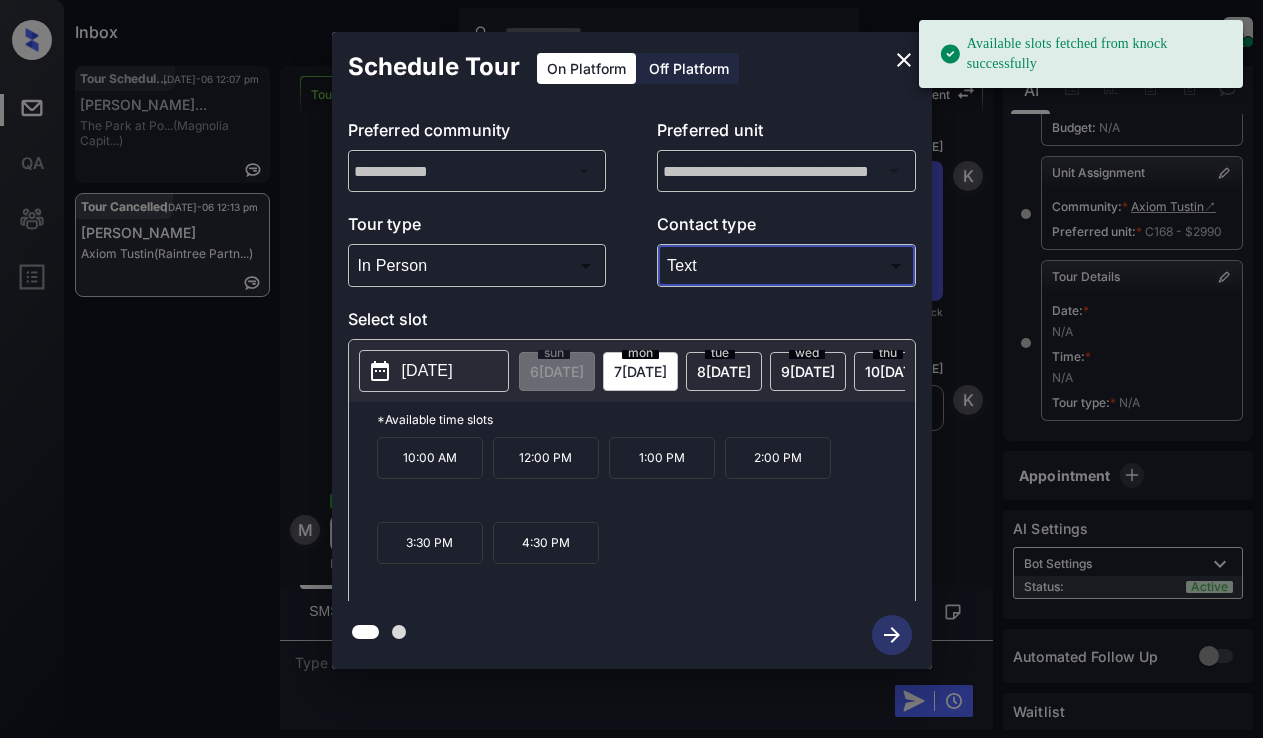 click on "[DATE]" at bounding box center [427, 371] 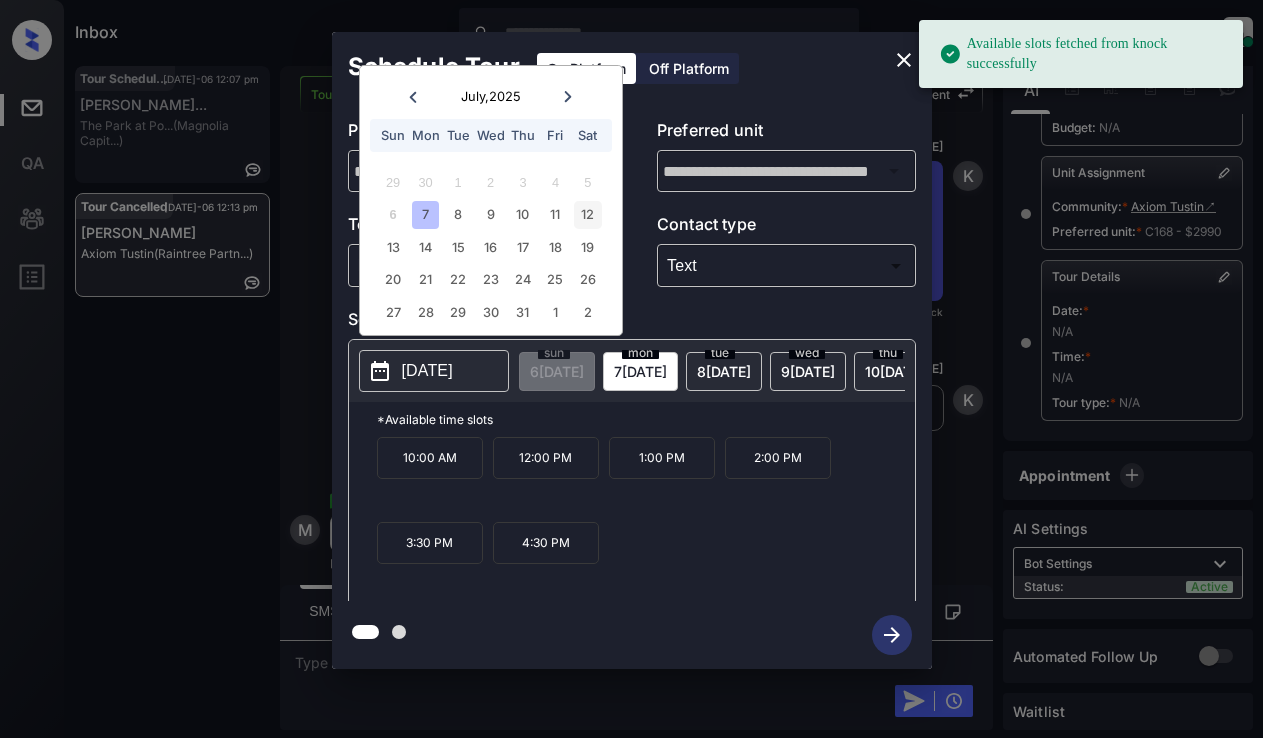click on "12" at bounding box center [587, 214] 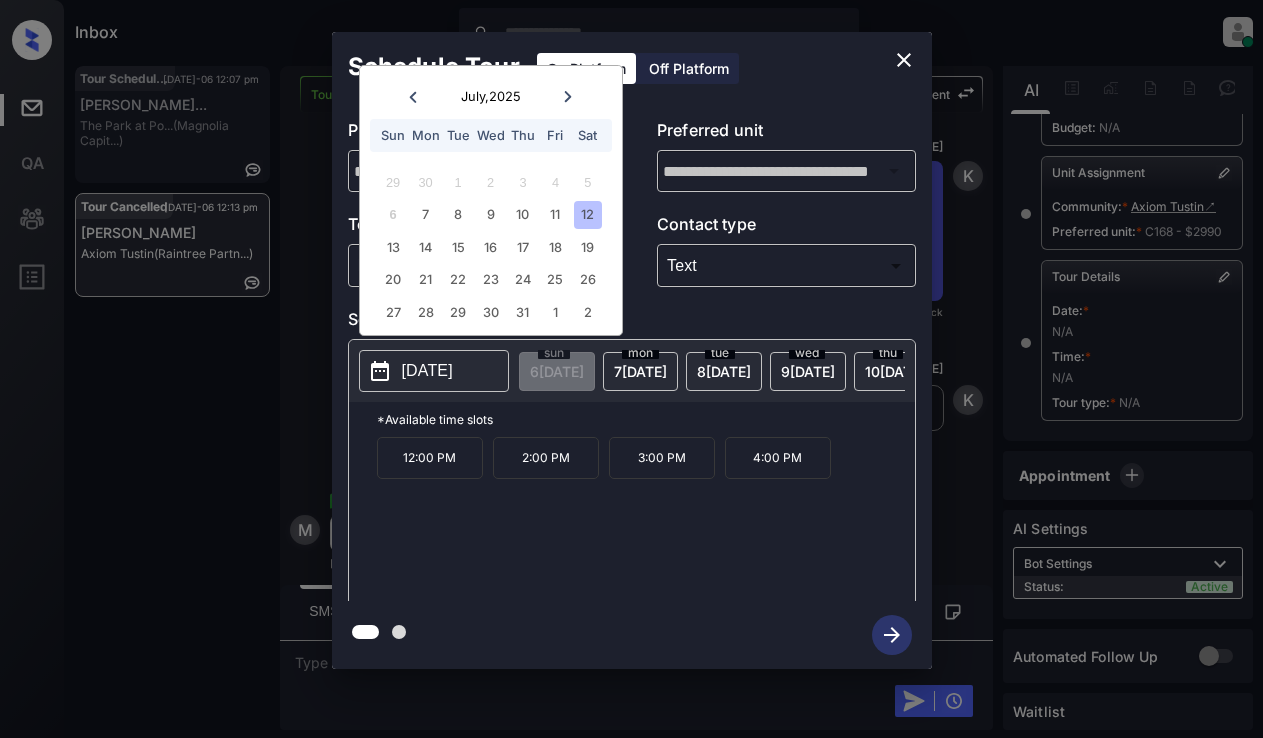 click 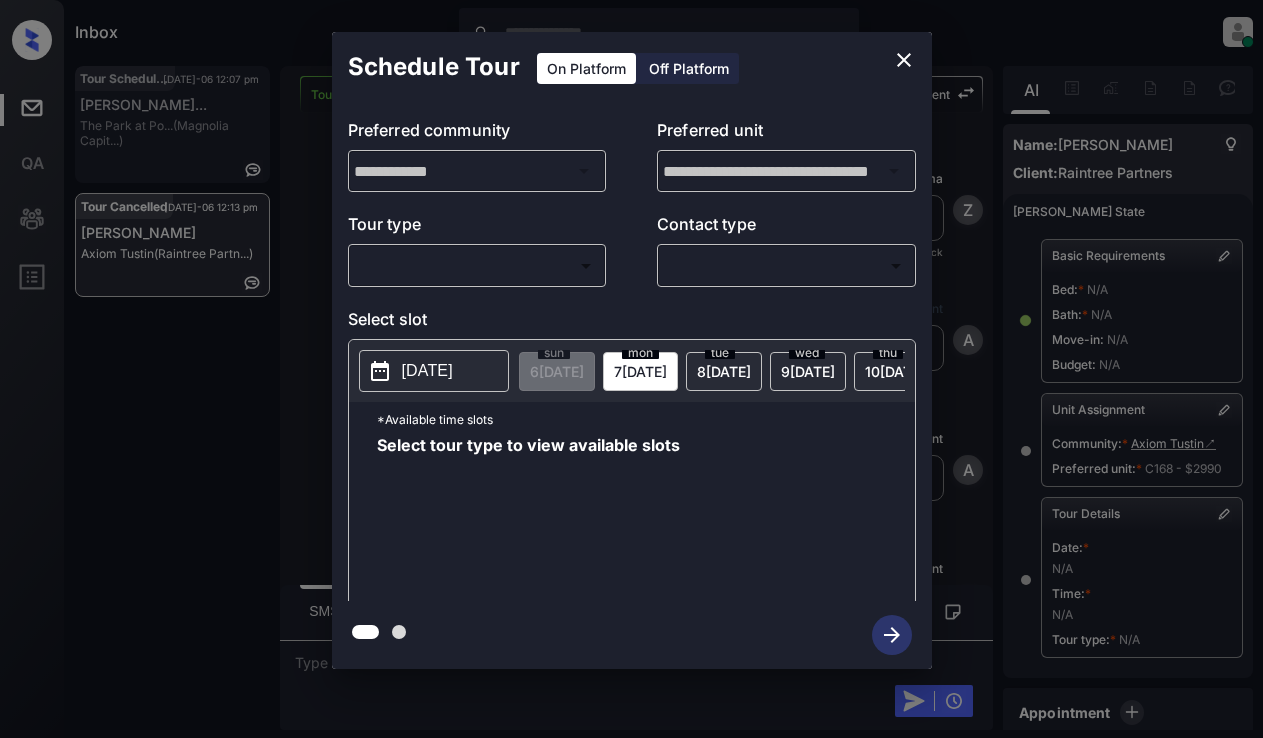 scroll, scrollTop: 0, scrollLeft: 0, axis: both 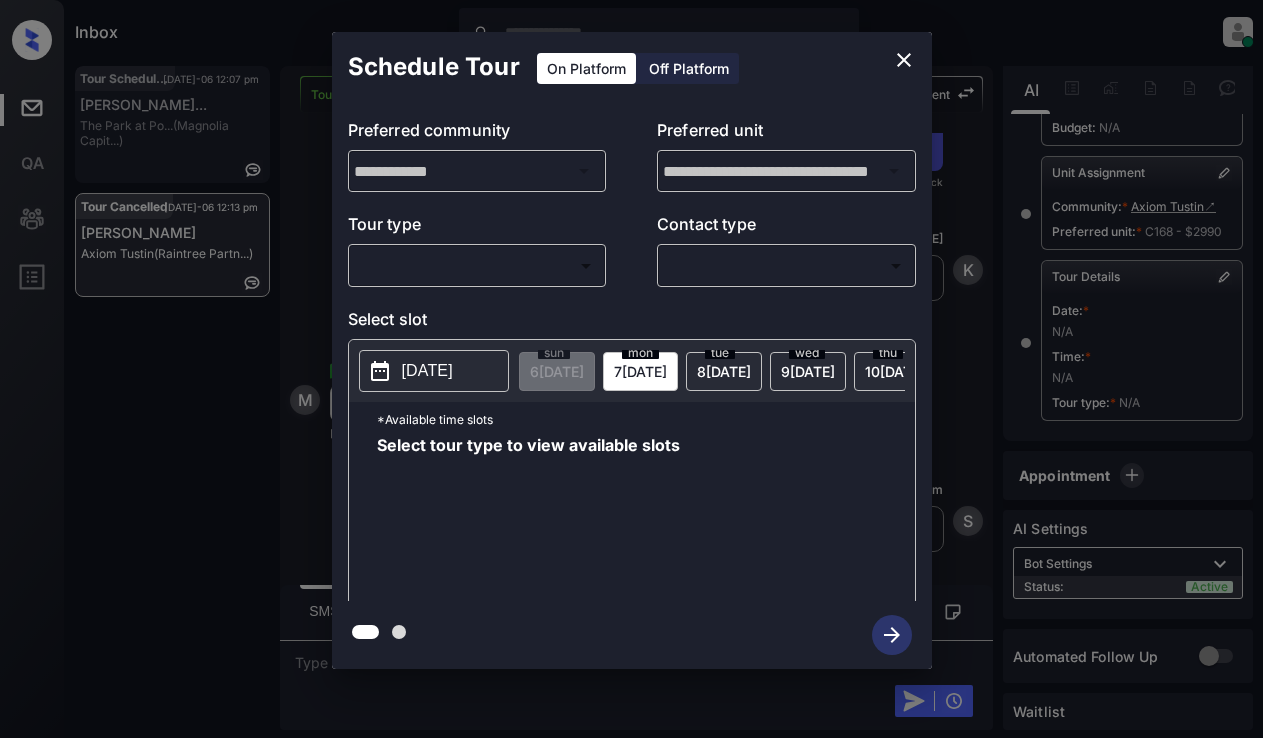 click on "Inbox Lyzzelle [PERSON_NAME] Online Set yourself   offline Set yourself   on break Profile Switch to  light  mode Sign out Tour Scheduled [DATE]-06 12:07 pm   [PERSON_NAME]... The Park at [GEOGRAPHIC_DATA]...  (Magnolia Capit...) Tour Cancelled [DATE]-06 12:13 pm   [PERSON_NAME]  (Raintree Partn...) Tour Cancelled Lost Lead Sentiment: Angry Upon sliding the acknowledgement:  Lead will move to lost stage. * ​ SMS and call option will be set to opt out. AFM will be turned off for the lead. Knock Agent New Message [PERSON_NAME] Lead transferred to leasing agent: [PERSON_NAME] [DATE] 08:54 pm  Sync'd w  knock Z New Message Agent Lead created via webhook in Inbound stage. [DATE] 08:54 pm A New Message Agent AFM Request sent to [PERSON_NAME]. [DATE] 08:54 pm A New Message Agent Notes Note: Structured Note:
Bedroom: 2
[DATE] 08:54 pm A New Message [PERSON_NAME] Lead Details Updated
BedRoom: 2
[DATE] 08:54 pm K New Message [PERSON_NAME] A preferred unit has been added as, A118 [DATE] 08:54 pm K New Message [PERSON_NAME]" at bounding box center [631, 369] 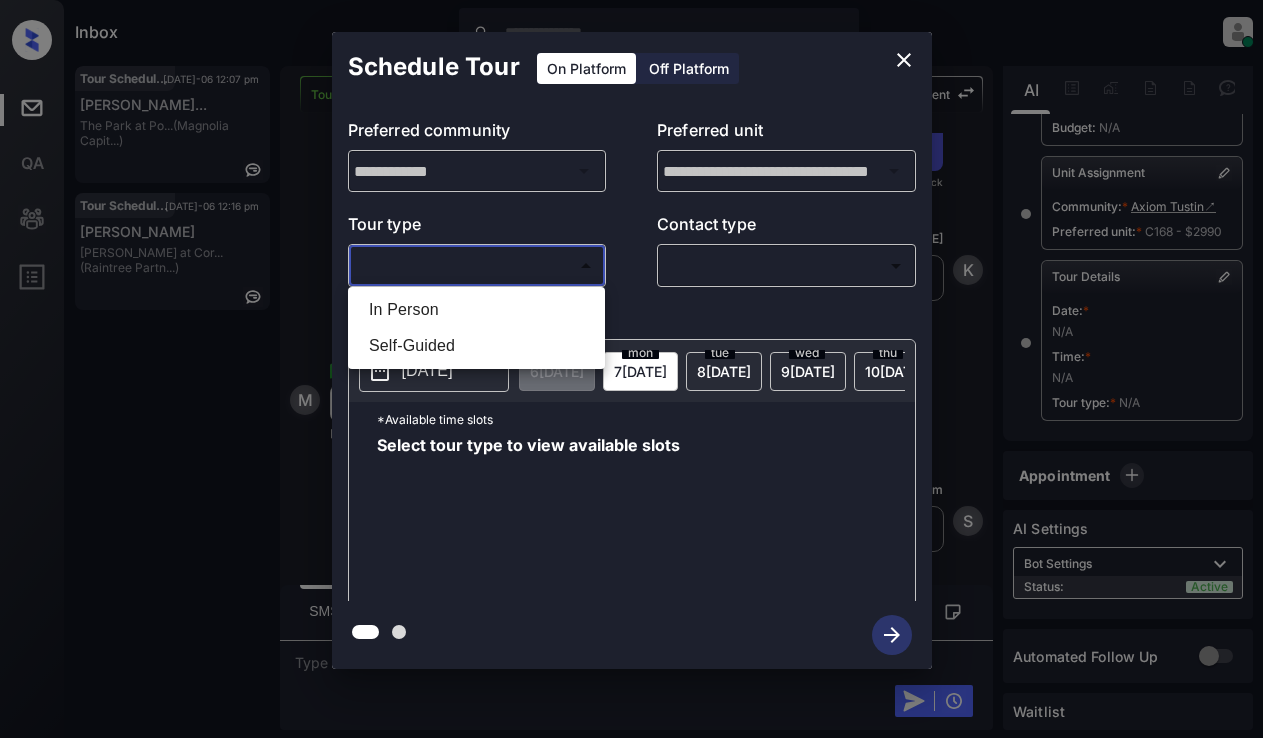 click on "In Person" at bounding box center [476, 310] 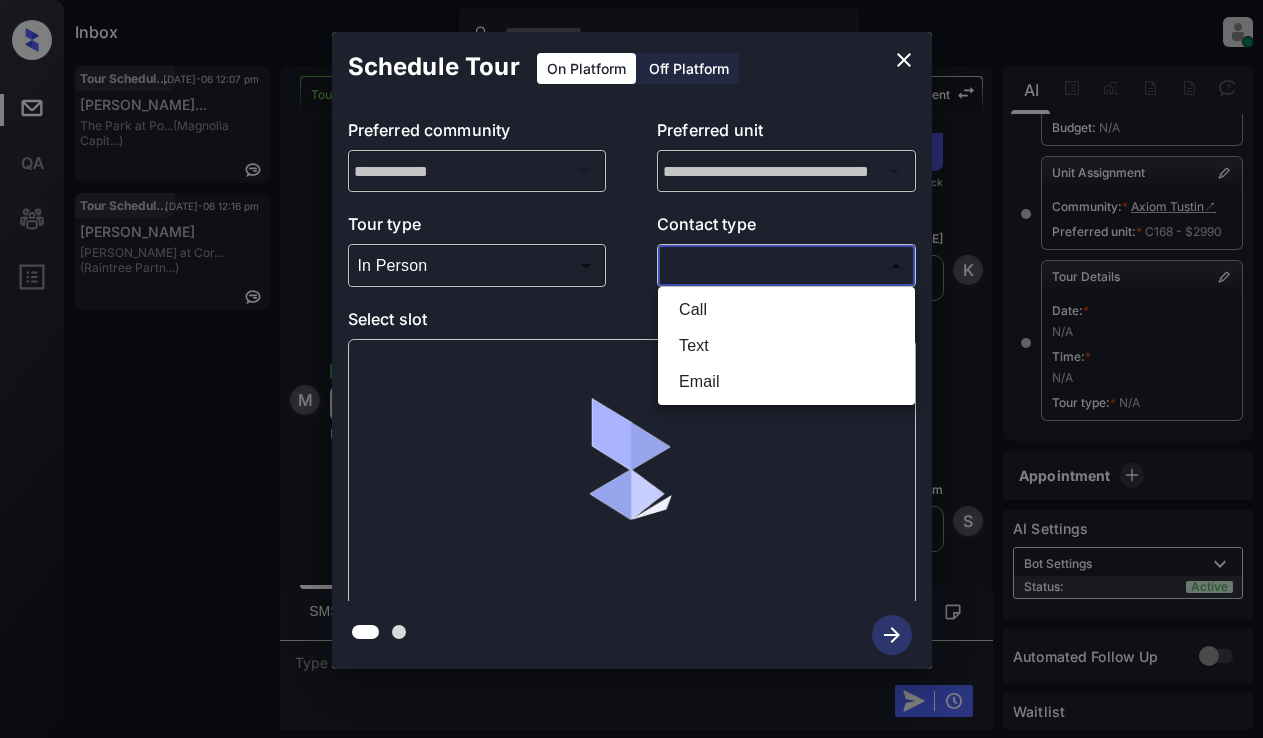drag, startPoint x: 683, startPoint y: 261, endPoint x: 814, endPoint y: 267, distance: 131.13733 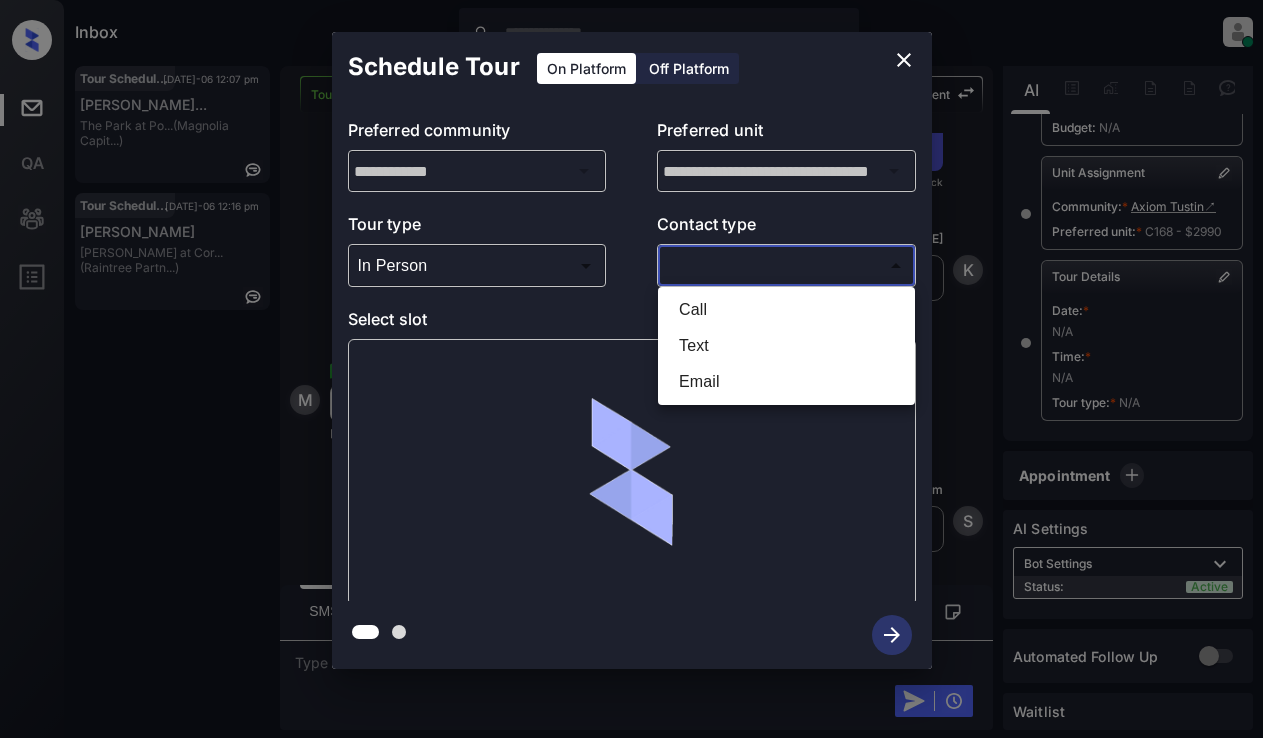 click on "Inbox Lyzzelle [PERSON_NAME] Online Set yourself   offline Set yourself   on break Profile Switch to  light  mode Sign out Tour Scheduled [DATE]-06 12:07 pm   [PERSON_NAME]... The Park at [GEOGRAPHIC_DATA]...  (Magnolia Capit...) Tour Scheduled [DATE]-06 12:16 pm   [PERSON_NAME] at [GEOGRAPHIC_DATA]...  (Raintree Partn...) Tour Cancelled Lost Lead Sentiment: Angry Upon sliding the acknowledgement:  Lead will move to lost stage. * ​ SMS and call option will be set to opt out. AFM will be turned off for the lead. Knock Agent New Message [PERSON_NAME] Lead transferred to leasing agent: [PERSON_NAME] [DATE] 08:54 pm  Sync'd w  knock Z New Message Agent Lead created via webhook in Inbound stage. [DATE] 08:54 pm A New Message Agent AFM Request sent to [PERSON_NAME]. [DATE] 08:54 pm A New Message Agent Notes Note: Structured Note:
Bedroom: 2
[DATE] 08:54 pm A New Message [PERSON_NAME] Lead Details Updated
BedRoom: 2
[DATE] 08:54 pm K New Message [PERSON_NAME] A preferred unit has been added as, A118 [DATE] 08:54 pm K New Message [PERSON_NAME]" at bounding box center (631, 369) 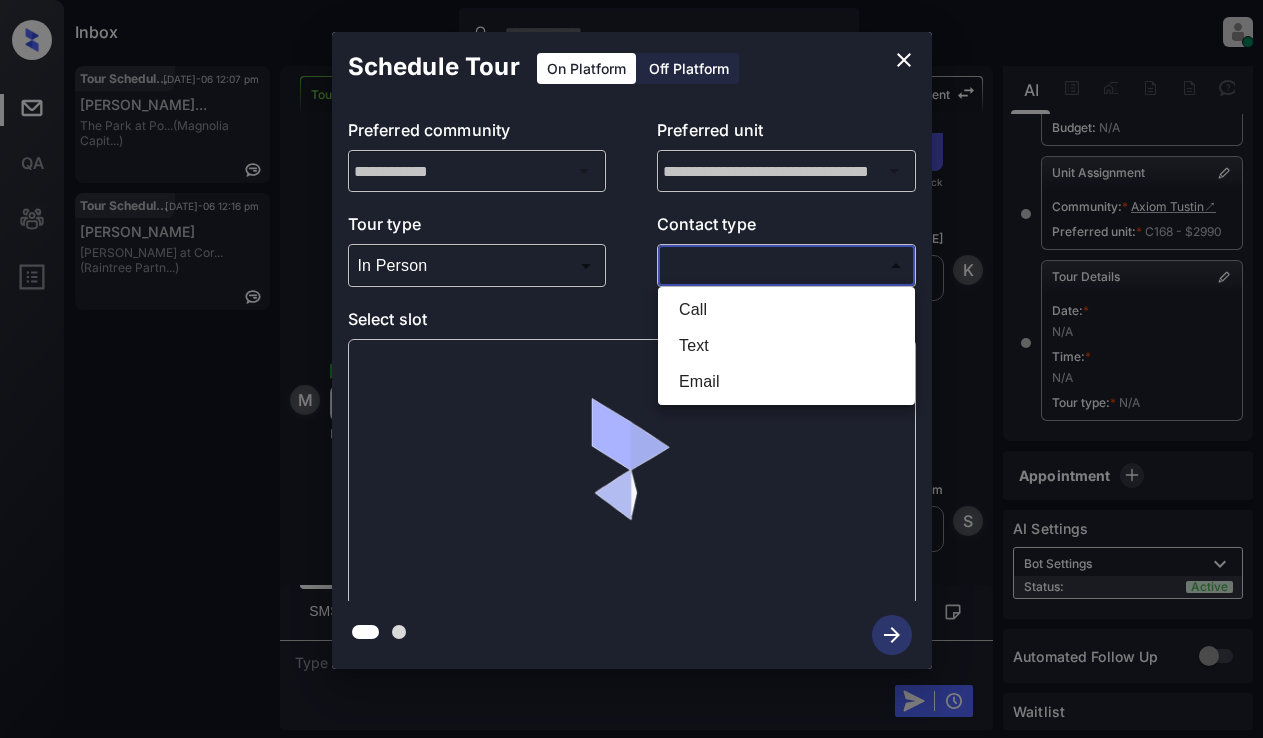 click on "Text" at bounding box center [786, 346] 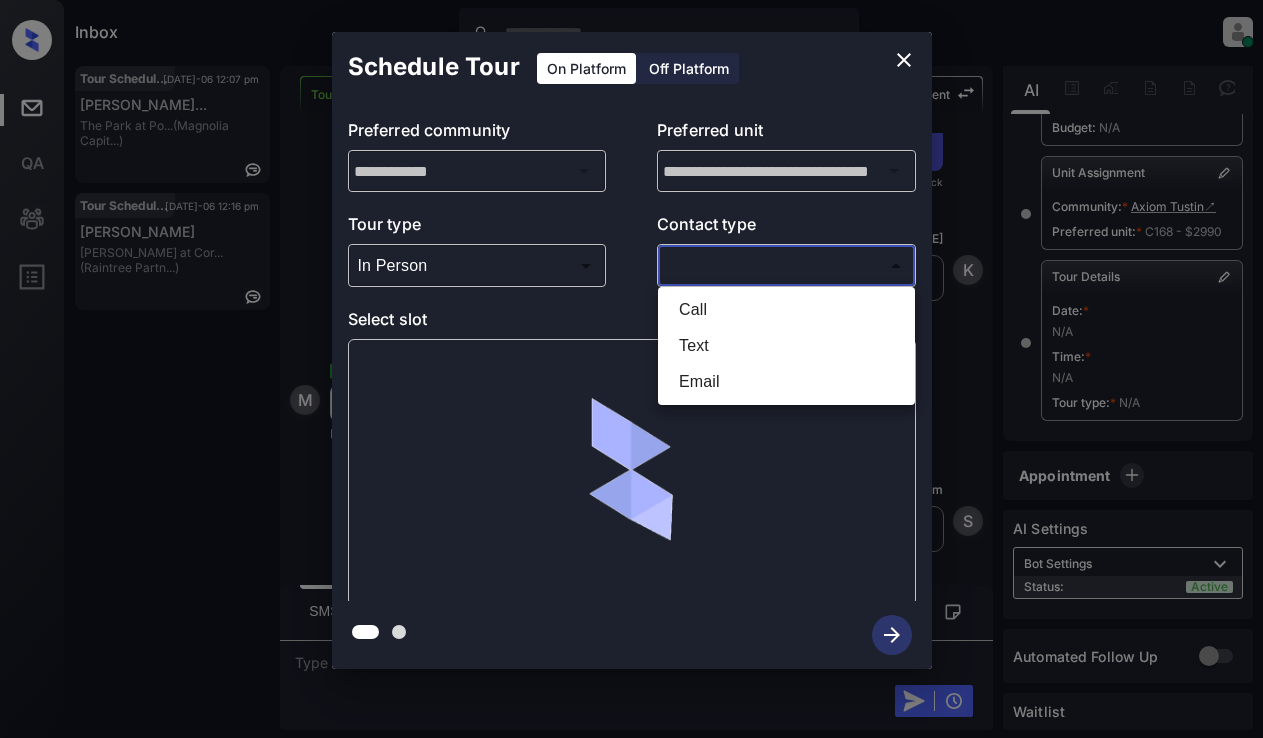 type on "****" 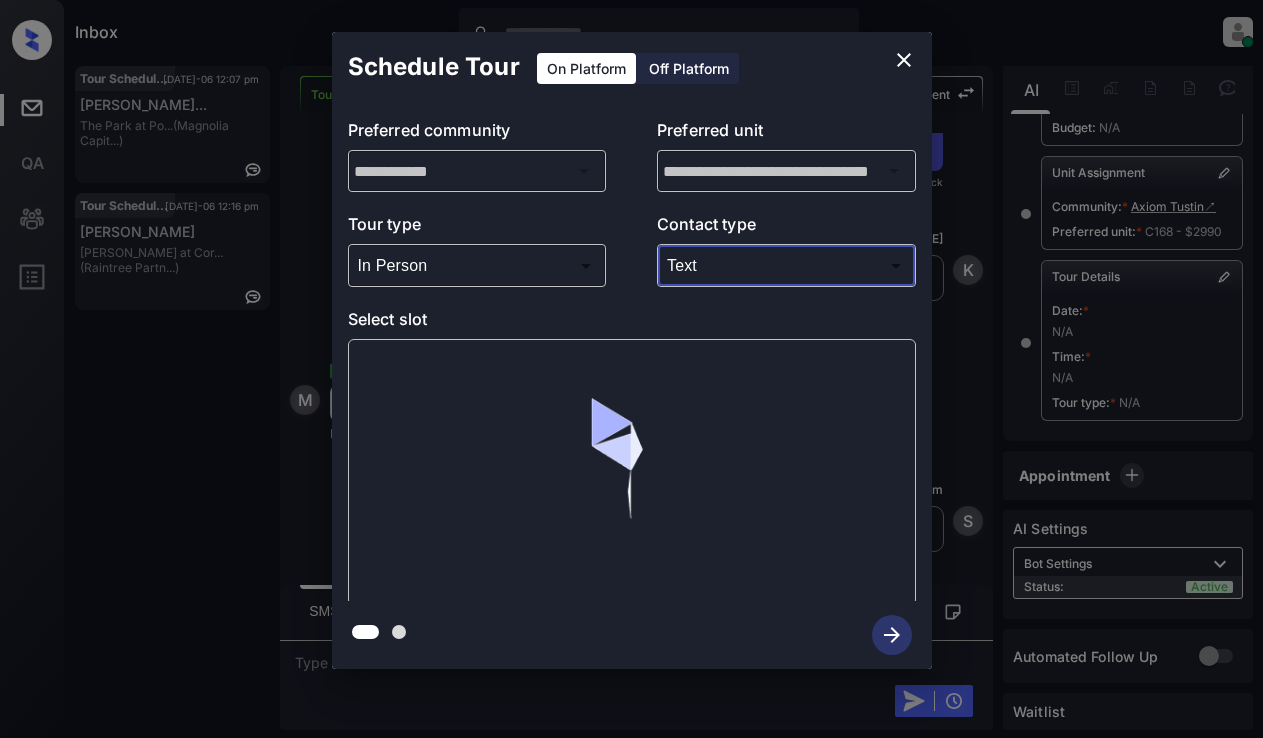 click at bounding box center (631, 472) 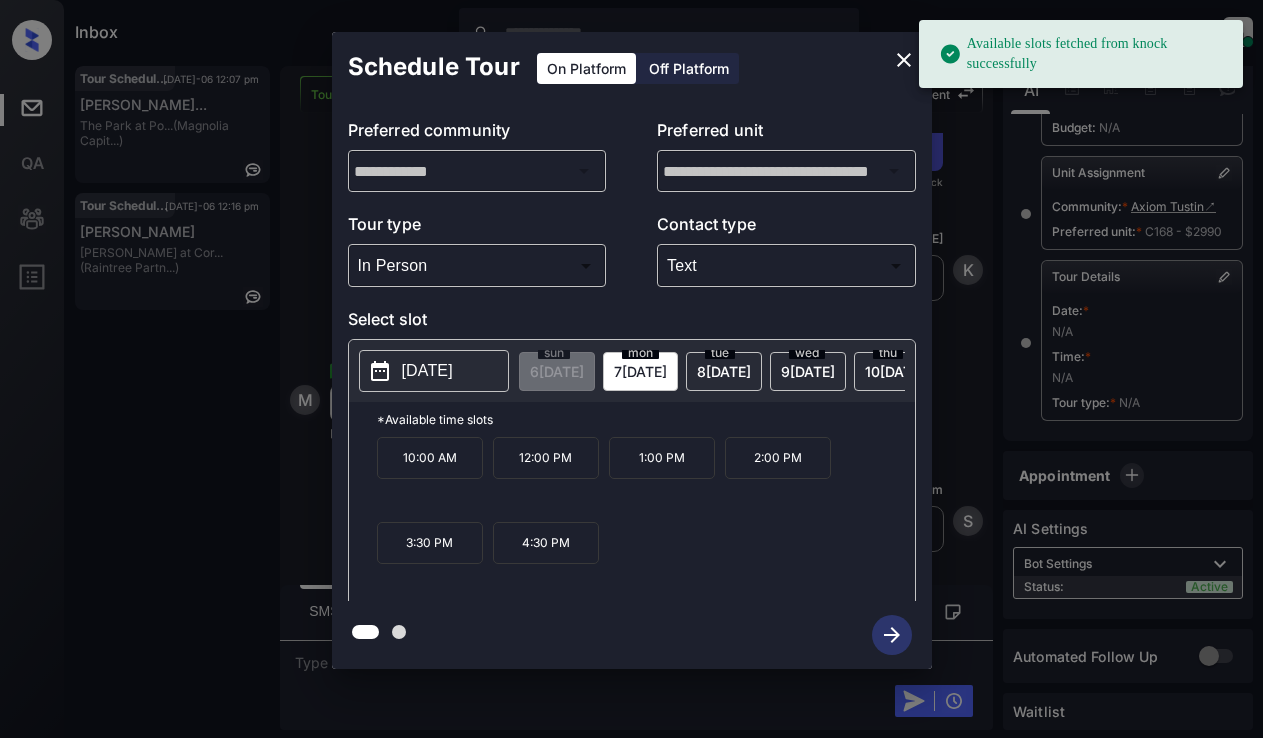 click on "2025-07-07" at bounding box center [427, 371] 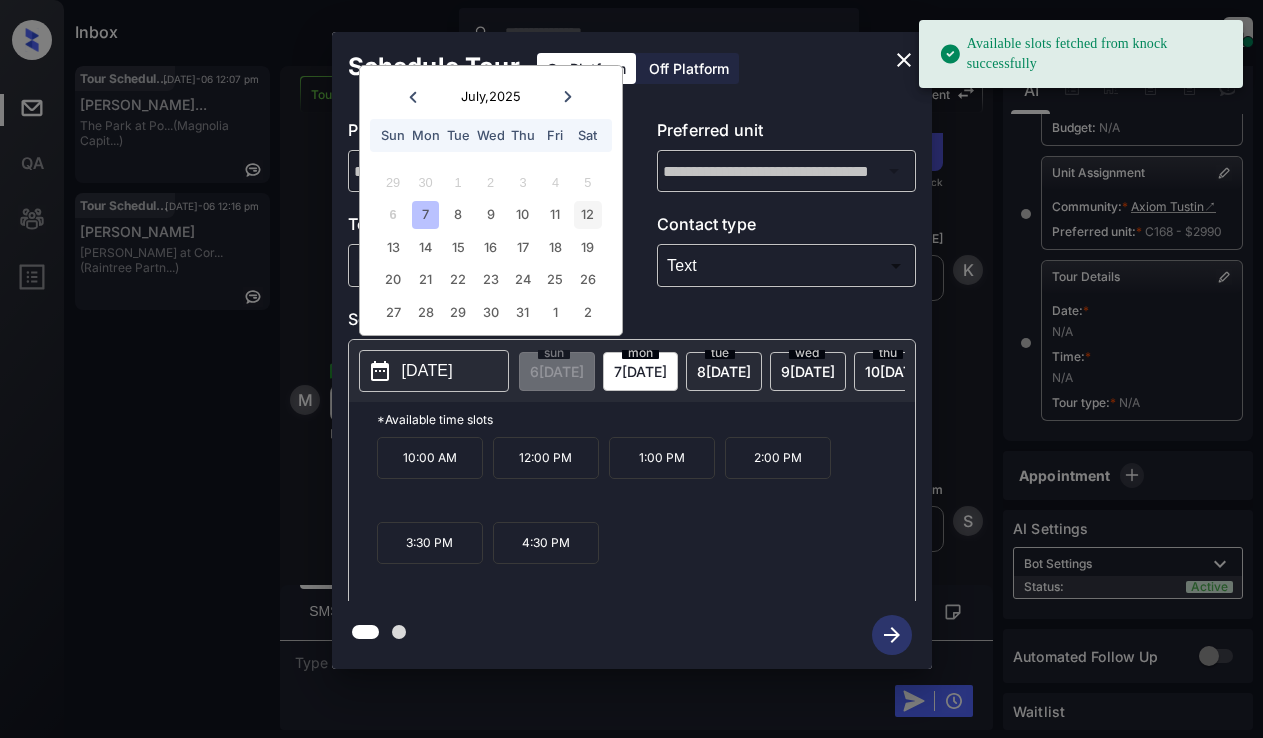 click on "12" at bounding box center (587, 214) 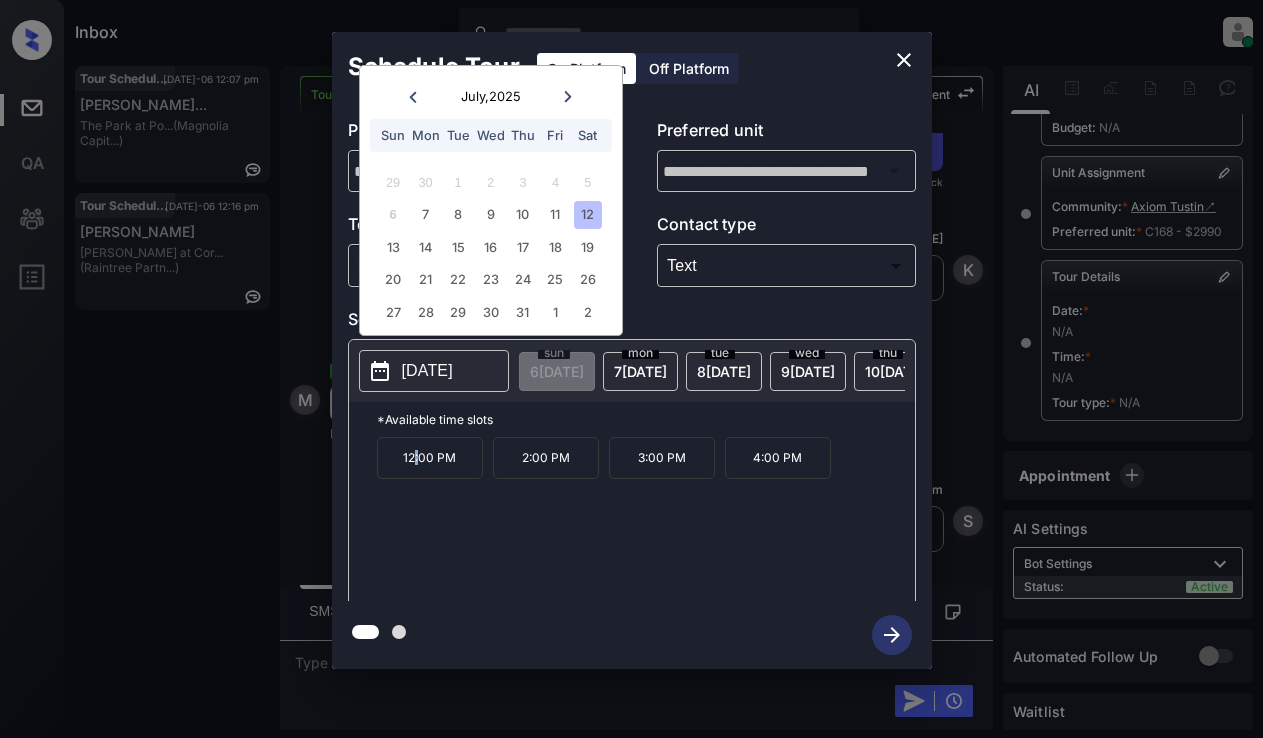 drag, startPoint x: 417, startPoint y: 465, endPoint x: 427, endPoint y: 471, distance: 11.661903 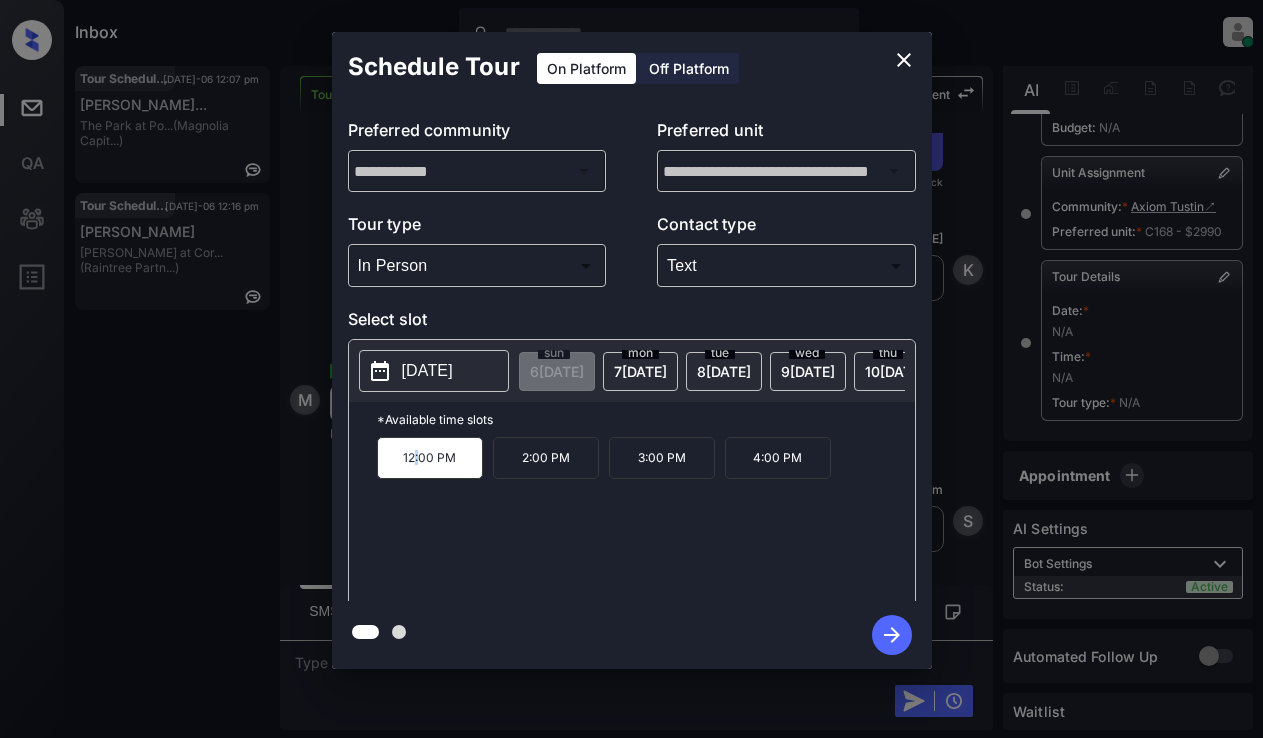 click 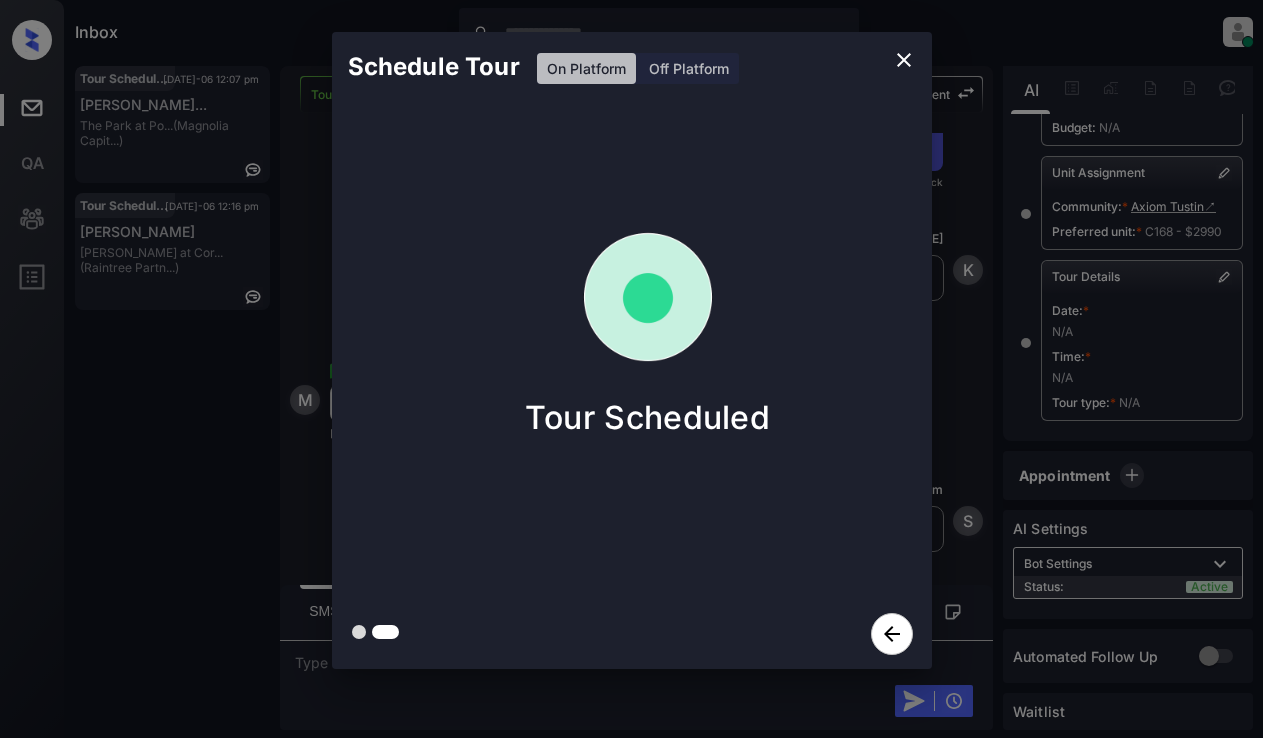 click 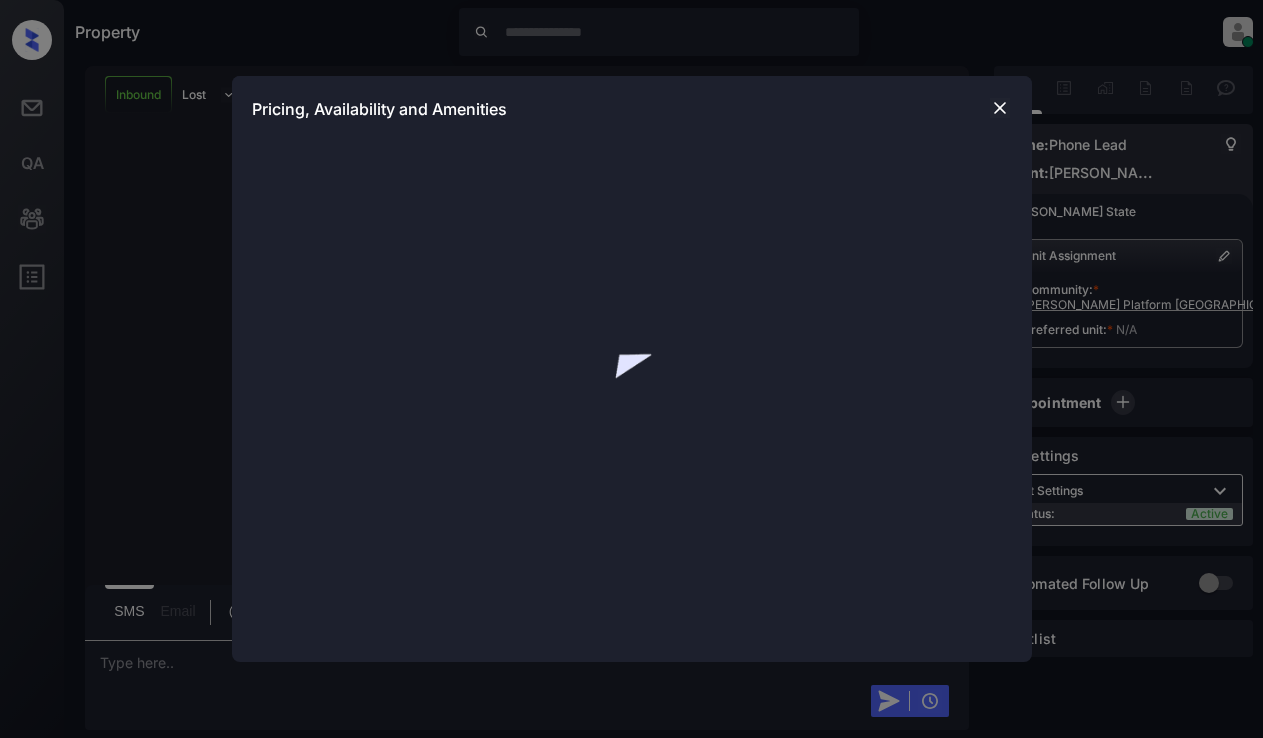 scroll, scrollTop: 0, scrollLeft: 0, axis: both 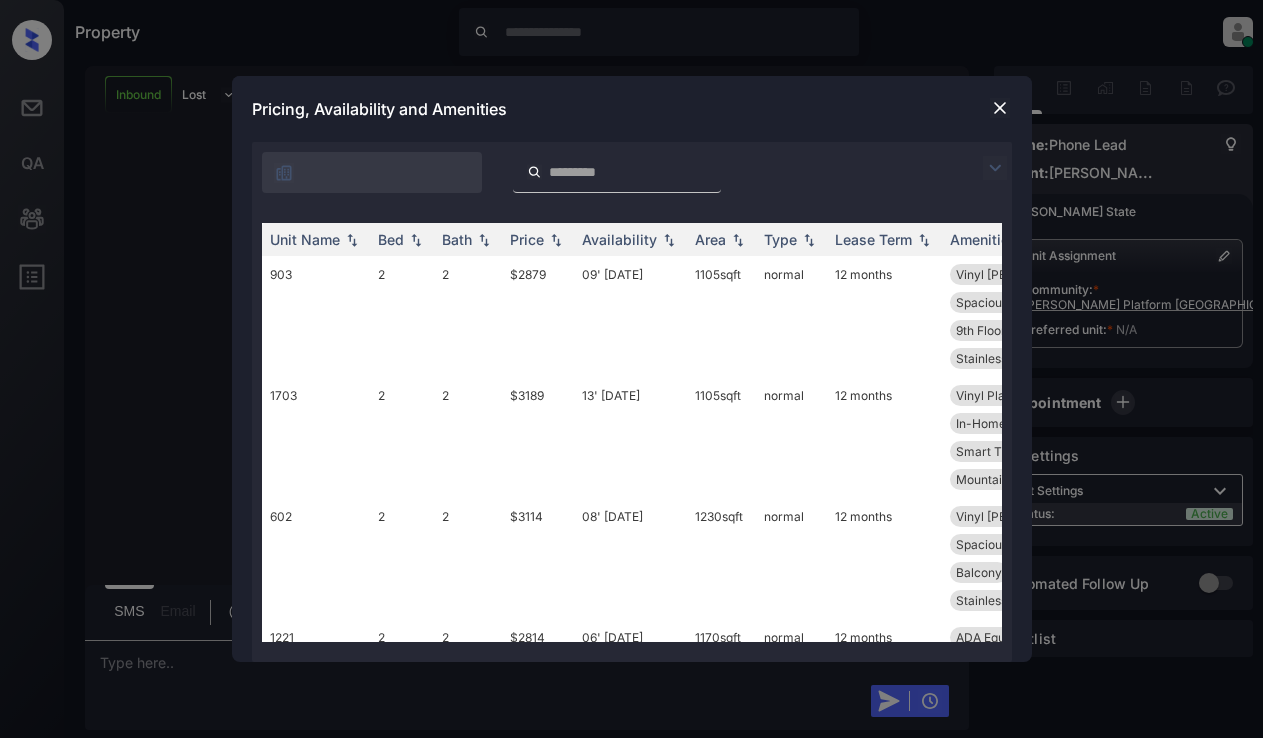 click on "Pricing, Availability and Amenities" at bounding box center [632, 109] 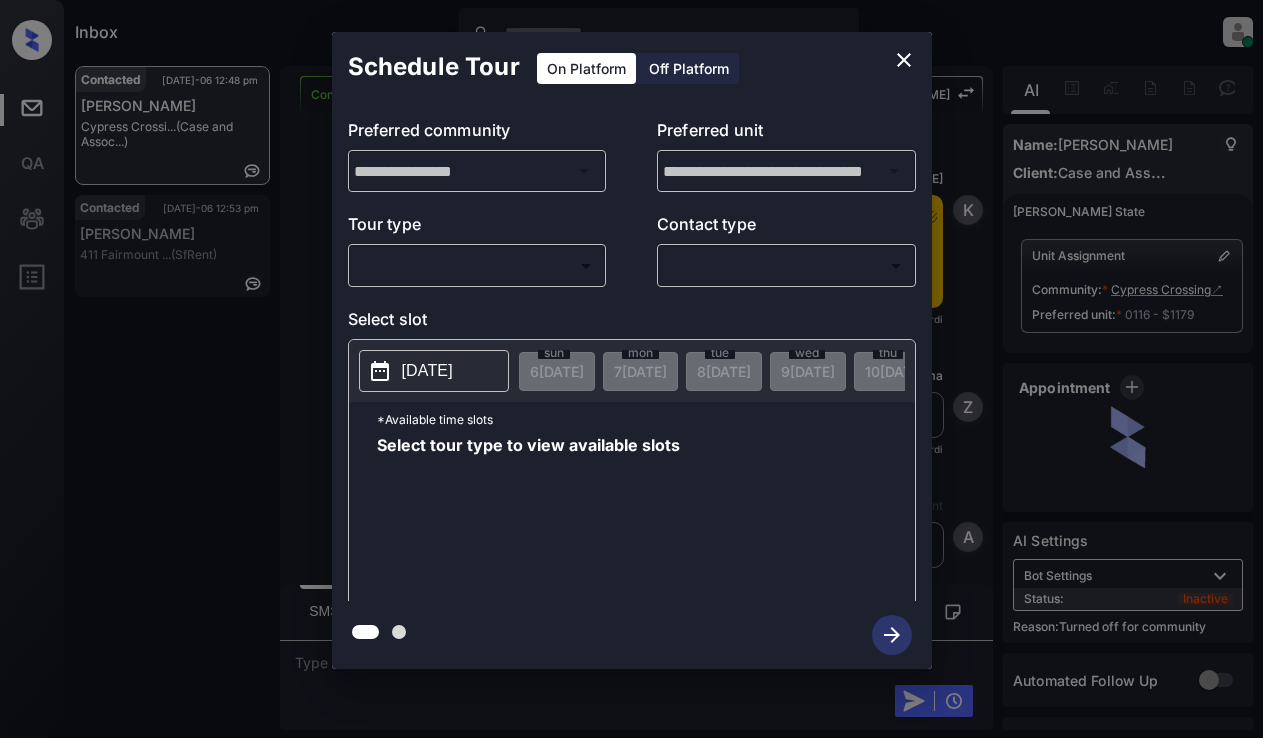 scroll, scrollTop: 0, scrollLeft: 0, axis: both 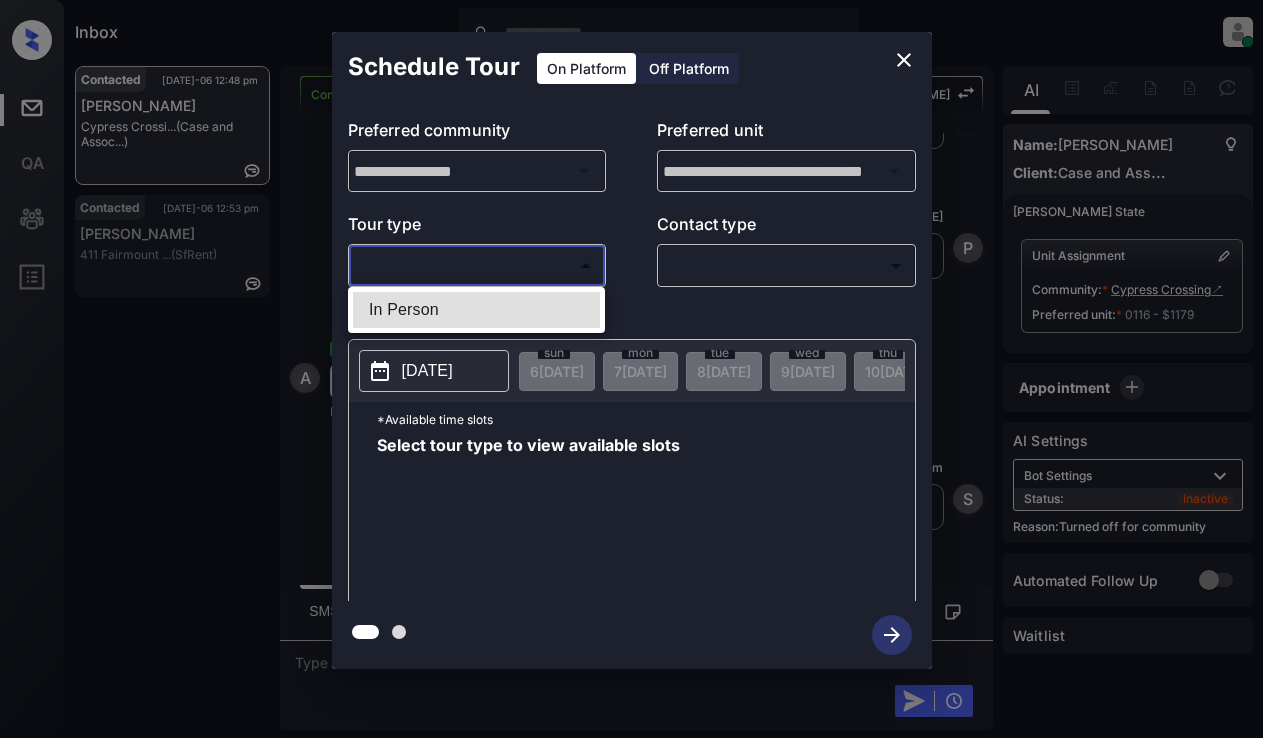 click on "Inbox Lyzzelle M. Ceralde Online Set yourself   offline Set yourself   on break Profile Switch to  light  mode Sign out Contacted Jul-06 12:48 pm   Amanda Hazlett Cypress Crossi...  (Case and Assoc...) Contacted Jul-06 12:53 pm   Amelia Yepez 411 Fairmount ...  (SfRent) Contacted Lost Lead Sentiment: Angry Upon sliding the acknowledgement:  Lead will move to lost stage. * ​ SMS and call option will be set to opt out. AFM will be turned off for the lead. Kelsey New Message Kelsey Notes Note: https://conversation.getzuma.com/686abc67402c2b03eab78661 - Paste this link into your browser to view Kelsey’s conversation with the prospect Jul 06, 2025 11:11 am  Sync'd w  yardi K New Message Zuma Lead transferred to leasing agent: kelsey Jul 06, 2025 11:11 am  Sync'd w  yardi Z New Message Agent Lead created via leadPoller in Inbound stage. Jul 06, 2025 11:11 am A New Message Agent AFM Request sent to Kelsey. Jul 06, 2025 11:11 am A New Message Agent Notes Note: Jul 06, 2025 11:11 am A New Message Kelsey   yardi K" at bounding box center (631, 369) 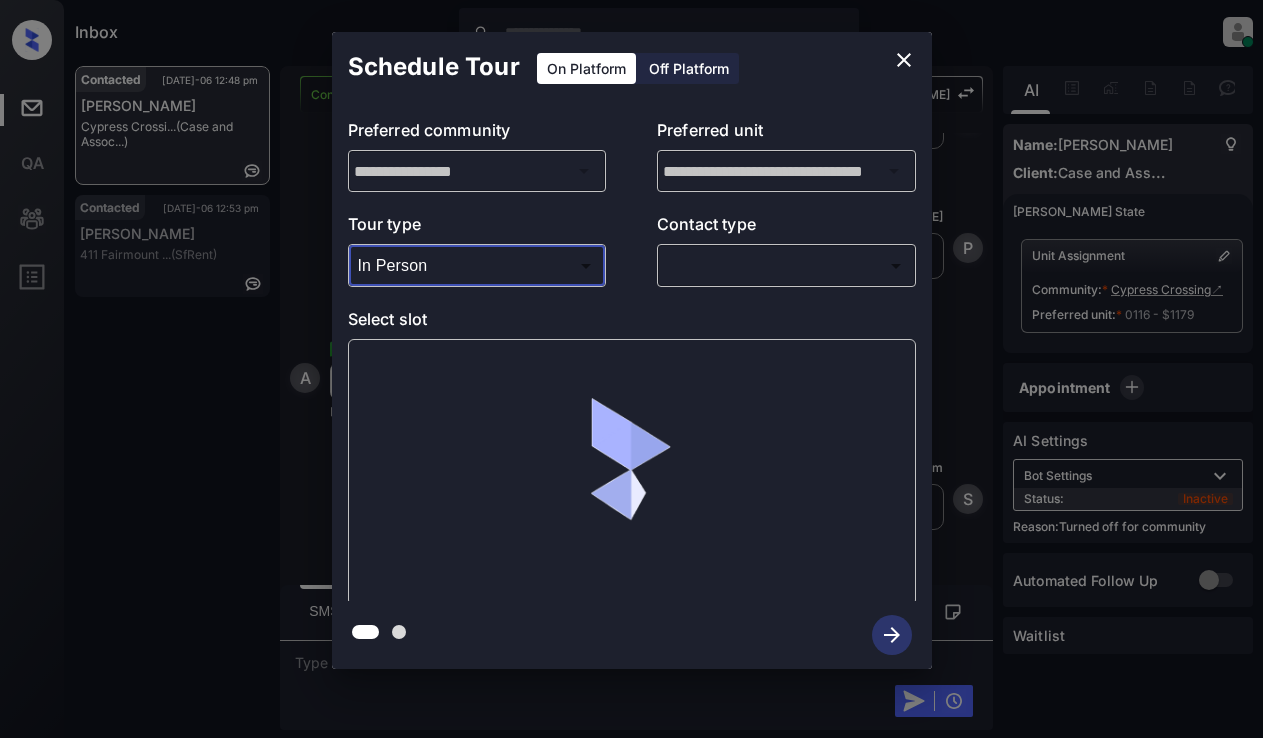 click on "Inbox Lyzzelle M. Ceralde Online Set yourself   offline Set yourself   on break Profile Switch to  light  mode Sign out Contacted Jul-06 12:48 pm   Amanda Hazlett Cypress Crossi...  (Case and Assoc...) Contacted Jul-06 12:53 pm   Amelia Yepez 411 Fairmount ...  (SfRent) Contacted Lost Lead Sentiment: Angry Upon sliding the acknowledgement:  Lead will move to lost stage. * ​ SMS and call option will be set to opt out. AFM will be turned off for the lead. Kelsey New Message Kelsey Notes Note: https://conversation.getzuma.com/686abc67402c2b03eab78661 - Paste this link into your browser to view Kelsey’s conversation with the prospect Jul 06, 2025 11:11 am  Sync'd w  yardi K New Message Zuma Lead transferred to leasing agent: kelsey Jul 06, 2025 11:11 am  Sync'd w  yardi Z New Message Agent Lead created via leadPoller in Inbound stage. Jul 06, 2025 11:11 am A New Message Agent AFM Request sent to Kelsey. Jul 06, 2025 11:11 am A New Message Agent Notes Note: Jul 06, 2025 11:11 am A New Message Kelsey   yardi K" at bounding box center (631, 369) 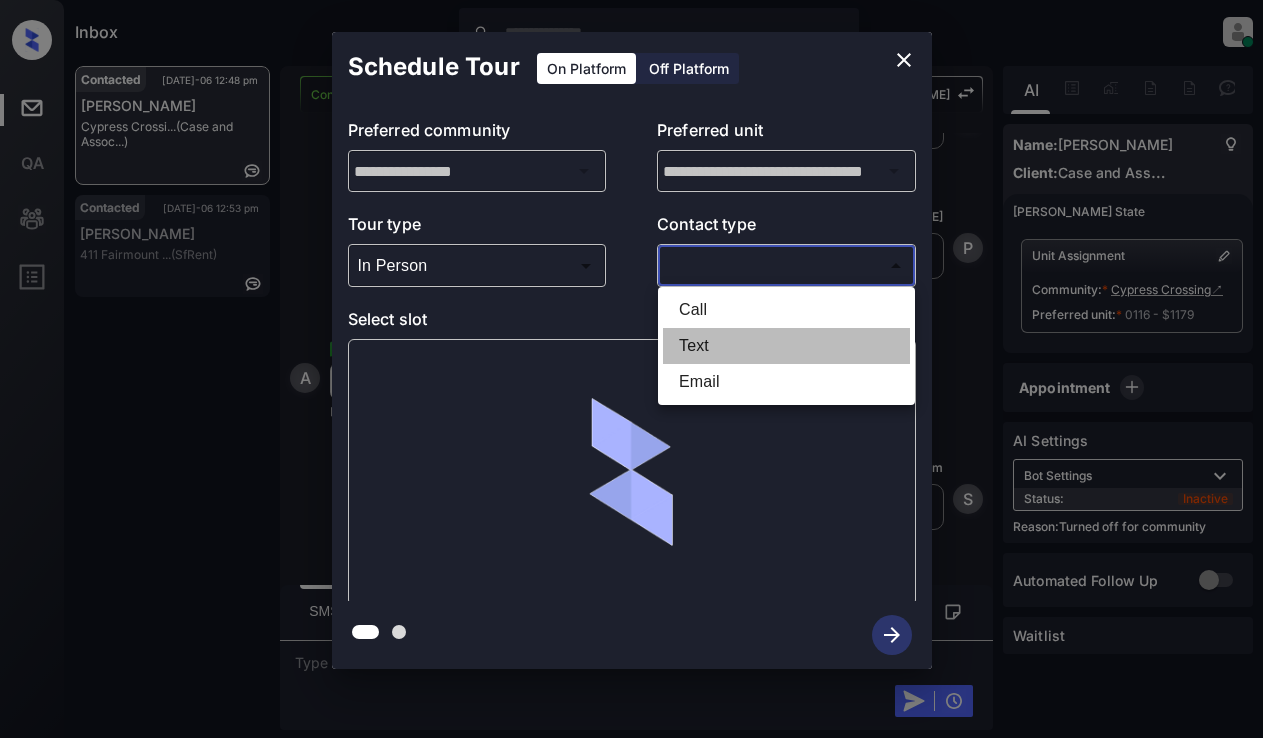 click on "Text" at bounding box center [786, 346] 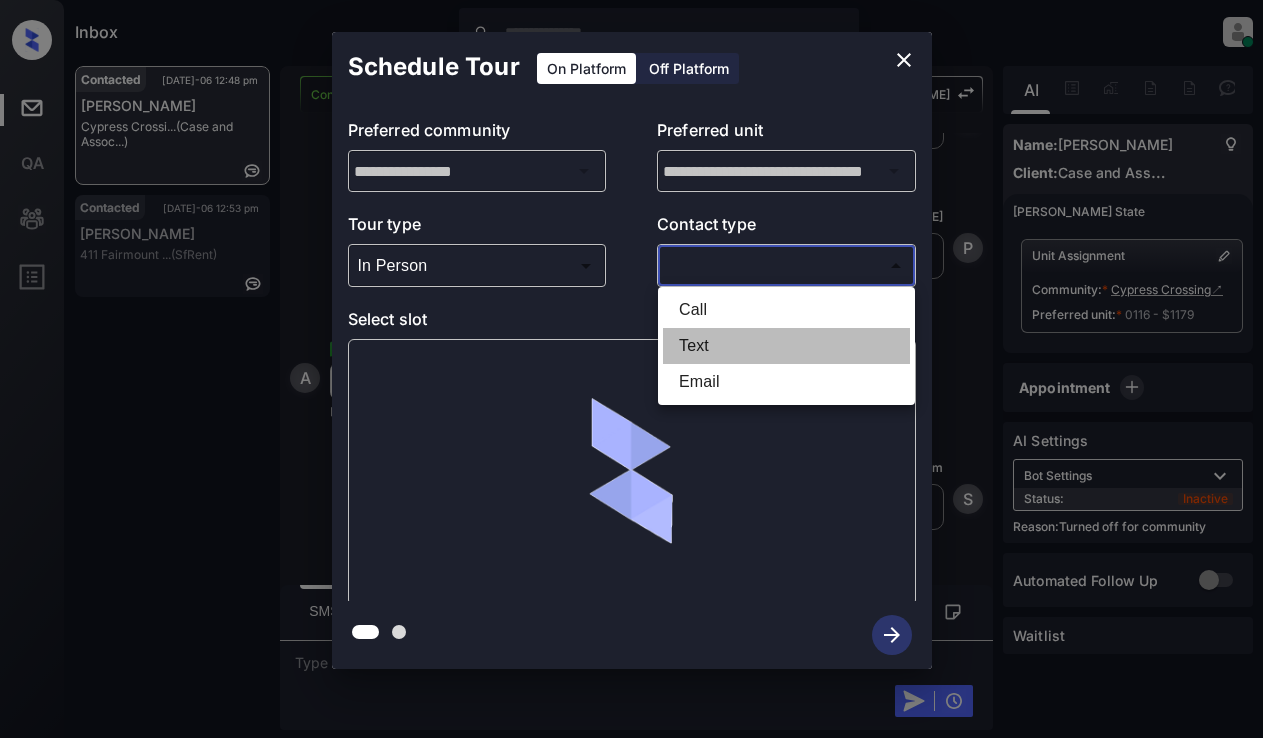 type on "****" 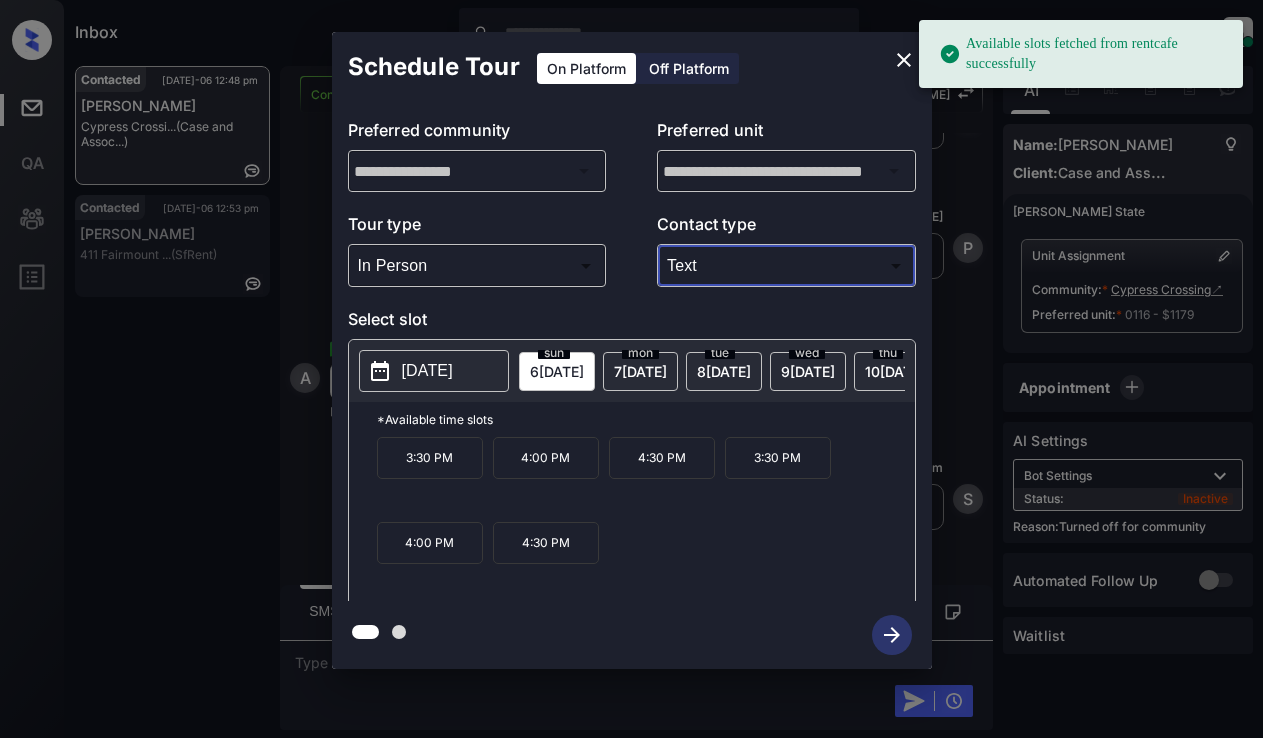 click on "[DATE]" at bounding box center [427, 371] 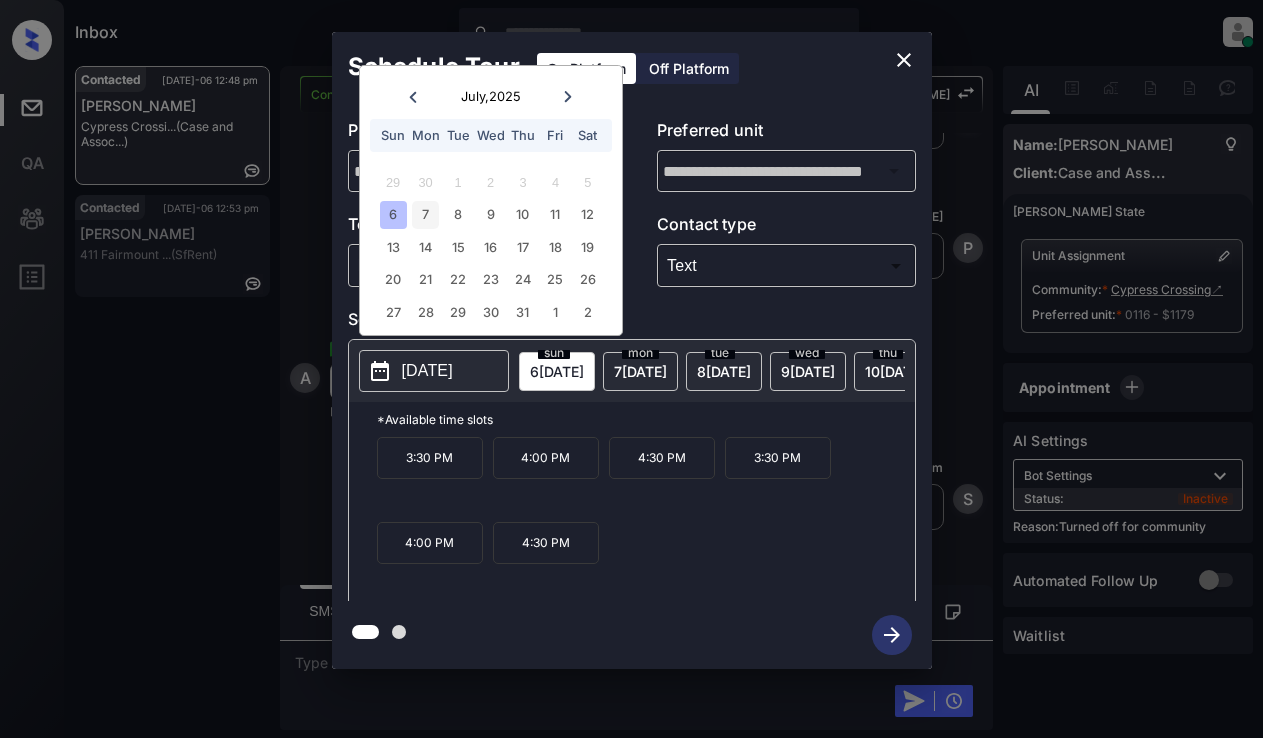 click on "7" at bounding box center (425, 214) 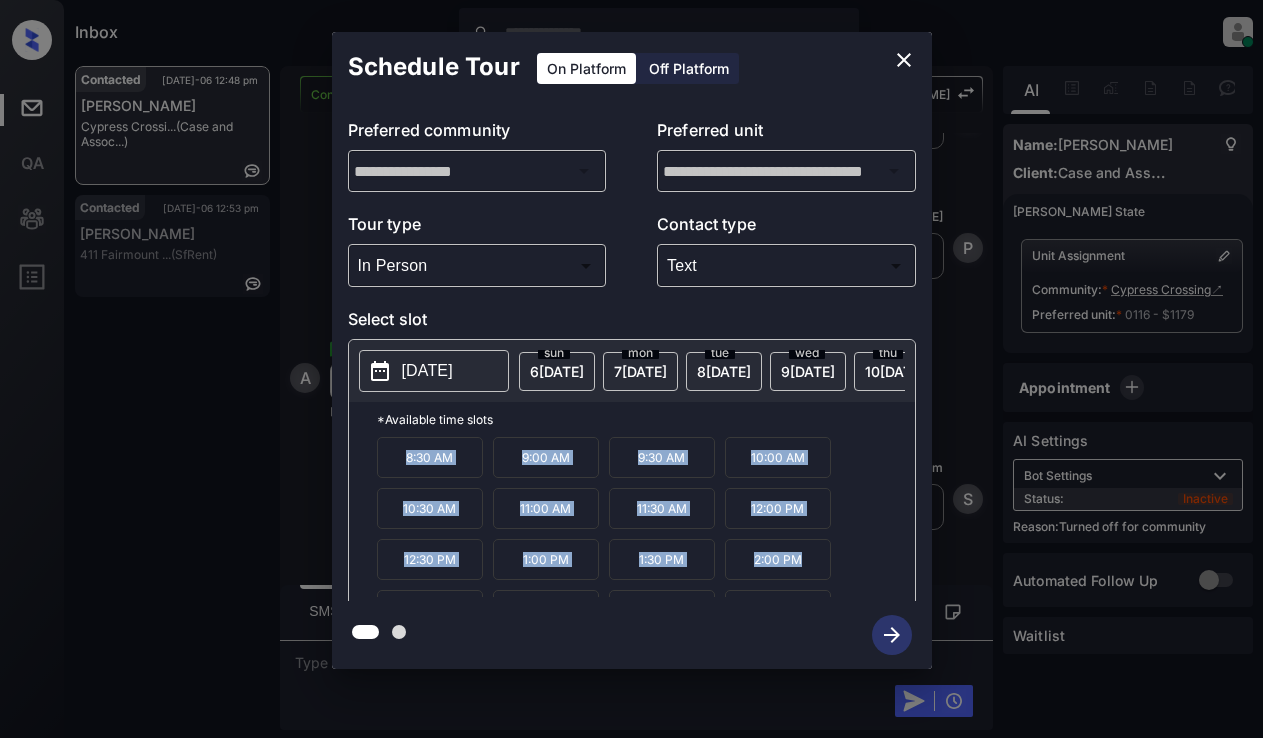 drag, startPoint x: 393, startPoint y: 456, endPoint x: 814, endPoint y: 586, distance: 440.61435 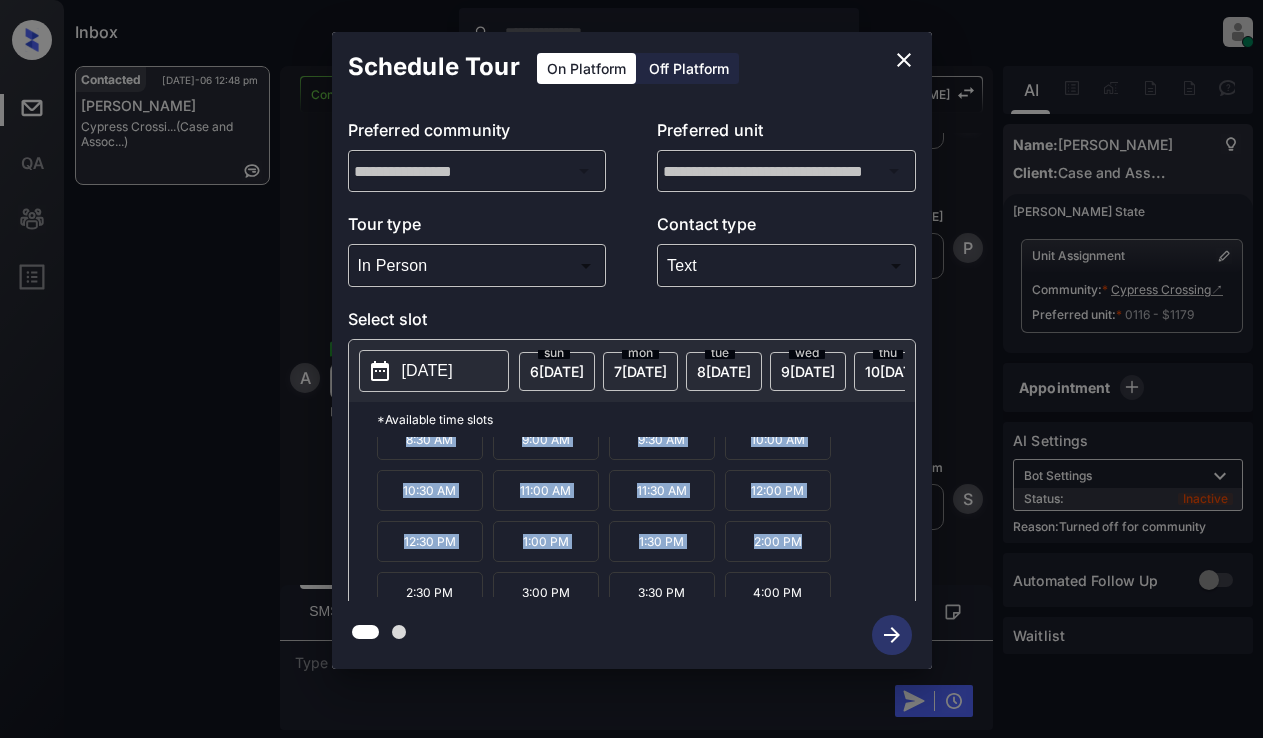scroll, scrollTop: 14, scrollLeft: 0, axis: vertical 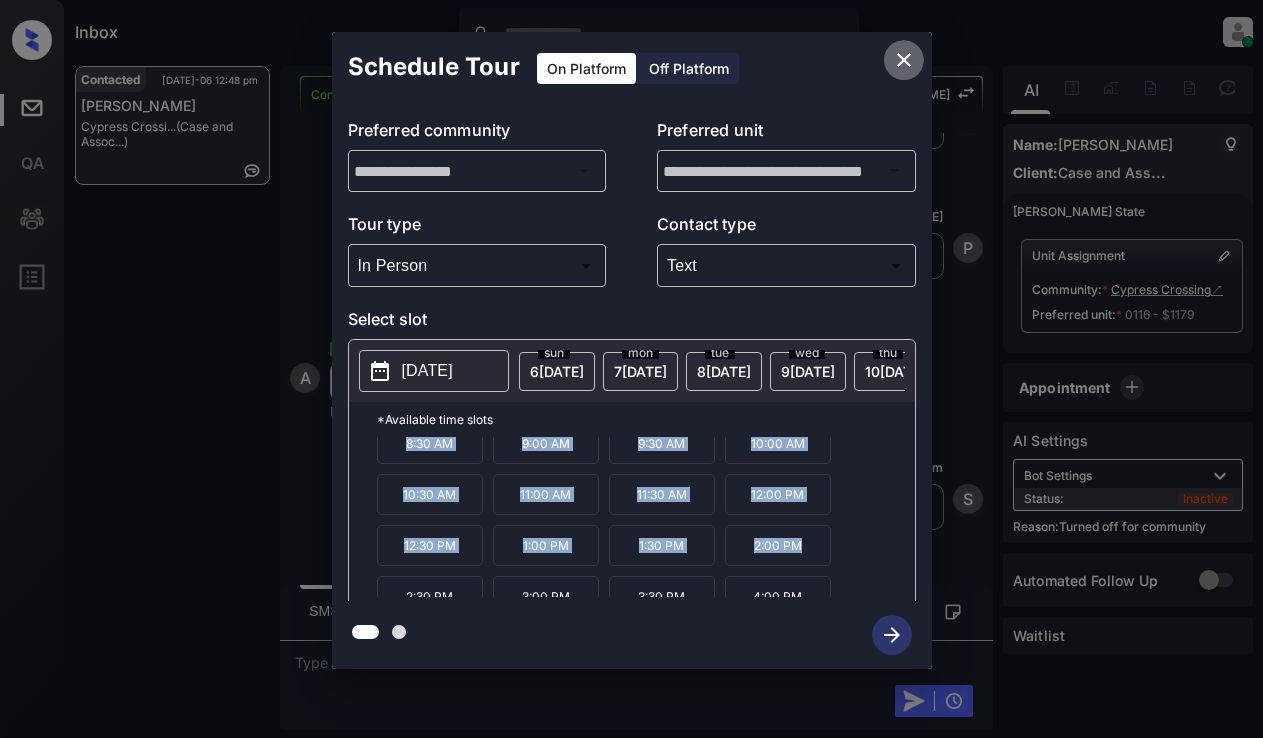click 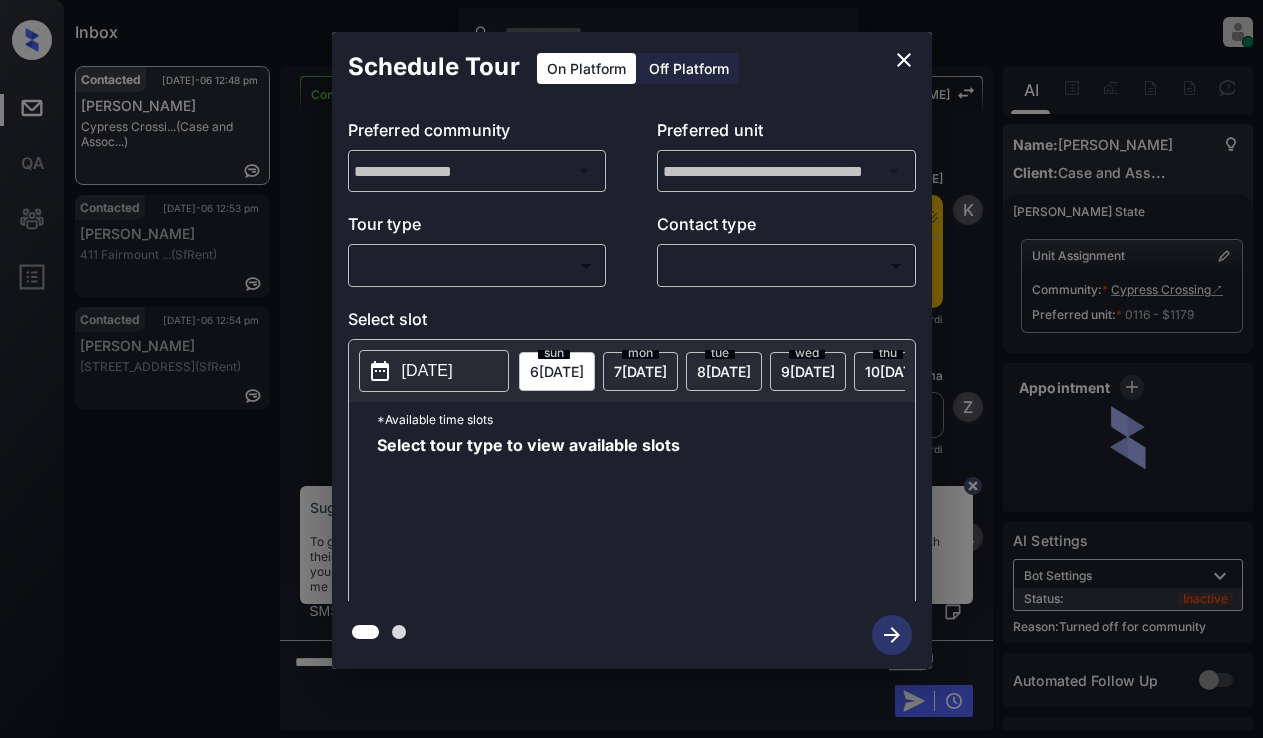 scroll, scrollTop: 0, scrollLeft: 0, axis: both 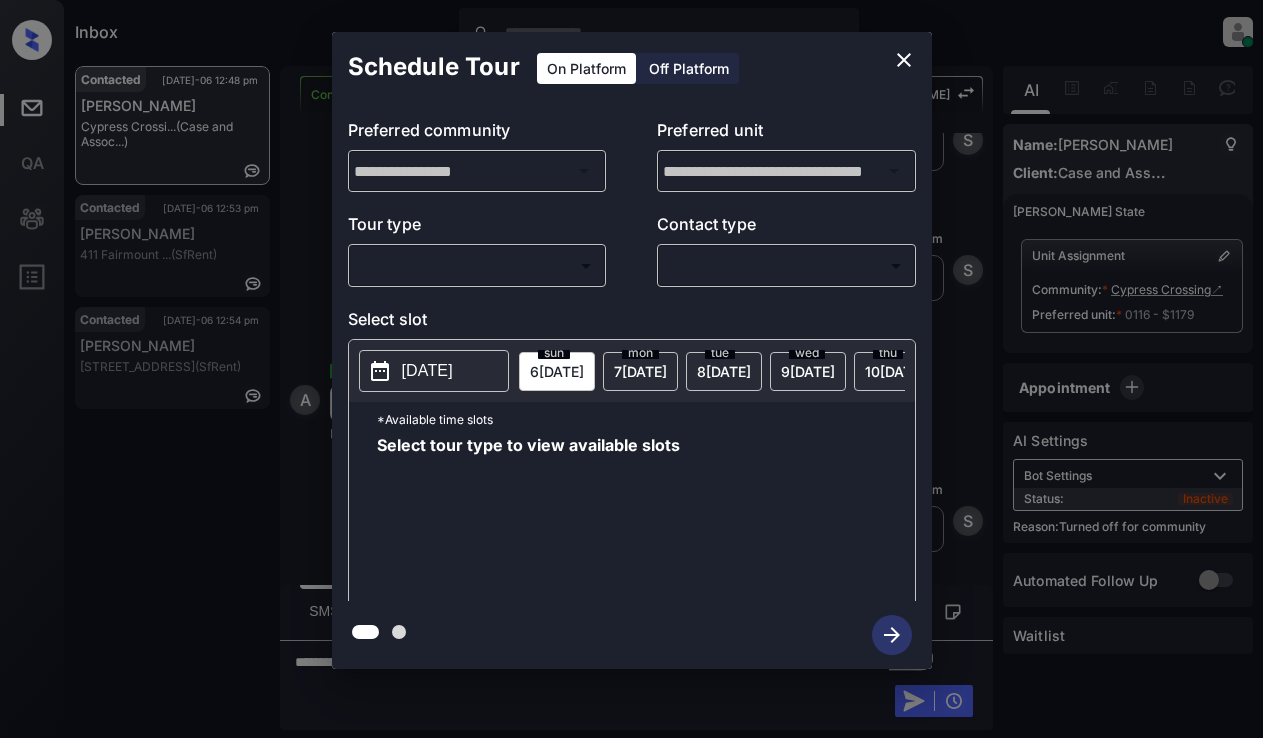 click on "Inbox Lyzzelle [PERSON_NAME] Online Set yourself   offline Set yourself   on break Profile Switch to  light  mode Sign out Contacted [DATE]-06 12:48 pm   [PERSON_NAME] Cypress Crossi...  (Case and Assoc...) Contacted [DATE]-06 12:53 pm   [PERSON_NAME] 411 [GEOGRAPHIC_DATA] ...  (SfRent) Contacted [DATE]-06 12:54 pm   [GEOGRAPHIC_DATA][STREET_ADDRESS]  (SfRent) Contacted Lost Lead Sentiment: Angry Upon sliding the acknowledgement:  Lead will move to lost stage. * ​ SMS and call option will be set to opt out. AFM will be turned off for the lead. Kelsey New Message Kelsey Notes Note: [URL][DOMAIN_NAME] - Paste this link into your browser to view [PERSON_NAME] conversation with the prospect [DATE] 11:11 am  Sync'd w  yardi K New Message [PERSON_NAME] Lead transferred to leasing agent: [PERSON_NAME] [DATE] 11:11 am  Sync'd w  yardi Z New Message Agent Lead created via leadPoller in Inbound stage. [DATE] 11:11 am A New Message Agent AFM Request sent to [PERSON_NAME]. [DATE] 11:11 am A New Message Agent" at bounding box center (631, 369) 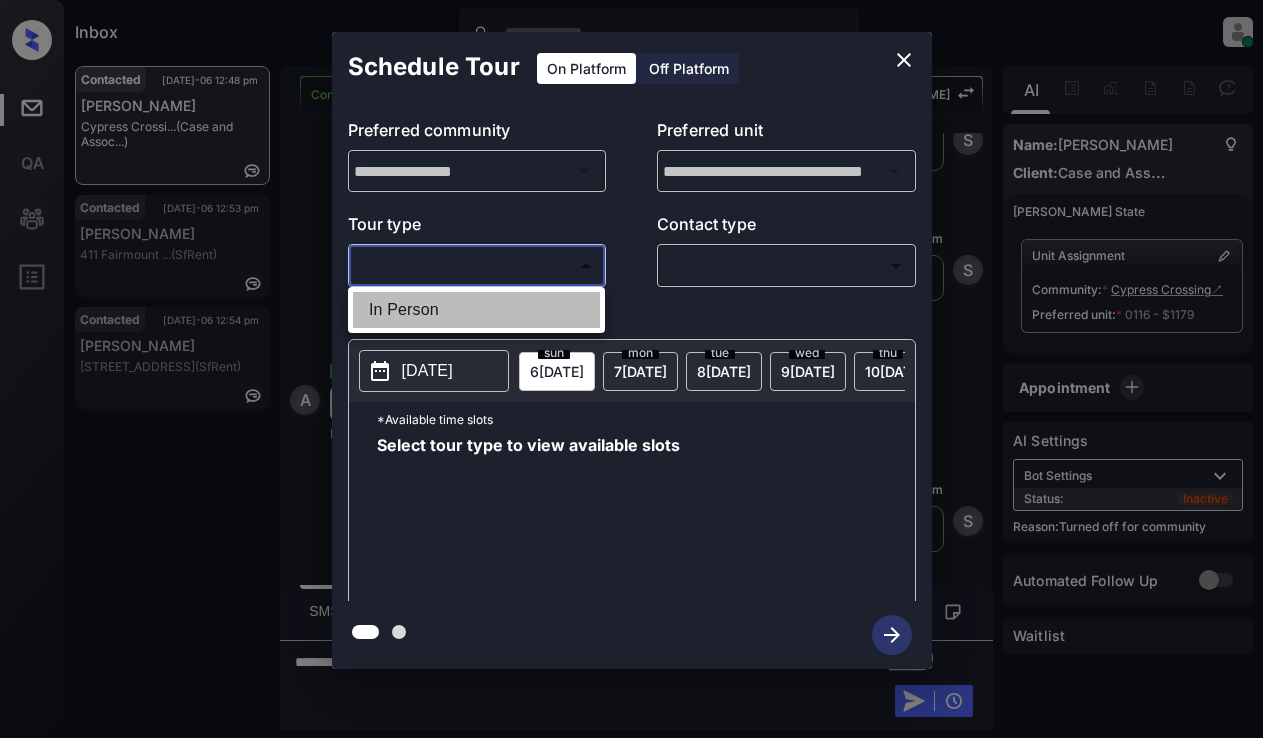 drag, startPoint x: 417, startPoint y: 318, endPoint x: 532, endPoint y: 304, distance: 115.84904 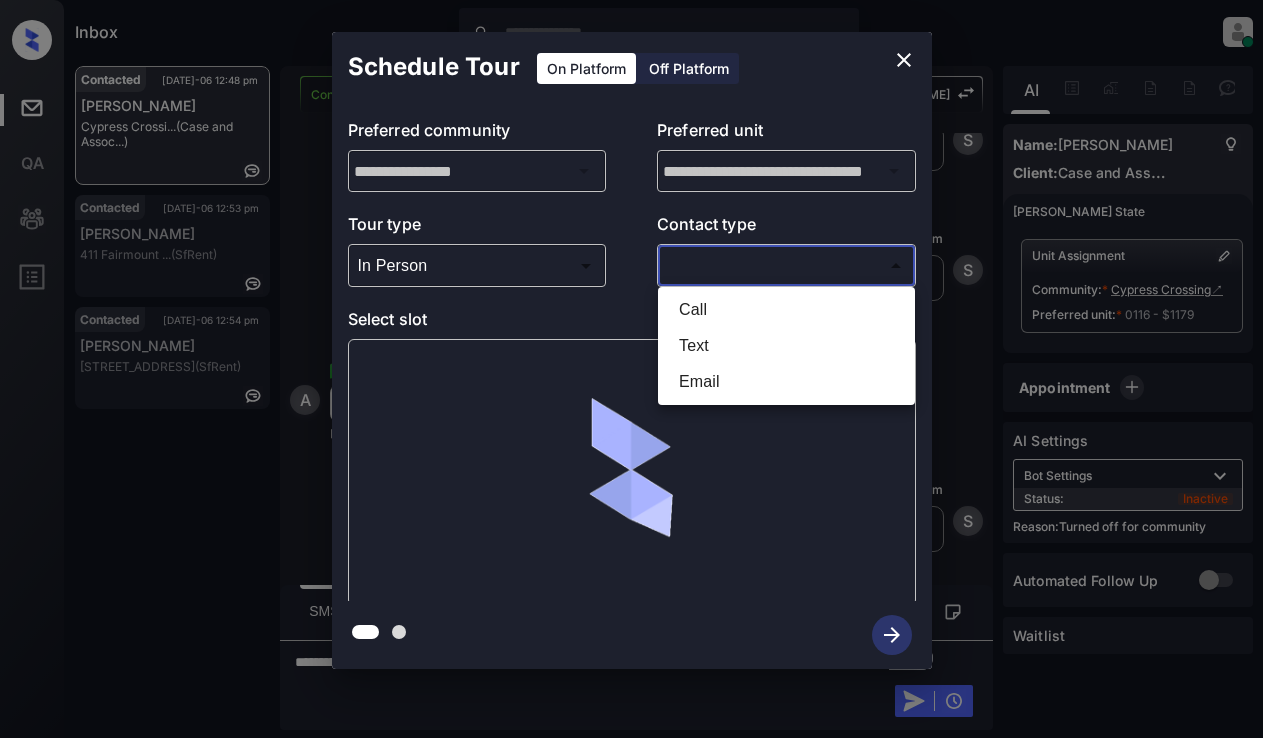 drag, startPoint x: 719, startPoint y: 276, endPoint x: 763, endPoint y: 291, distance: 46.486557 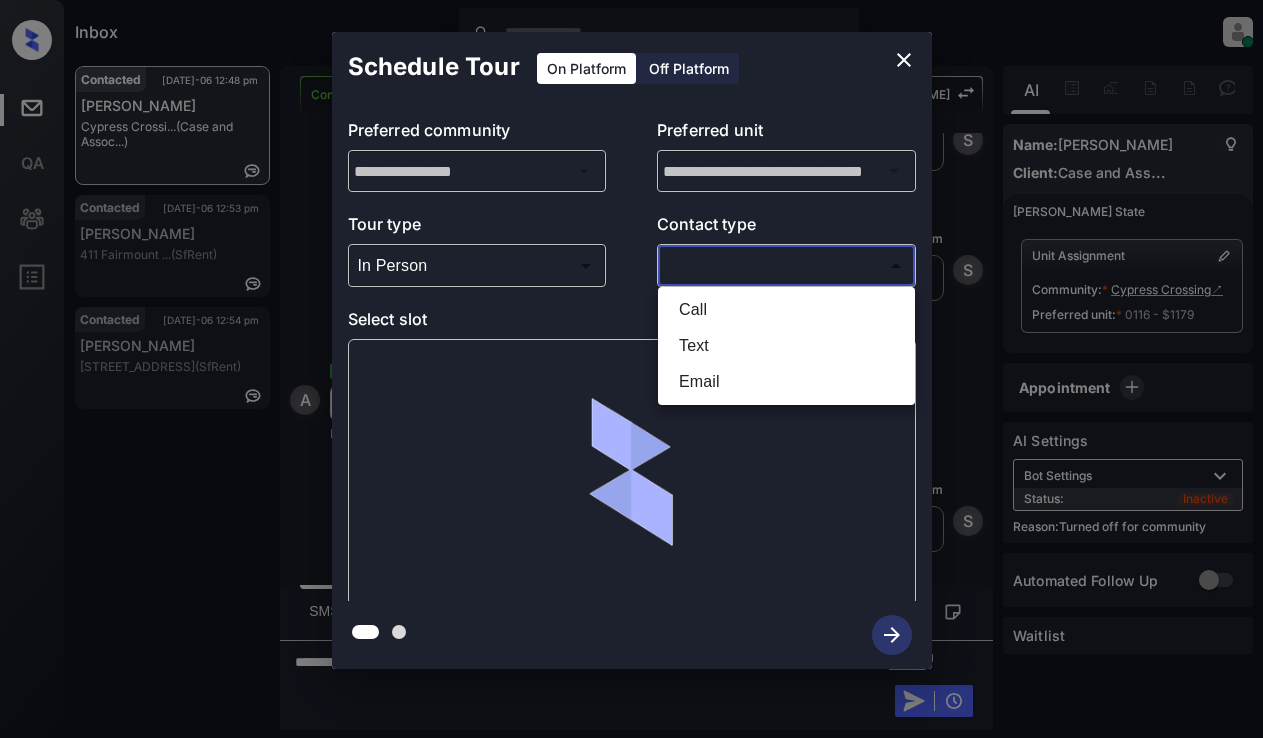 click on "Inbox Lyzzelle [PERSON_NAME] Online Set yourself   offline Set yourself   on break Profile Switch to  light  mode Sign out Contacted [DATE]-06 12:48 pm   [PERSON_NAME] Cypress Crossi...  (Case and Assoc...) Contacted [DATE]-06 12:53 pm   [PERSON_NAME] 411 [GEOGRAPHIC_DATA] ...  (SfRent) Contacted [DATE]-06 12:54 pm   [GEOGRAPHIC_DATA][STREET_ADDRESS]  (SfRent) Contacted Lost Lead Sentiment: Angry Upon sliding the acknowledgement:  Lead will move to lost stage. * ​ SMS and call option will be set to opt out. AFM will be turned off for the lead. Kelsey New Message Kelsey Notes Note: [URL][DOMAIN_NAME] - Paste this link into your browser to view [PERSON_NAME] conversation with the prospect [DATE] 11:11 am  Sync'd w  yardi K New Message [PERSON_NAME] Lead transferred to leasing agent: [PERSON_NAME] [DATE] 11:11 am  Sync'd w  yardi Z New Message Agent Lead created via leadPoller in Inbound stage. [DATE] 11:11 am A New Message Agent AFM Request sent to [PERSON_NAME]. [DATE] 11:11 am A New Message Agent" at bounding box center (631, 369) 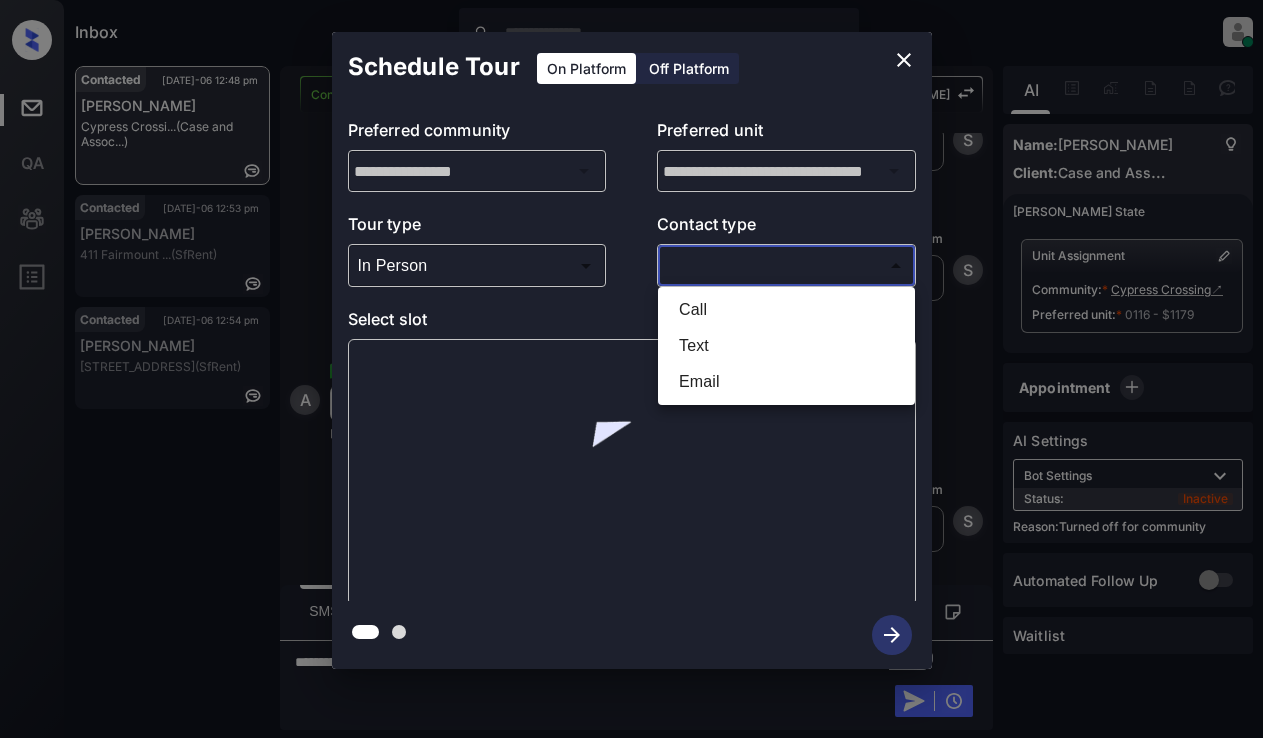 click on "Text" at bounding box center (786, 346) 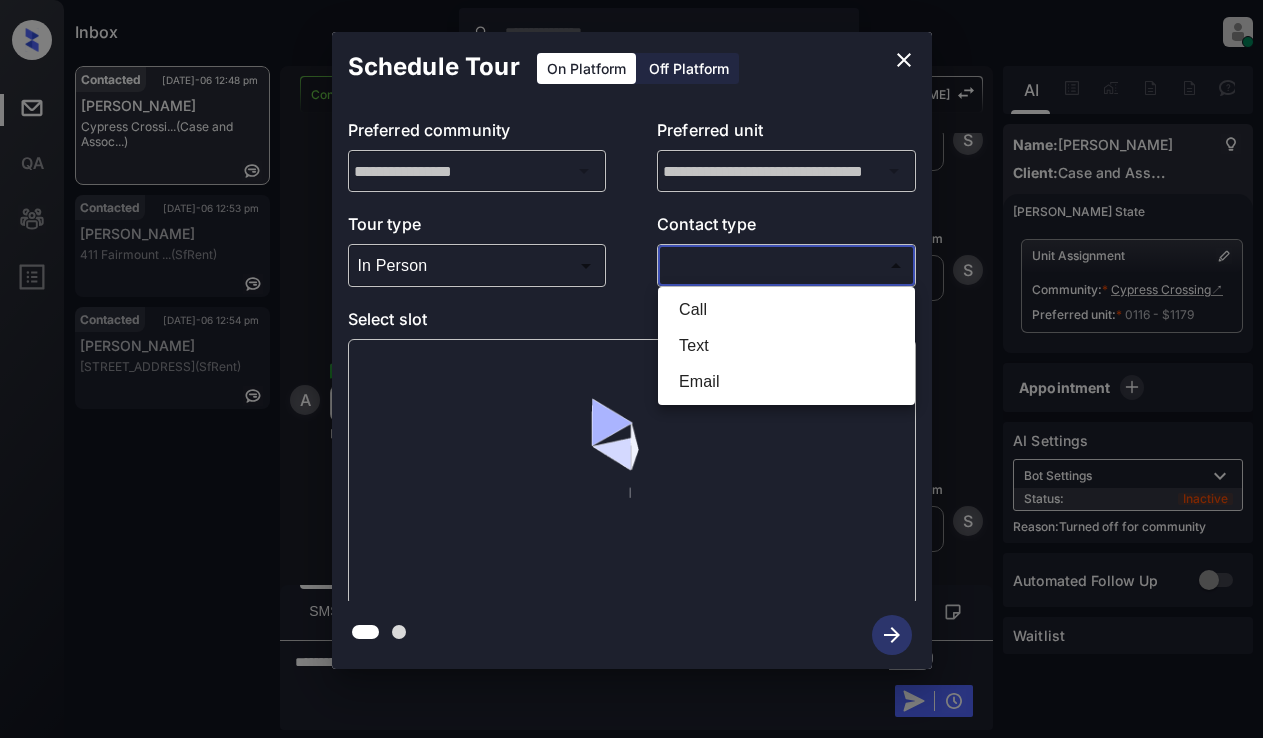 type on "****" 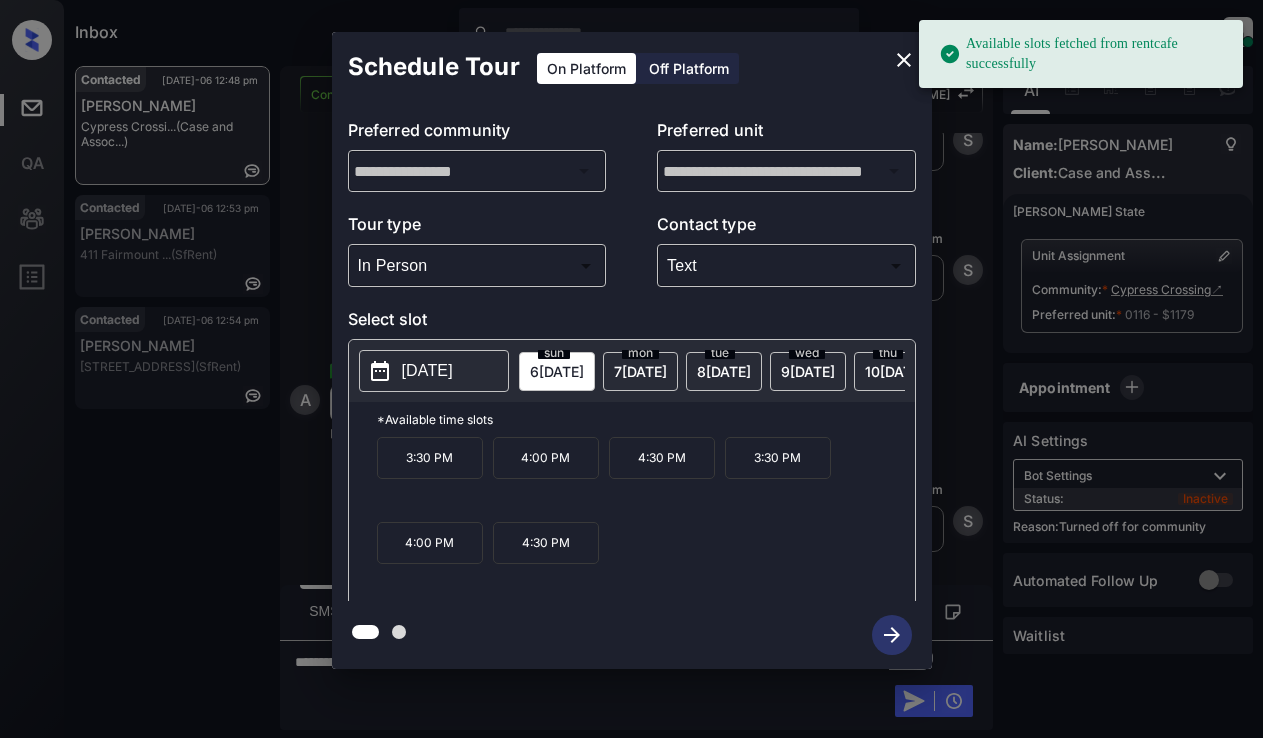 click on "[DATE]" at bounding box center (427, 371) 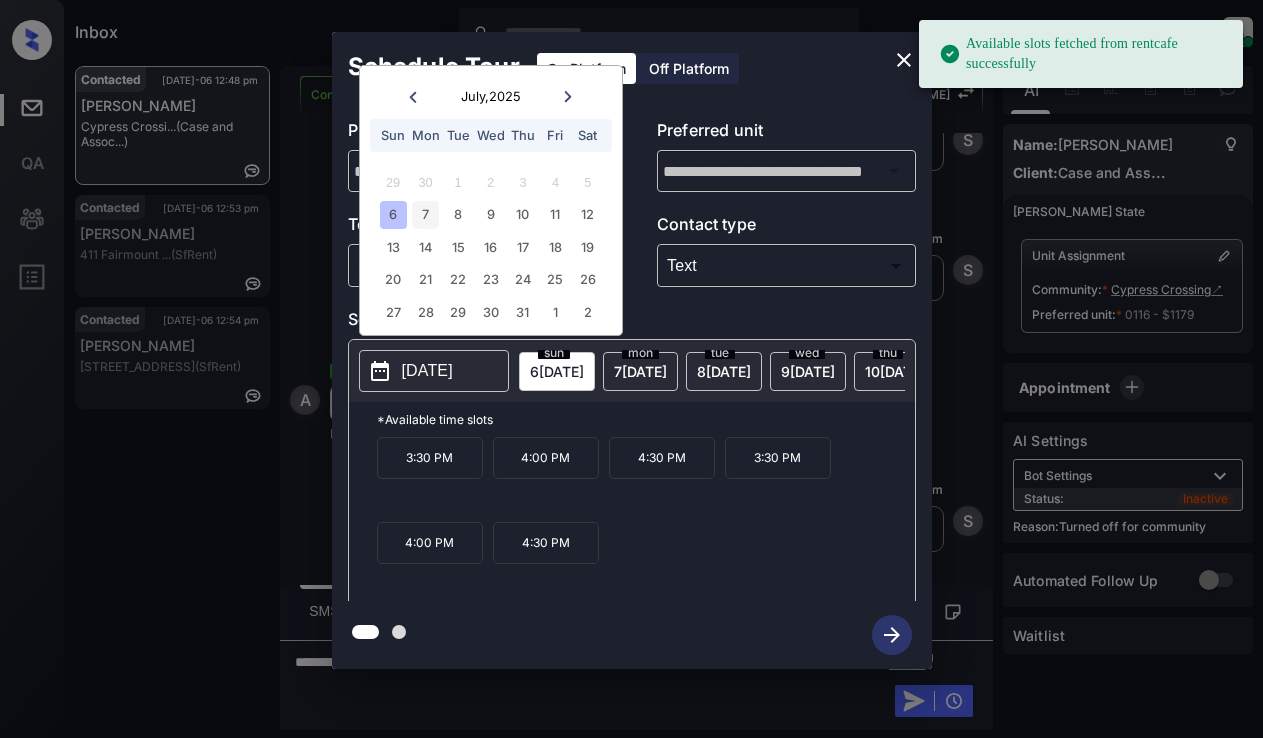 click on "7" at bounding box center (425, 214) 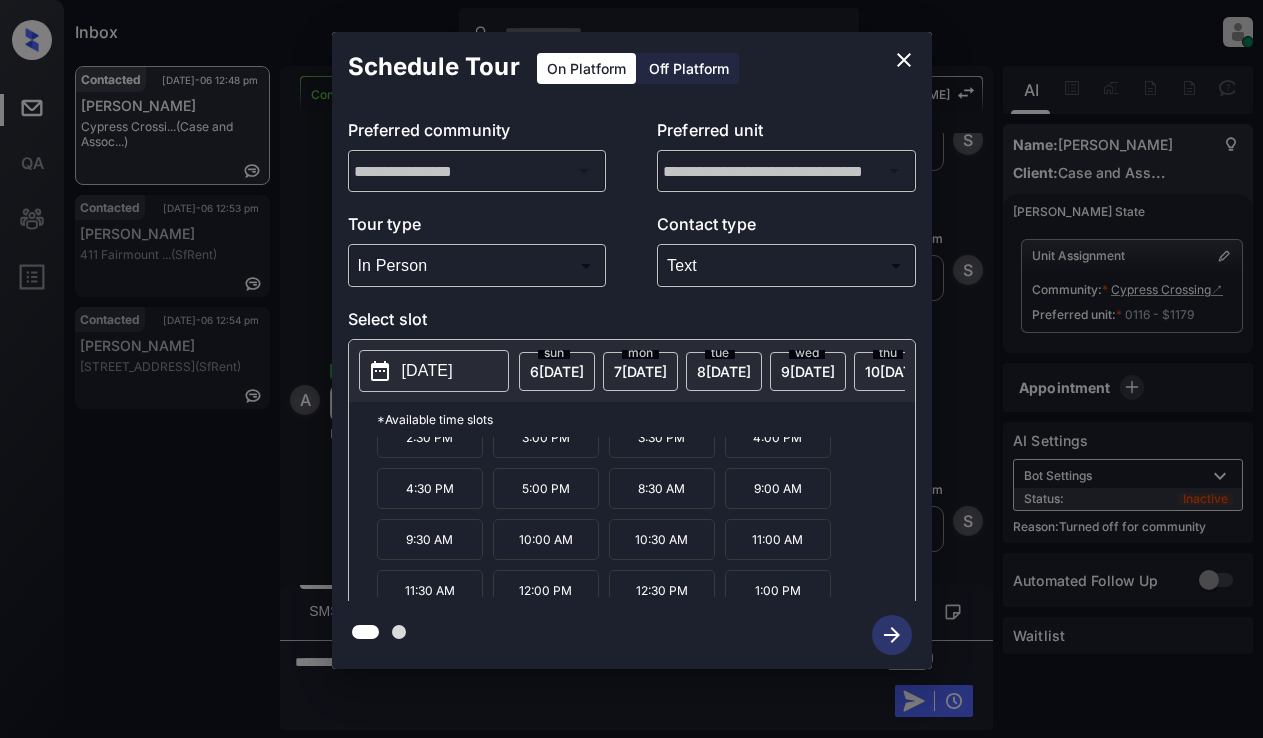 scroll, scrollTop: 126, scrollLeft: 0, axis: vertical 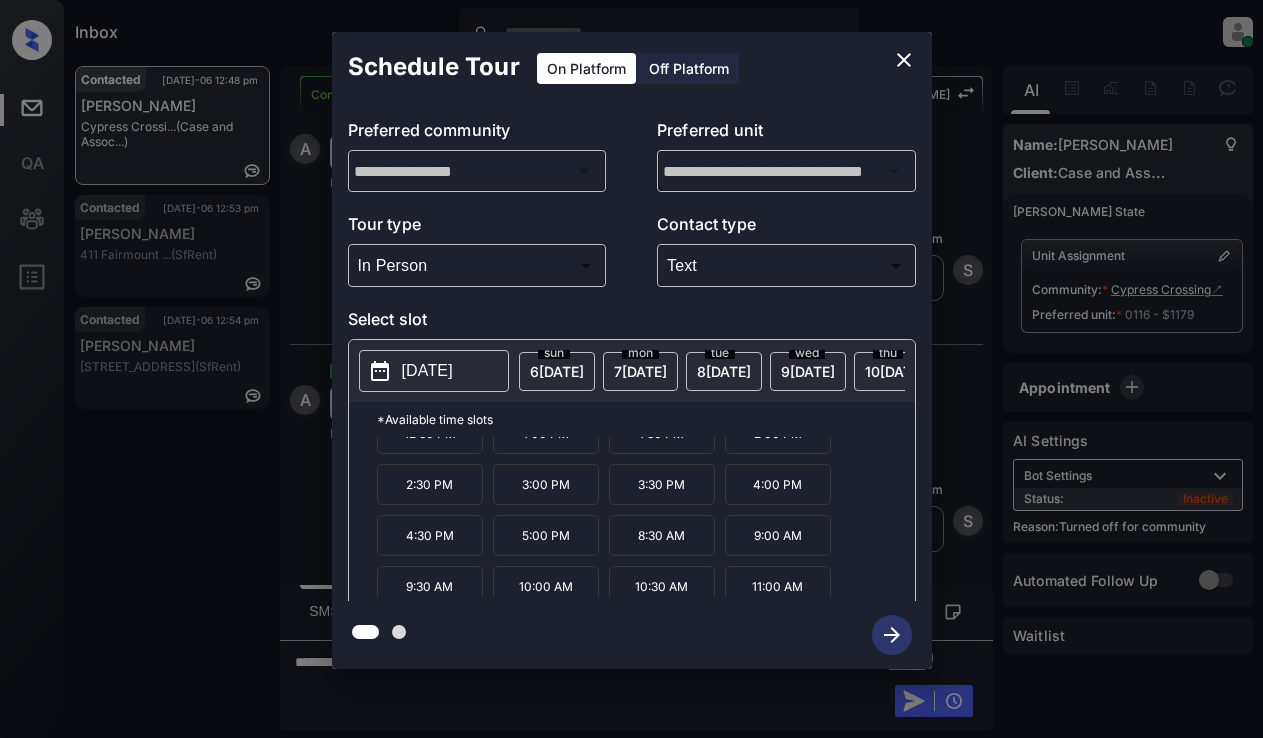 click 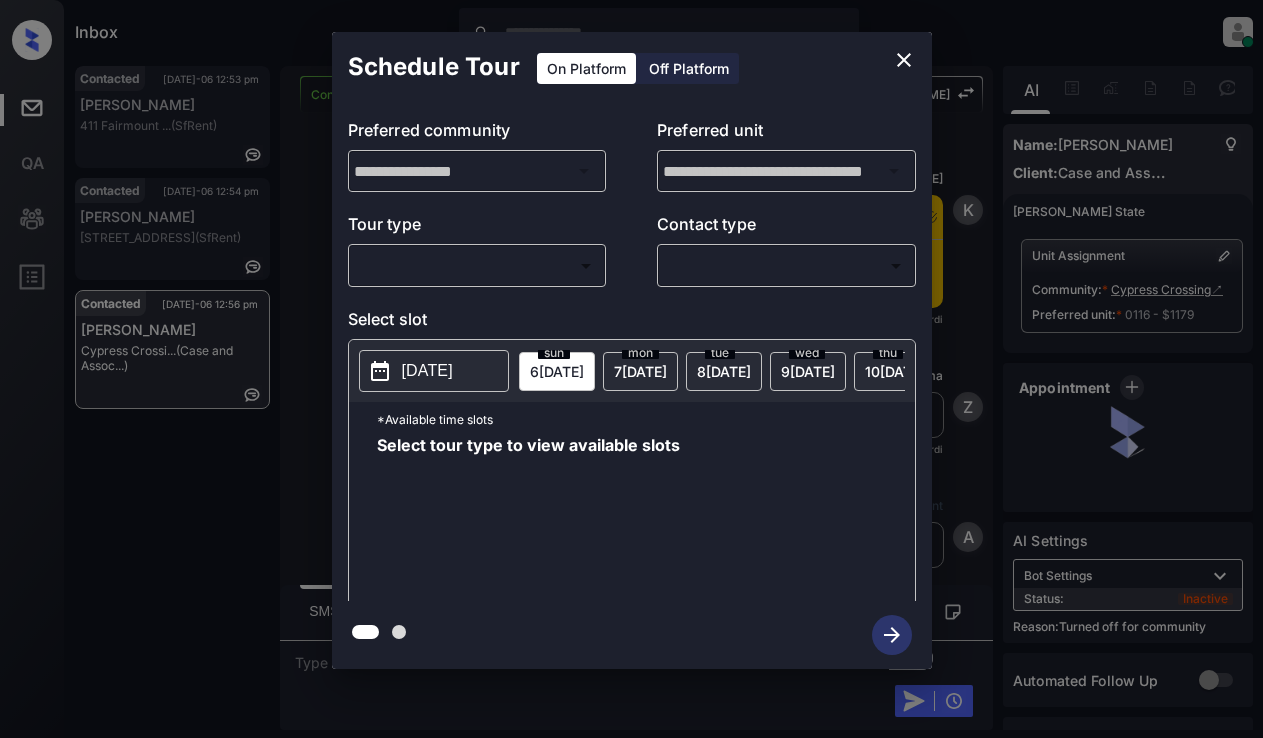 scroll, scrollTop: 0, scrollLeft: 0, axis: both 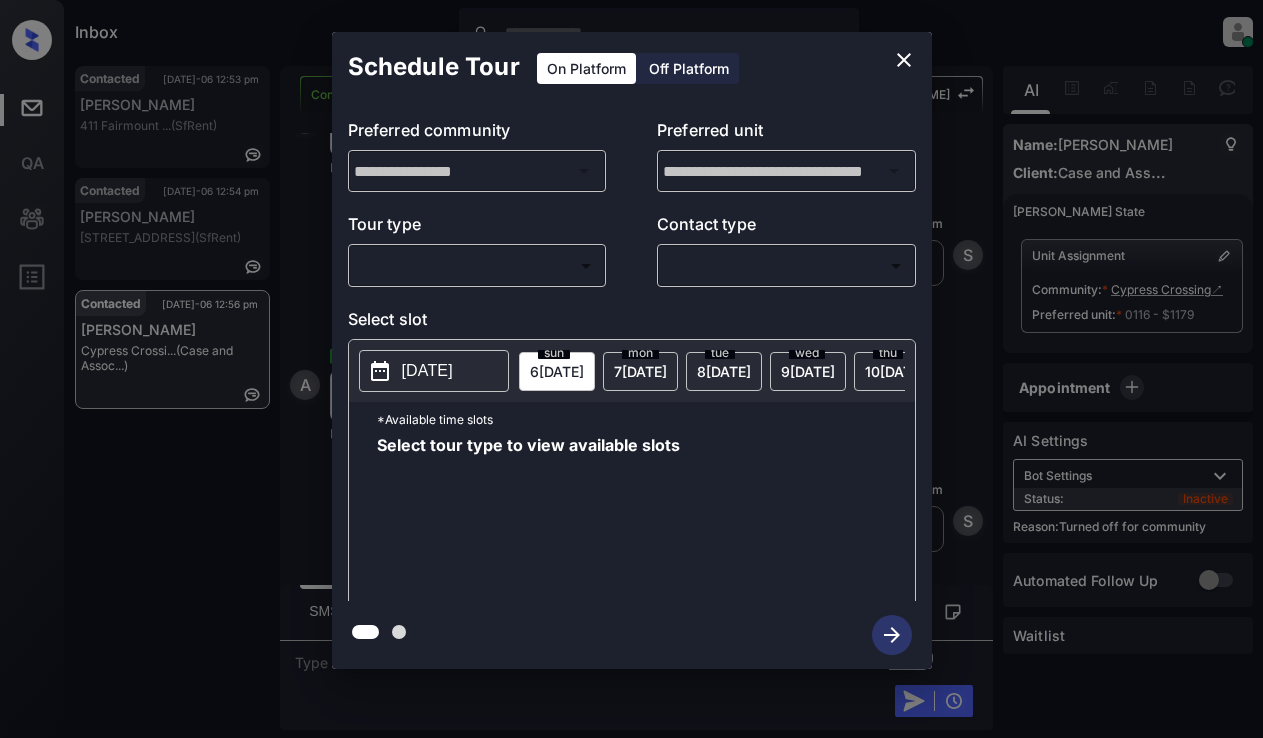 click on "Inbox Lyzzelle [PERSON_NAME] Online Set yourself   offline Set yourself   on break Profile Switch to  light  mode Sign out Contacted [DATE]-06 12:53 pm   [PERSON_NAME] 411 Fairmount ...  (SfRent) Contacted [DATE]-06 12:54 pm   [GEOGRAPHIC_DATA][STREET_ADDRESS]  (SfRent) Contacted [DATE]-06 12:56 pm   [PERSON_NAME] Cypress Crossi...  (Case and Assoc...) Contacted Lost Lead Sentiment: Angry Upon sliding the acknowledgement:  Lead will move to lost stage. * ​ SMS and call option will be set to opt out. AFM will be turned off for the lead. Kelsey New Message Kelsey Notes Note: [URL][DOMAIN_NAME] - Paste this link into your browser to view [PERSON_NAME] conversation with the prospect [DATE] 11:11 am  Sync'd w  yardi K New Message [PERSON_NAME] Lead transferred to leasing agent: [PERSON_NAME] [DATE] 11:11 am  Sync'd w  yardi Z New Message Agent Lead created via leadPoller in Inbound stage. [DATE] 11:11 am A New Message Agent AFM Request sent to [PERSON_NAME]. [DATE] 11:11 am A New Message Agent" at bounding box center (631, 369) 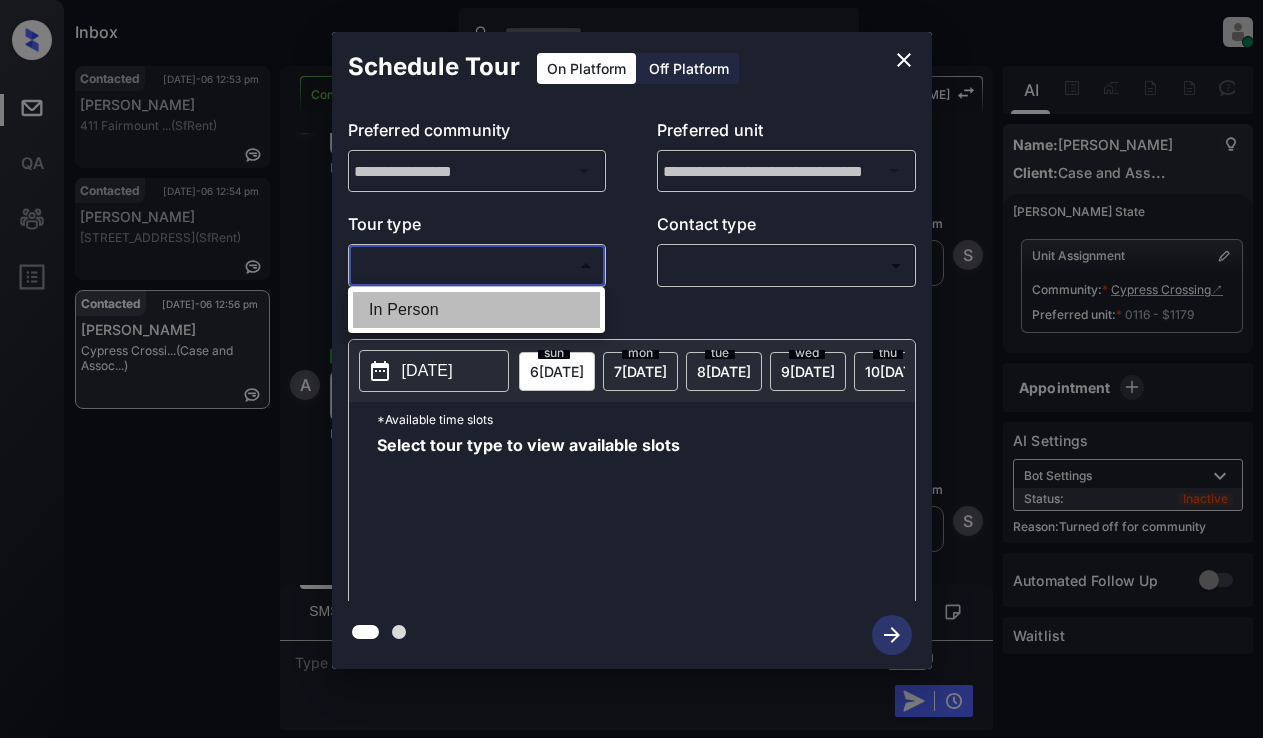 click on "In Person" at bounding box center (476, 310) 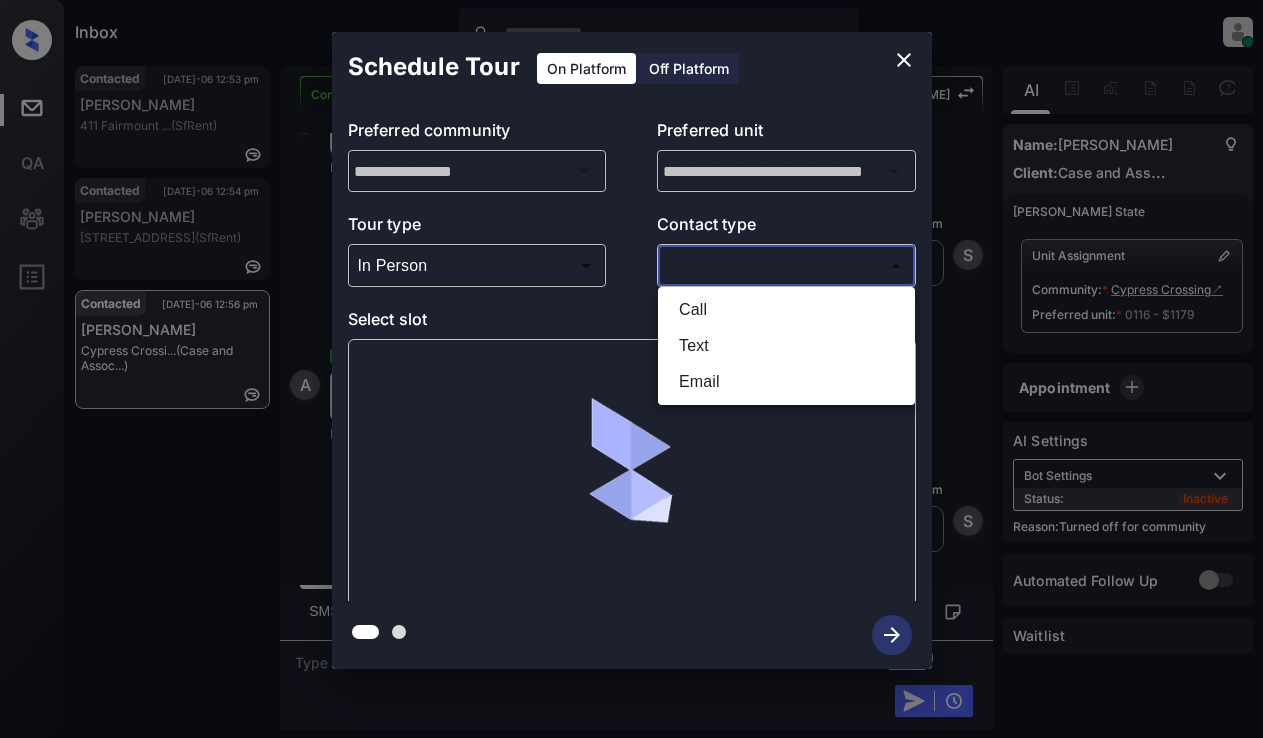 click on "Inbox Lyzzelle M. Ceralde Online Set yourself   offline Set yourself   on break Profile Switch to  light  mode Sign out Contacted Jul-06 12:53 pm   Amelia Yepez 411 Fairmount ...  (SfRent) Contacted Jul-06 12:54 pm   Rajan Oli 780 Post St, S...  (SfRent) Contacted Jul-06 12:56 pm   Amanda Hazlett Cypress Crossi...  (Case and Assoc...) Contacted Lost Lead Sentiment: Angry Upon sliding the acknowledgement:  Lead will move to lost stage. * ​ SMS and call option will be set to opt out. AFM will be turned off for the lead. Kelsey New Message Kelsey Notes Note: https://conversation.getzuma.com/686abc67402c2b03eab78661 - Paste this link into your browser to view Kelsey’s conversation with the prospect Jul 06, 2025 11:11 am  Sync'd w  yardi K New Message Zuma Lead transferred to leasing agent: kelsey Jul 06, 2025 11:11 am  Sync'd w  yardi Z New Message Agent Lead created via leadPoller in Inbound stage. Jul 06, 2025 11:11 am A New Message Agent AFM Request sent to Kelsey. Jul 06, 2025 11:11 am A New Message Agent" at bounding box center (631, 369) 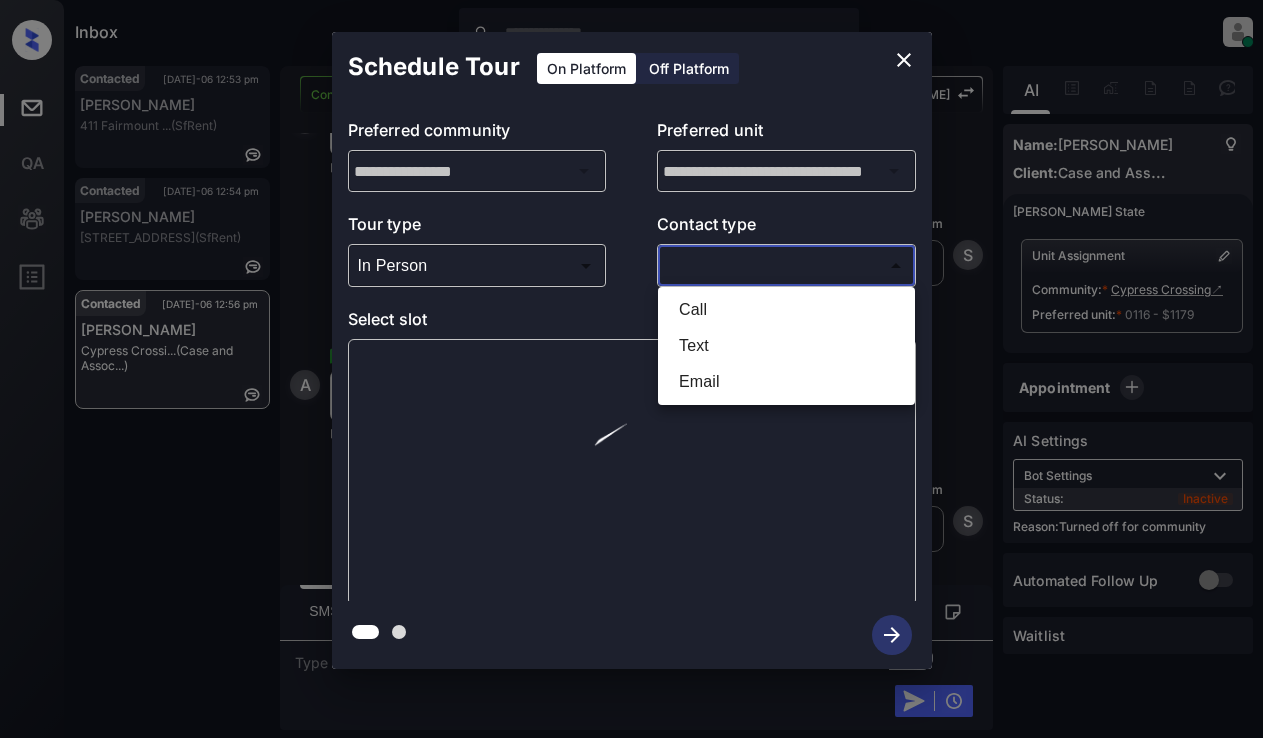 click on "Text" at bounding box center [786, 346] 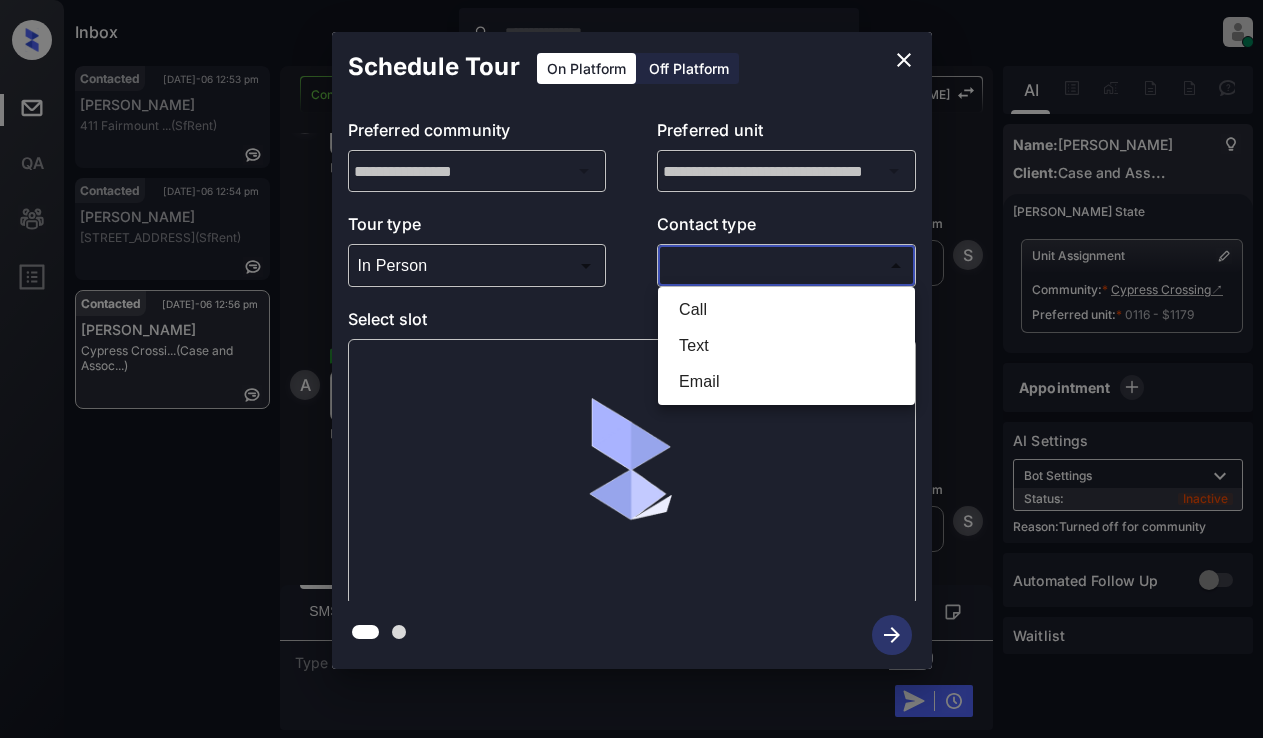 type on "****" 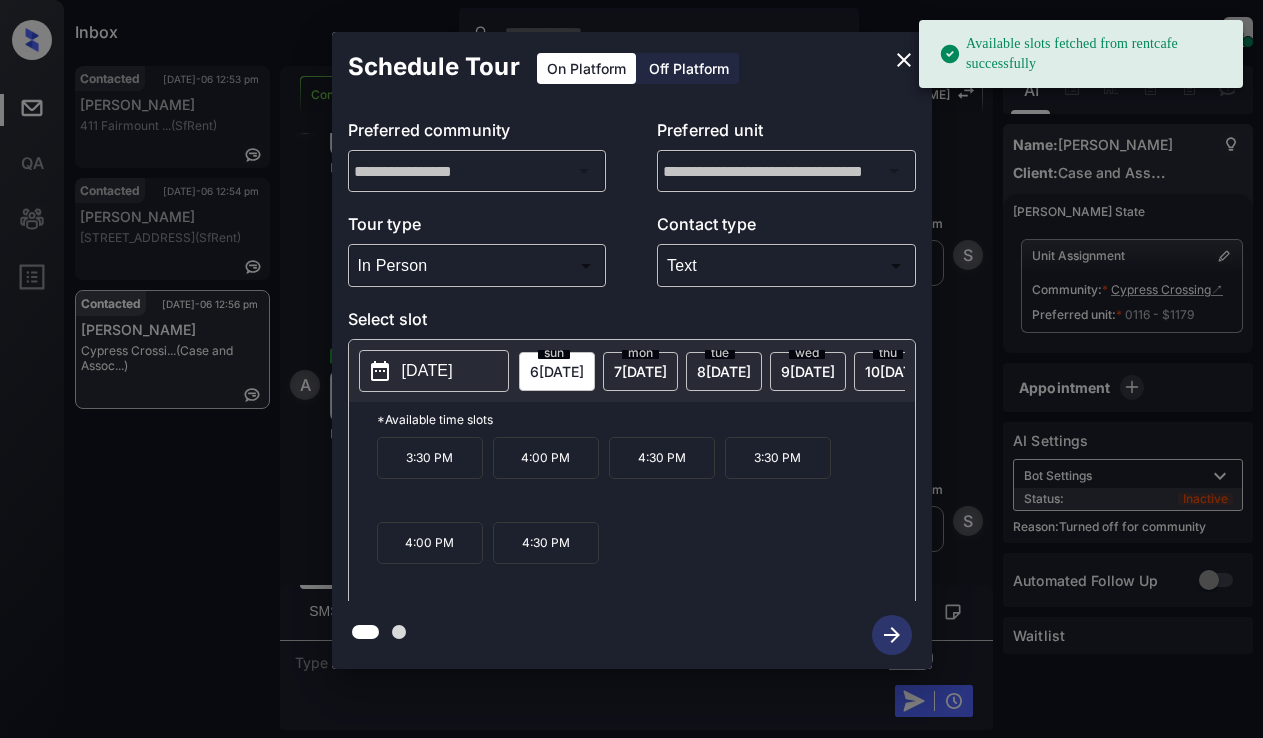 click on "Select slot" at bounding box center (632, 323) 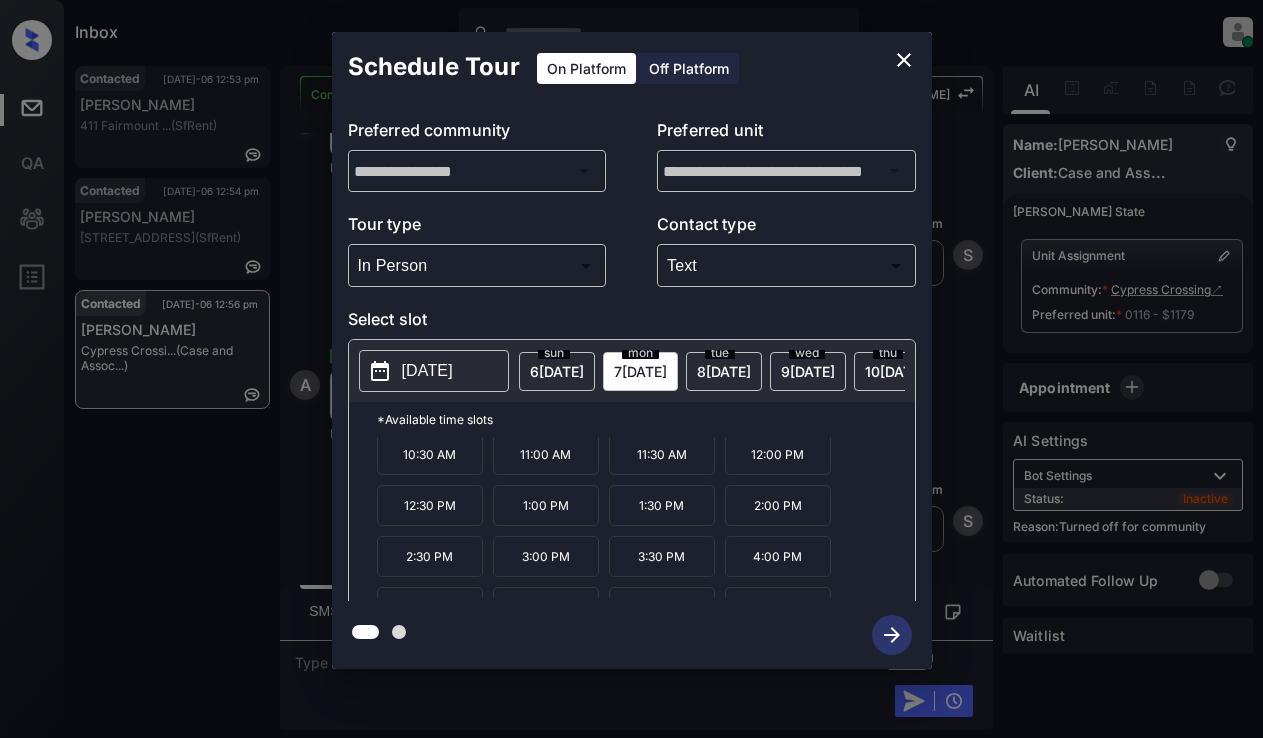 scroll, scrollTop: 94, scrollLeft: 0, axis: vertical 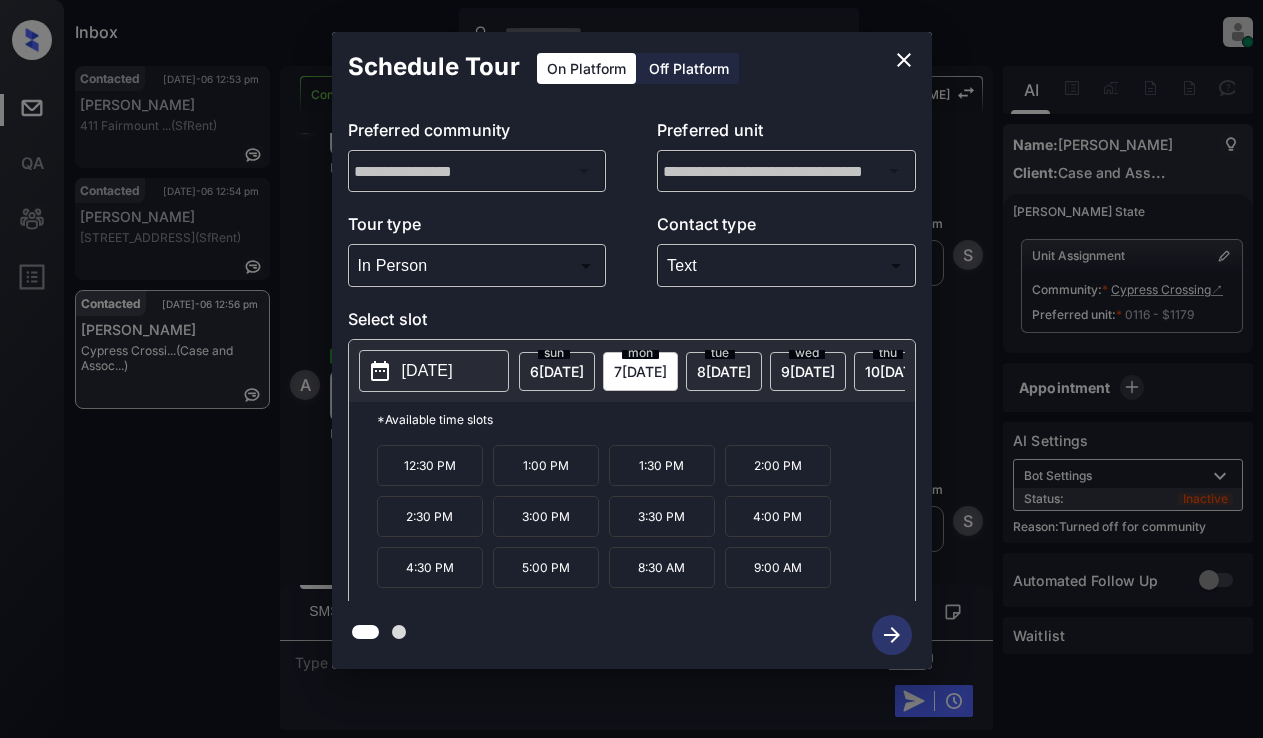 click on "4:00 PM" at bounding box center (778, 516) 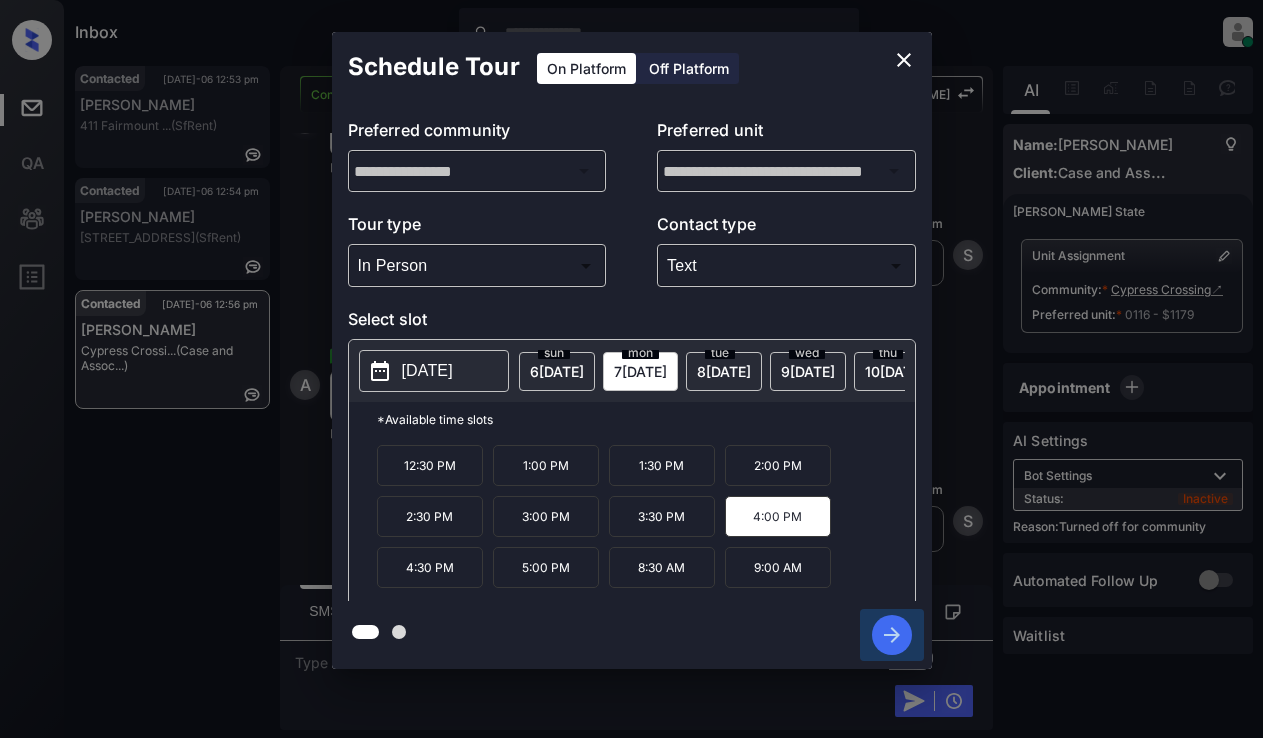 click 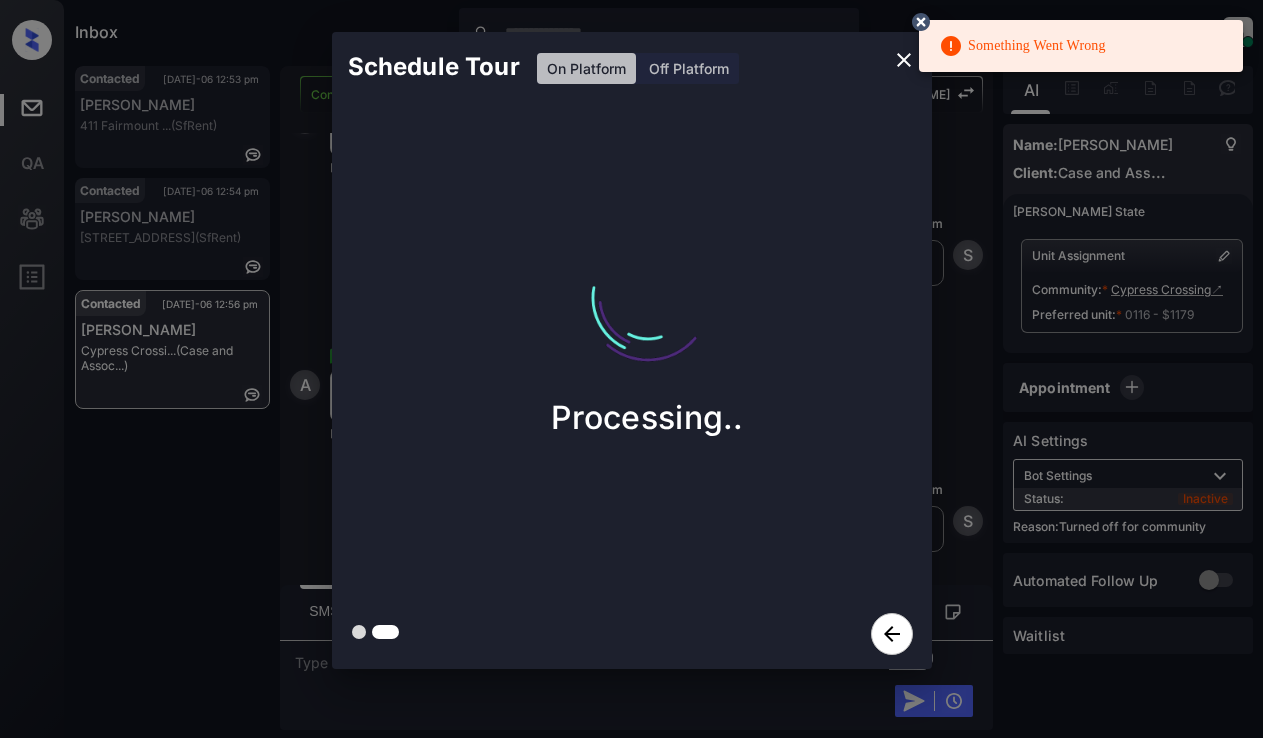 click 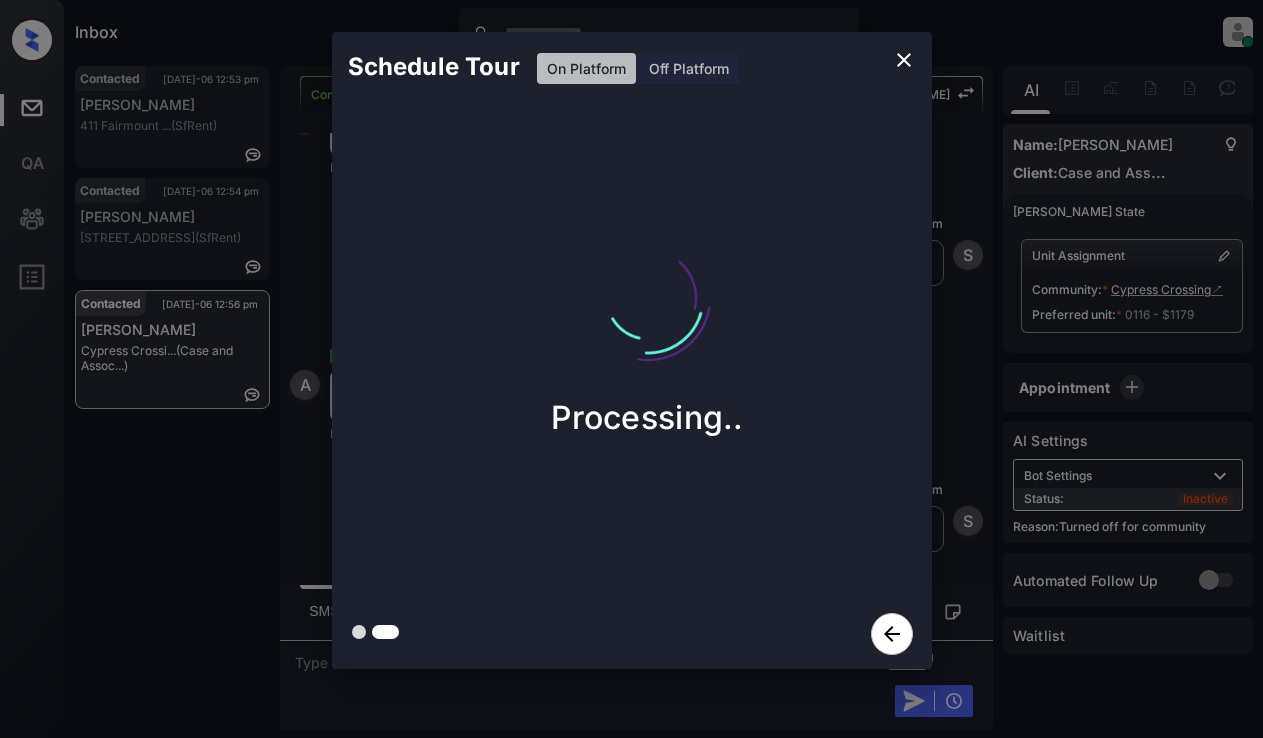 click 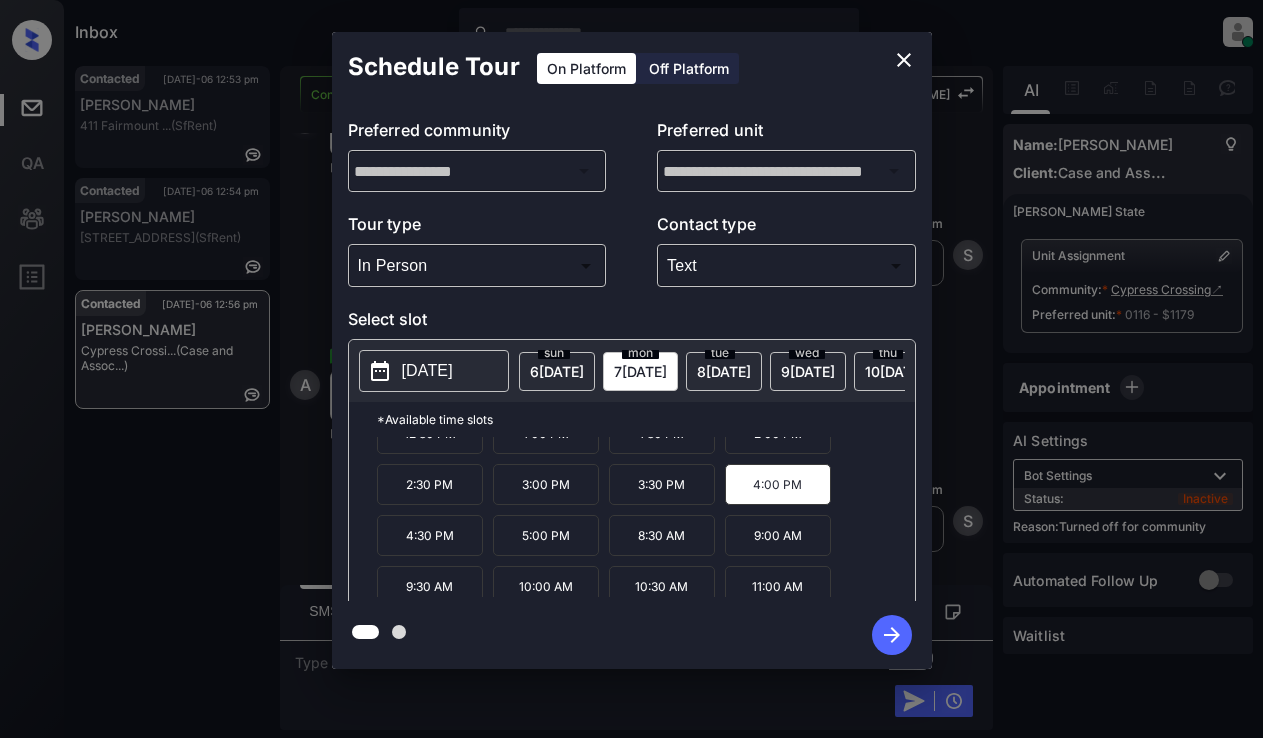 scroll, scrollTop: 141, scrollLeft: 0, axis: vertical 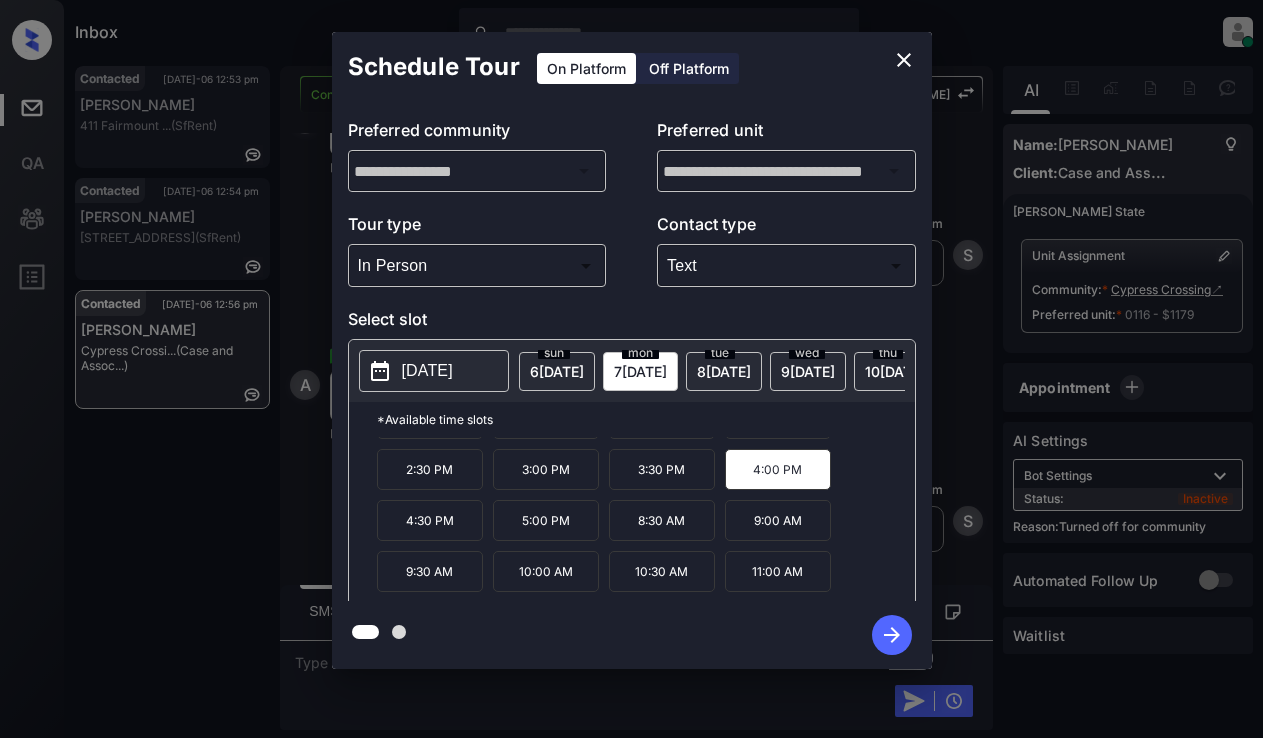 click on "4:00 PM" at bounding box center (778, 469) 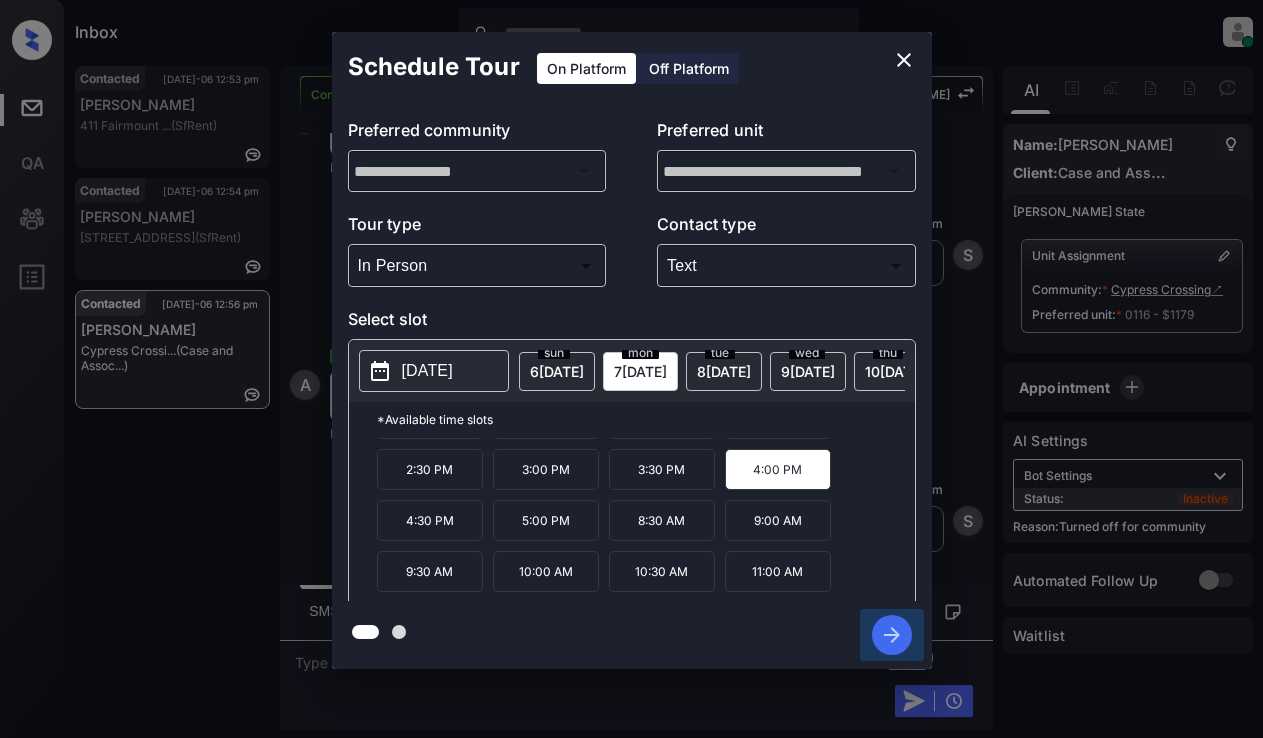 click 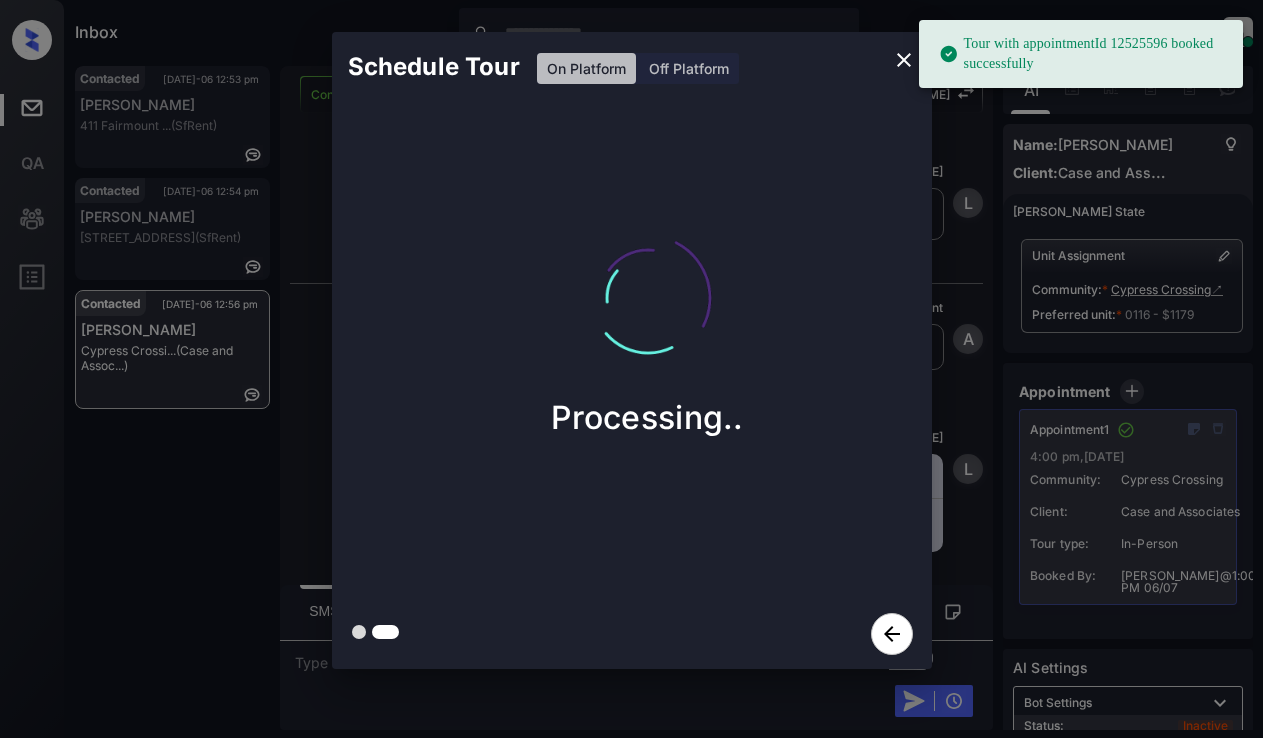 scroll, scrollTop: 9571, scrollLeft: 0, axis: vertical 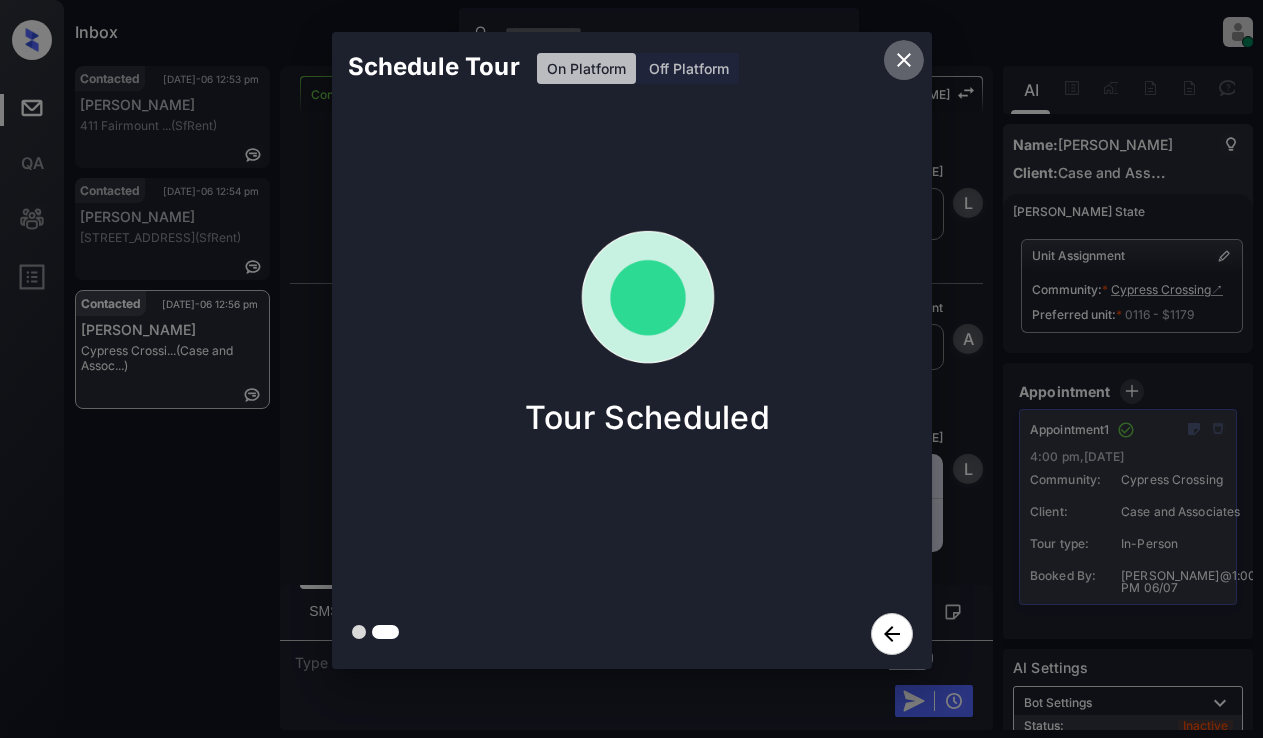 click 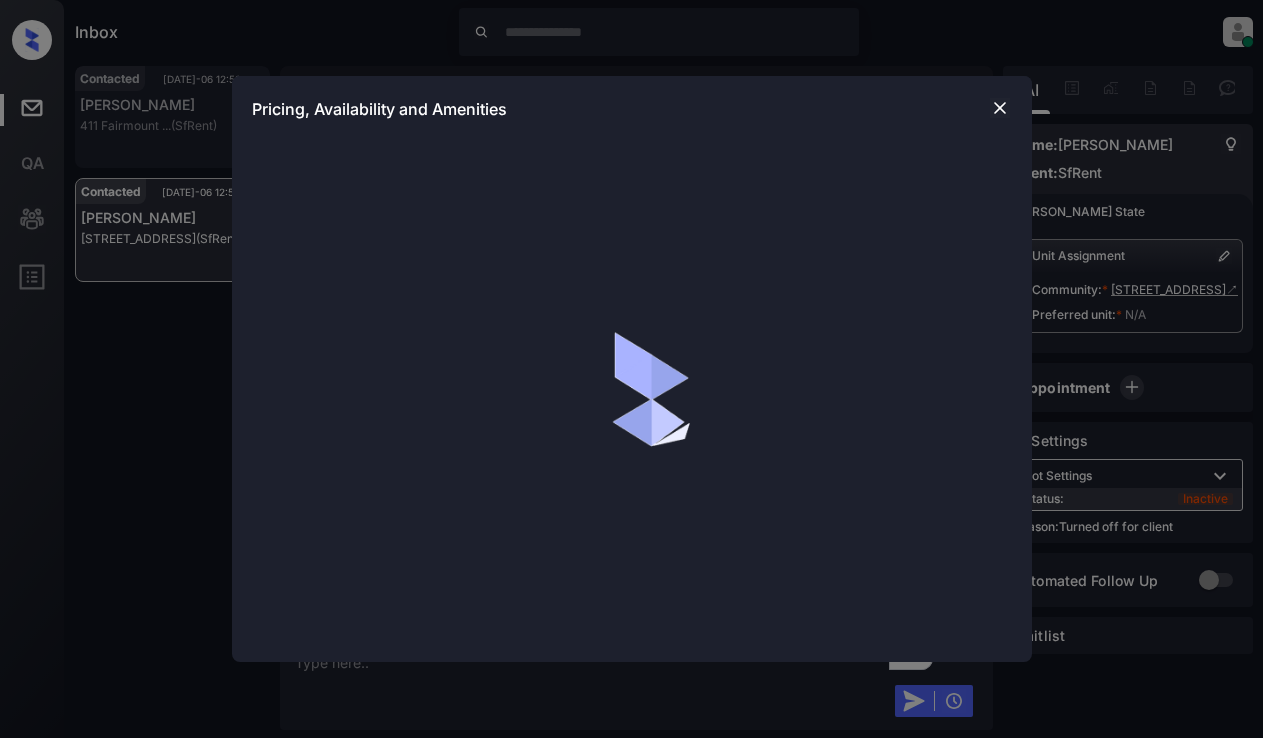 scroll, scrollTop: 0, scrollLeft: 0, axis: both 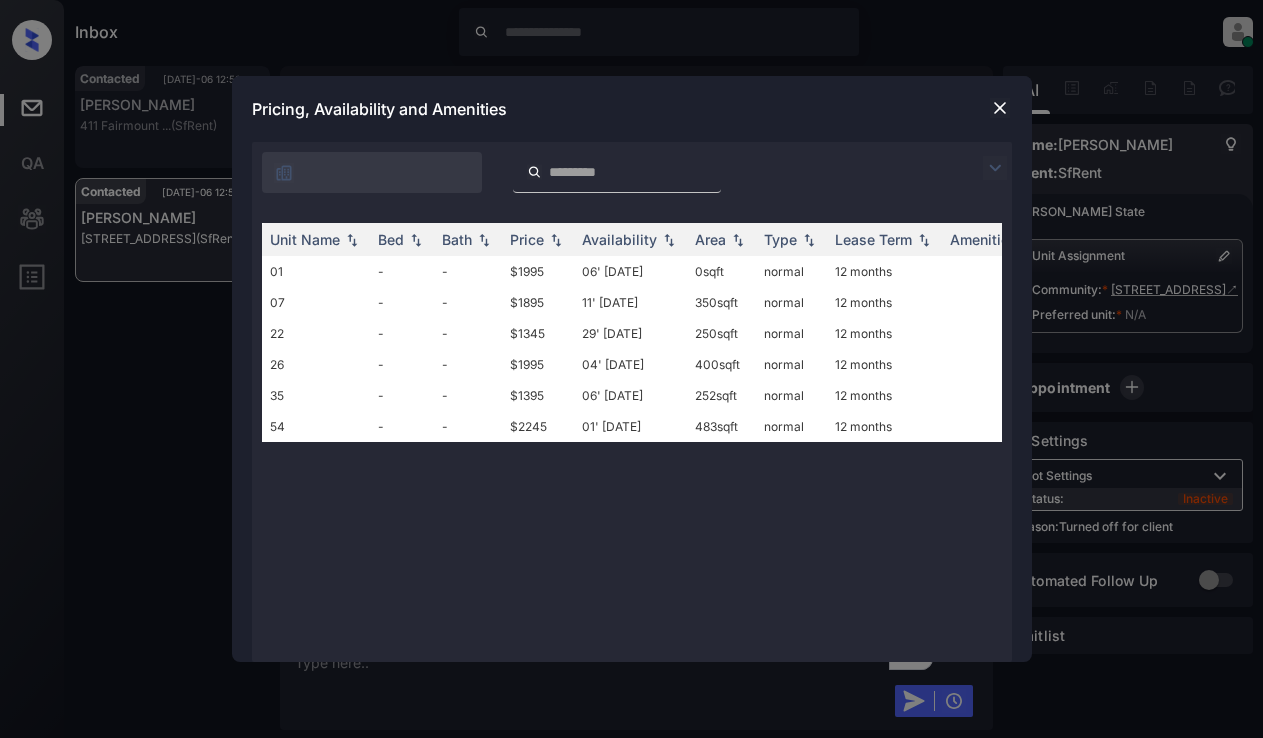 click at bounding box center [995, 168] 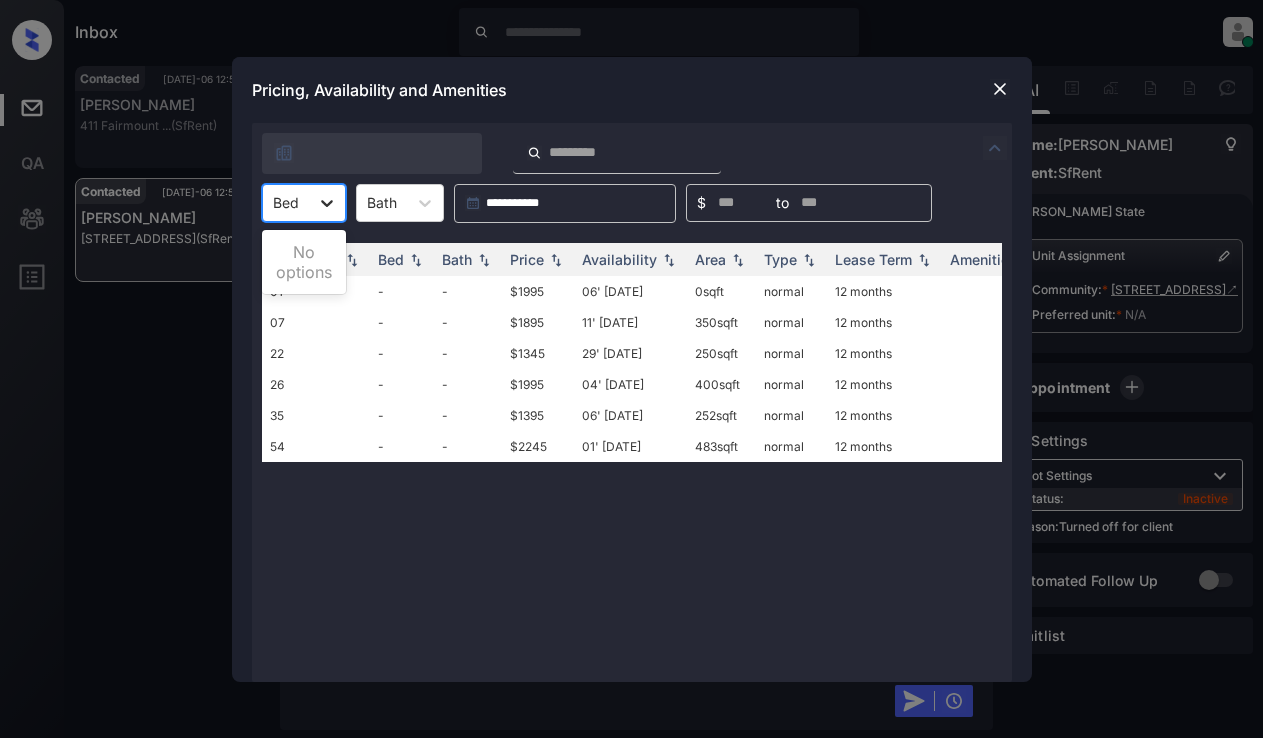 click 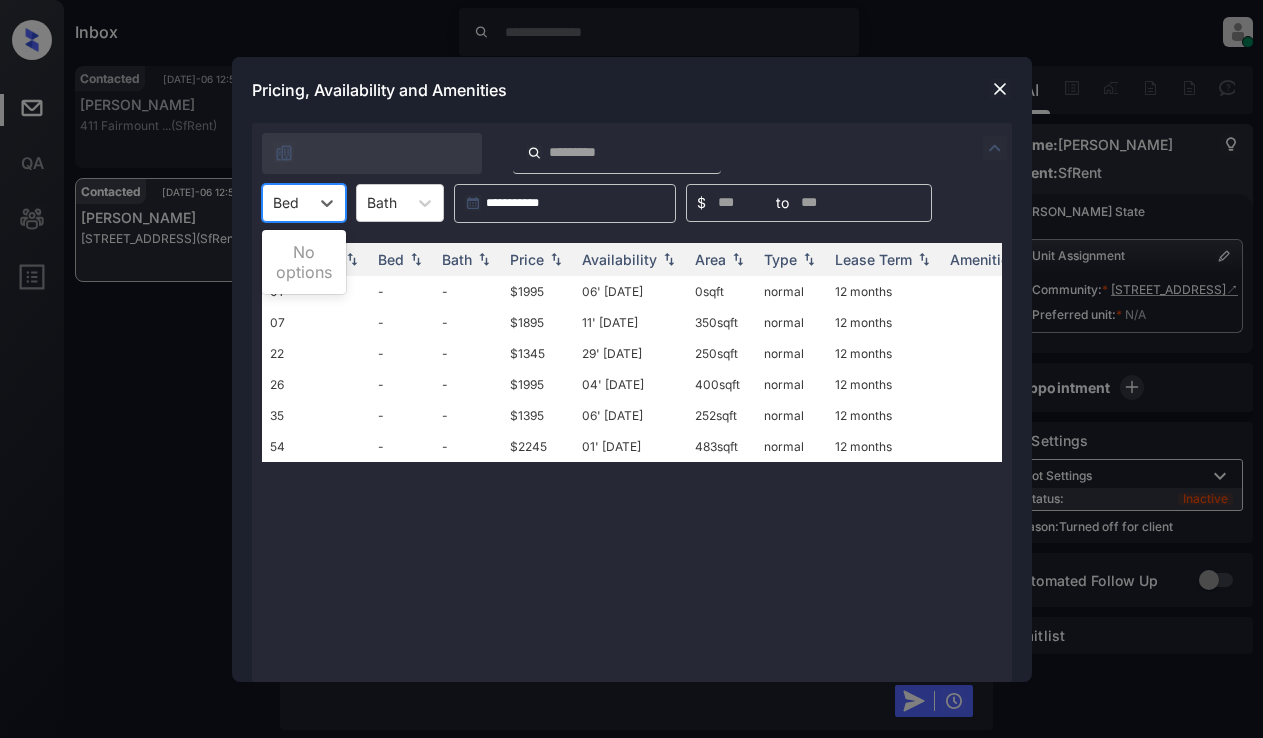 click at bounding box center [1000, 89] 